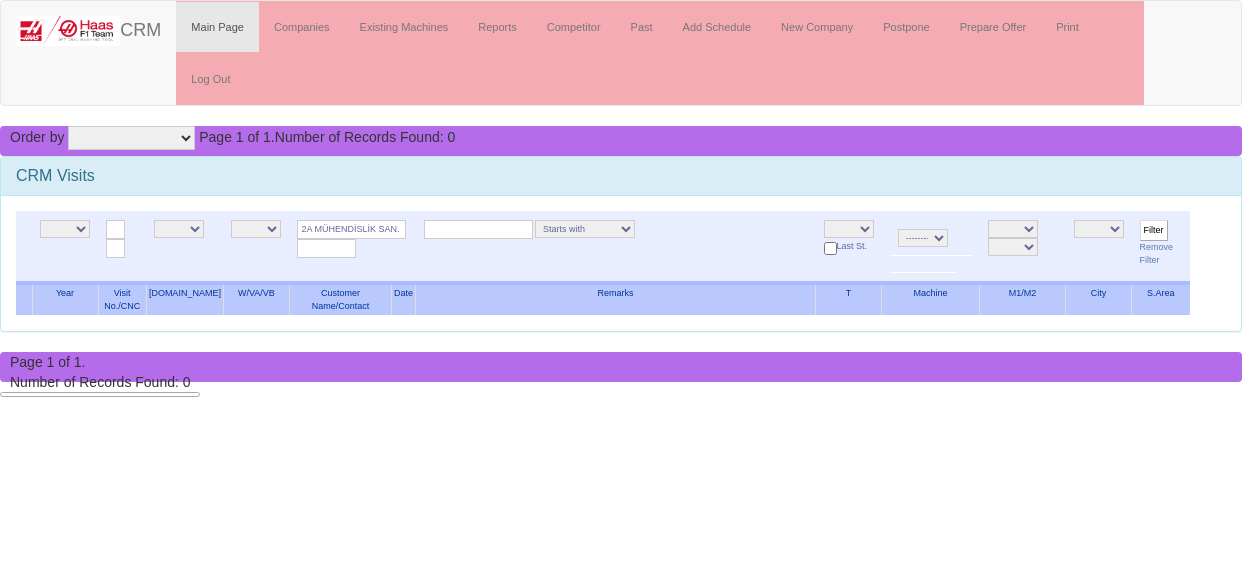 scroll, scrollTop: 0, scrollLeft: 0, axis: both 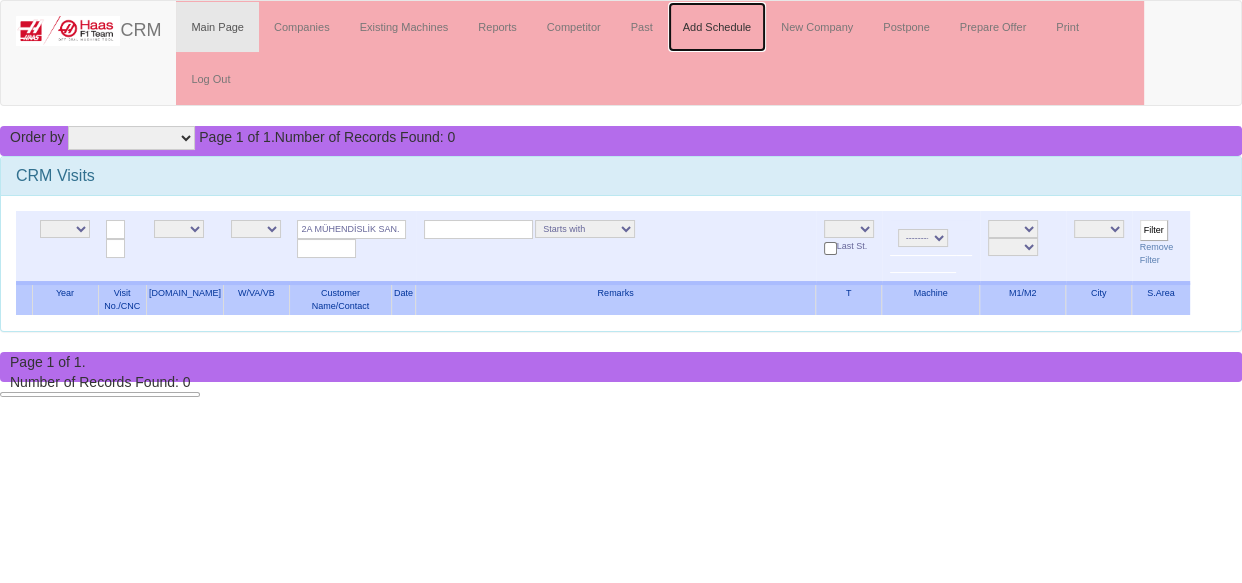 drag, startPoint x: 711, startPoint y: 23, endPoint x: 710, endPoint y: 35, distance: 12.0415945 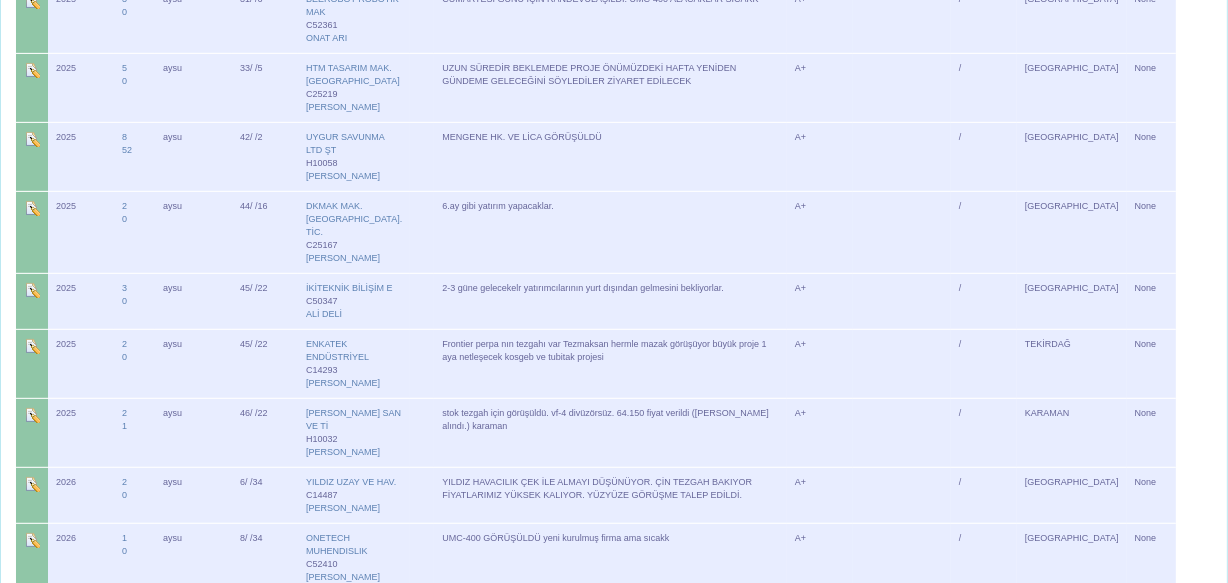 scroll, scrollTop: 0, scrollLeft: 0, axis: both 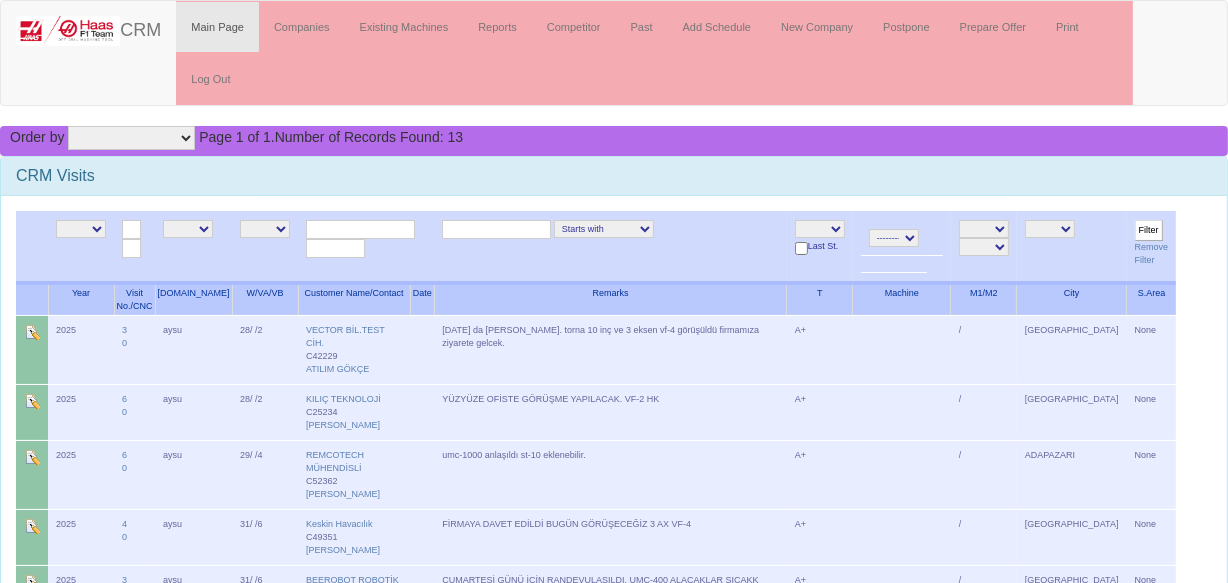 click on "Filter
Remove Filter" at bounding box center [1152, 247] 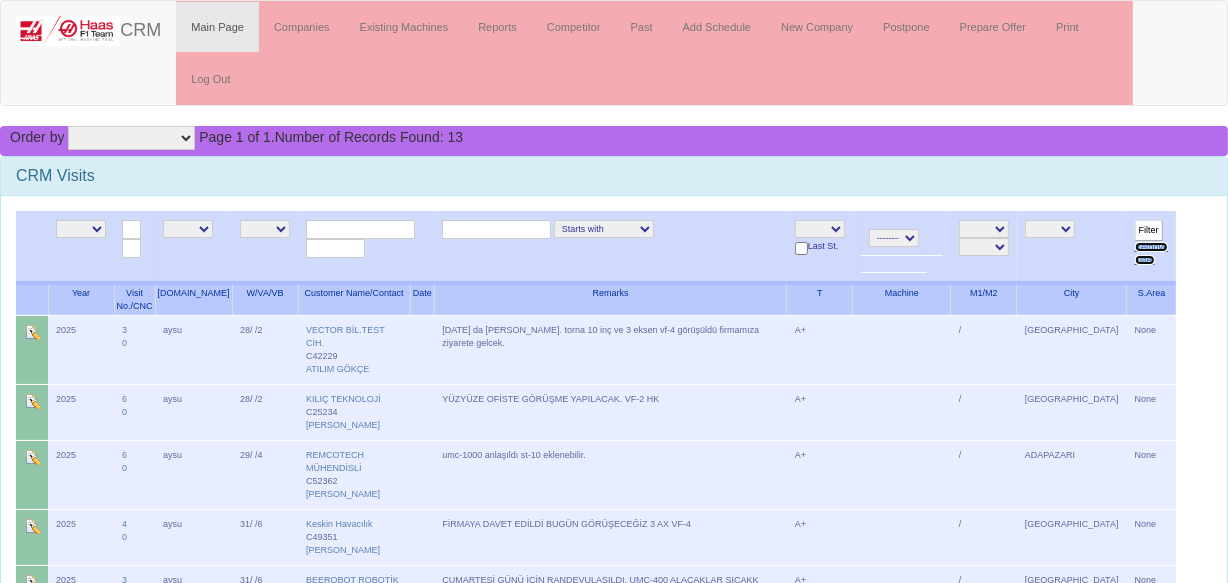 click on "Remove Filter" at bounding box center [1152, 253] 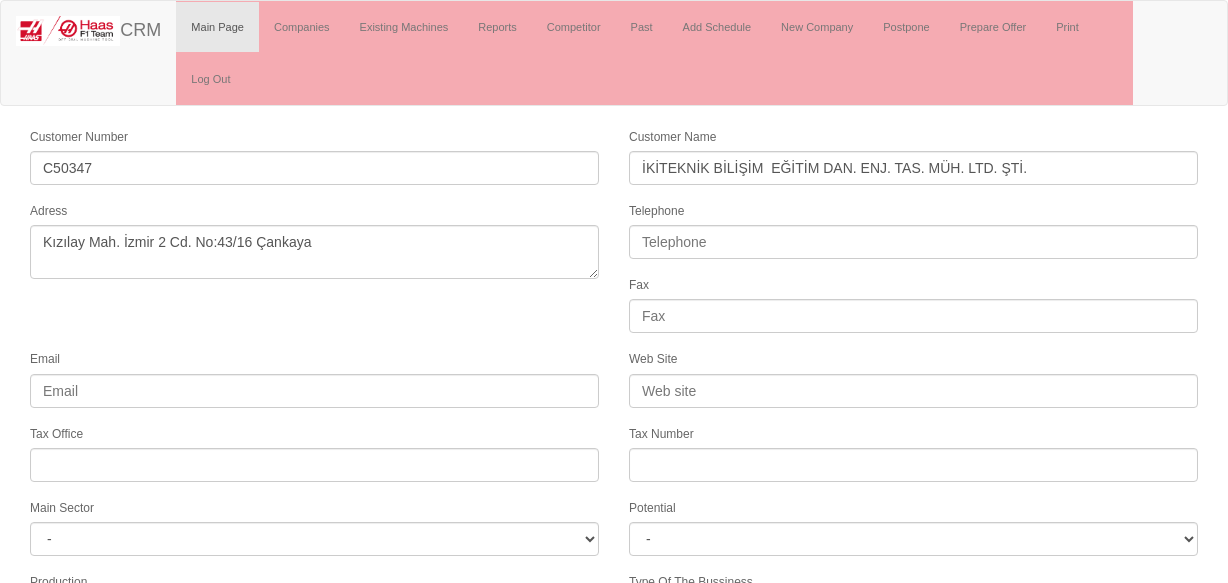 select 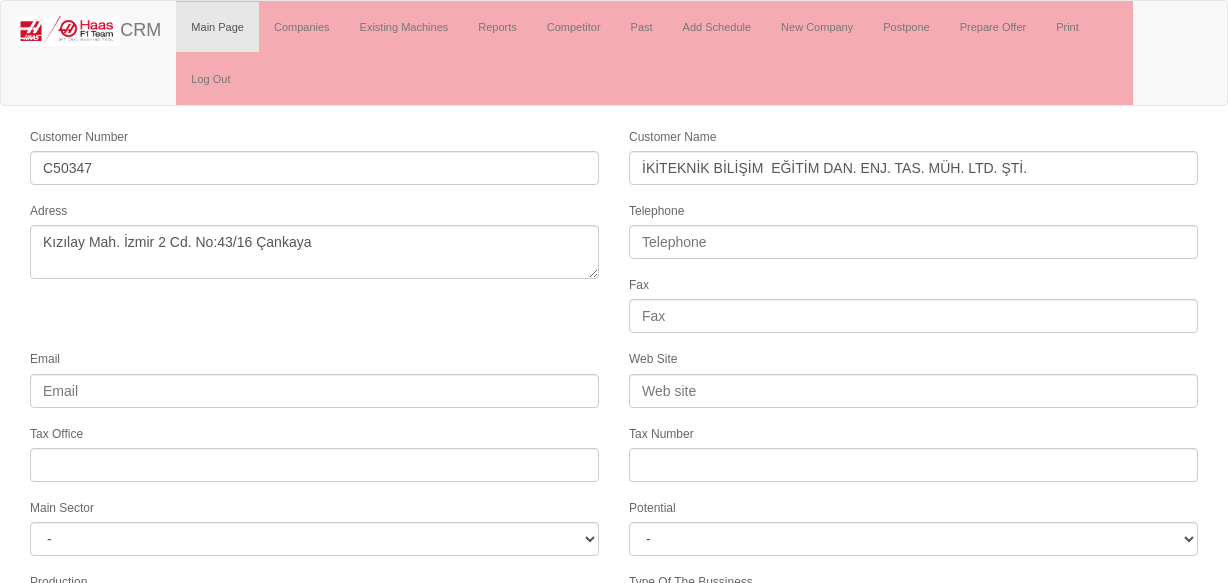 scroll, scrollTop: 0, scrollLeft: 0, axis: both 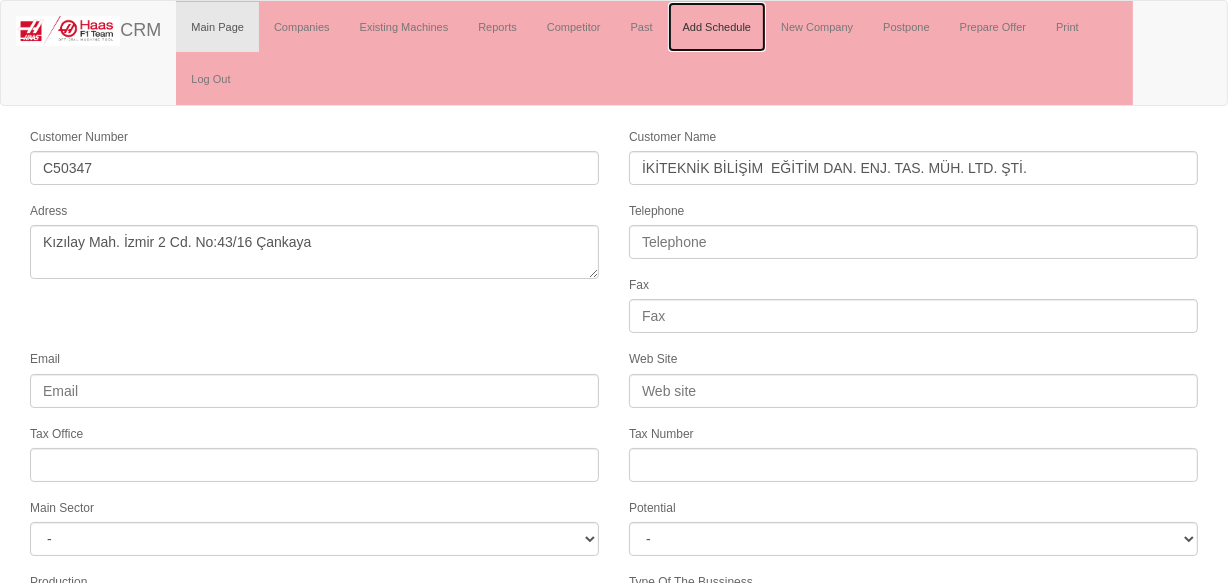 drag, startPoint x: 723, startPoint y: 43, endPoint x: 722, endPoint y: 109, distance: 66.007576 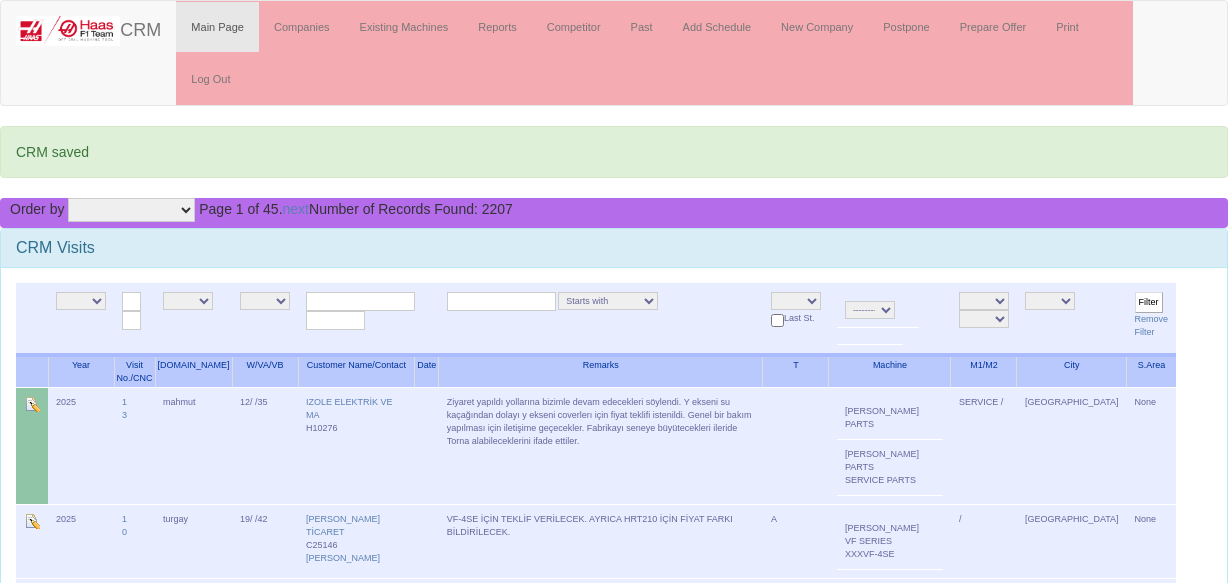 scroll, scrollTop: 0, scrollLeft: 0, axis: both 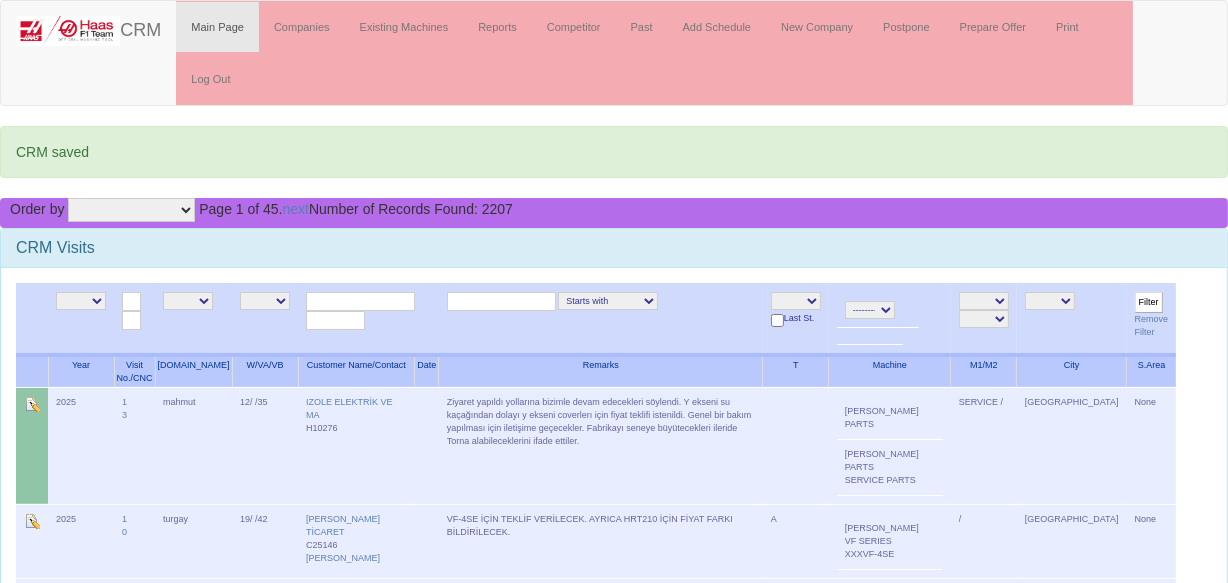 click on "NE
E
serdar
alper
sezin
gizem
emir
turgay
salesasist
mahmut
furkan
batıkan
berk
samet
ozgur
livamakina
aysu
caglar" at bounding box center [188, 301] 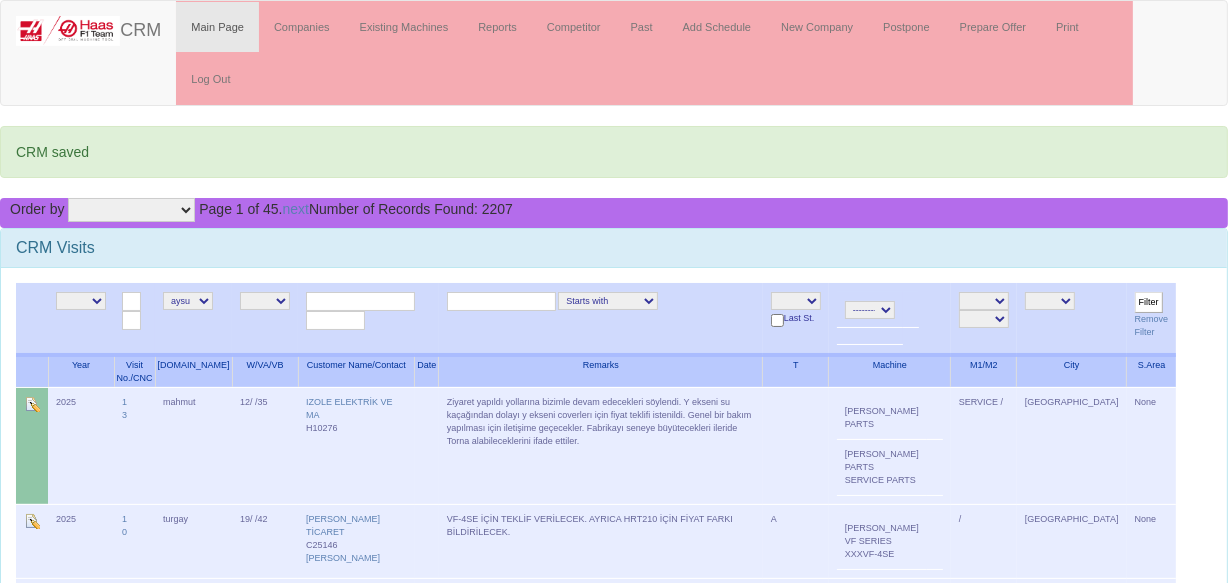 click on "NE
E
A+
A
B
C
L
O
S" at bounding box center (796, 301) 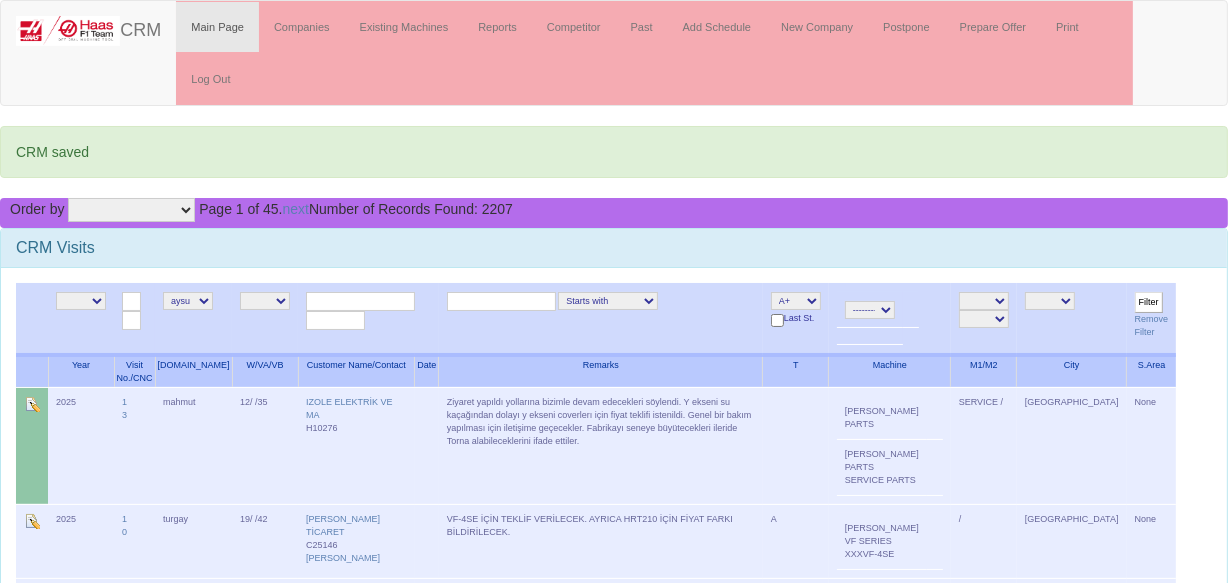 click on "Filter" at bounding box center [1149, 302] 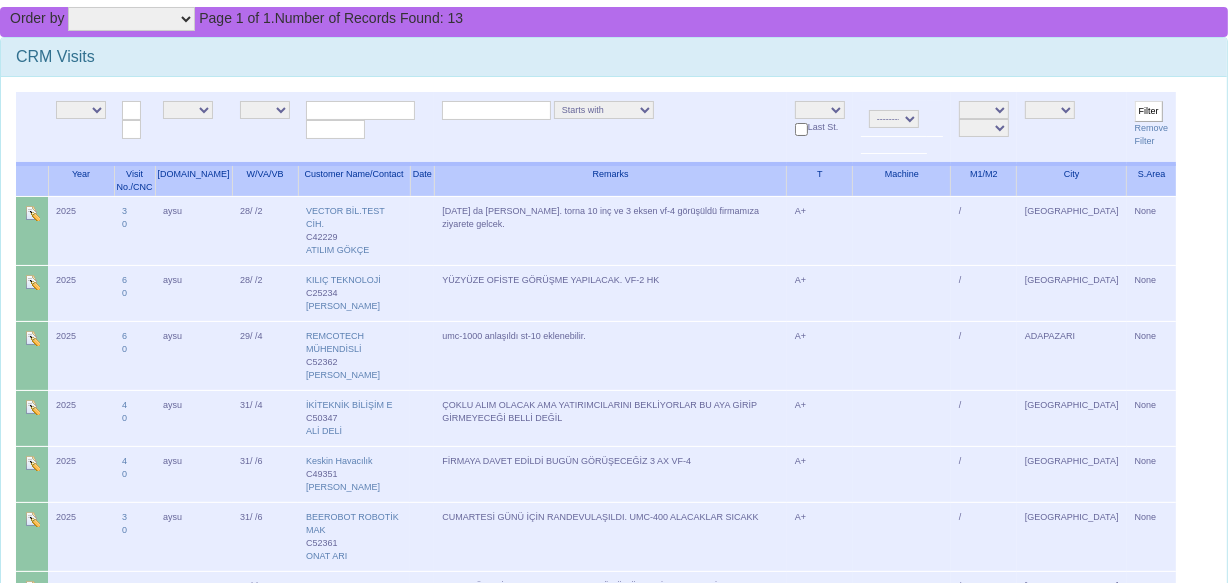 scroll, scrollTop: 0, scrollLeft: 0, axis: both 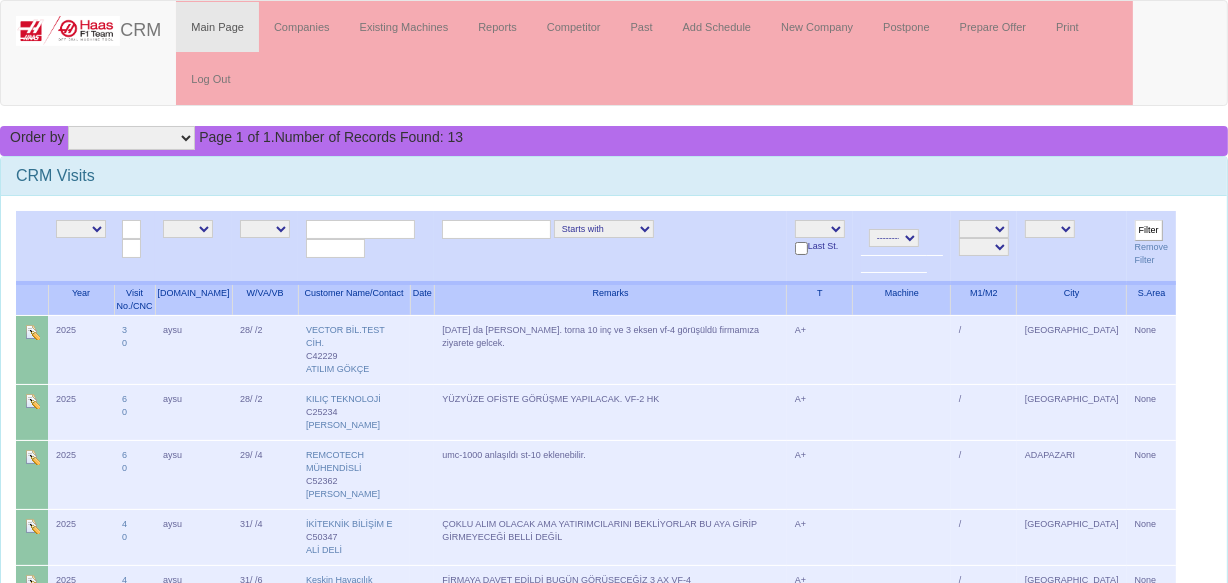 click on "Filter
Remove Filter" at bounding box center [1152, 247] 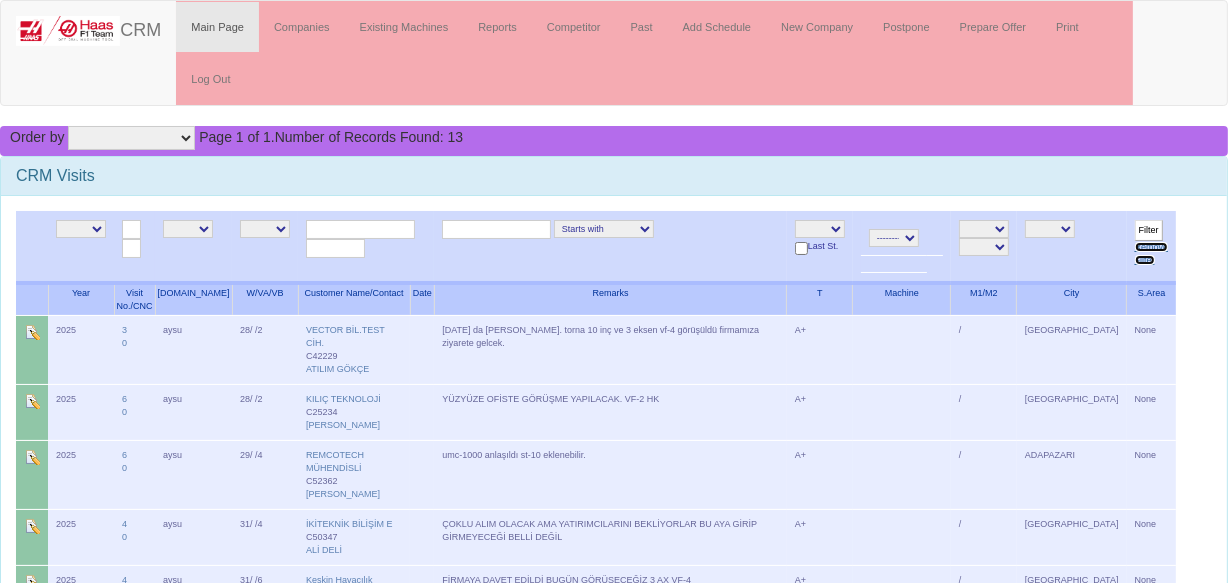 click on "Remove Filter" at bounding box center [1152, 253] 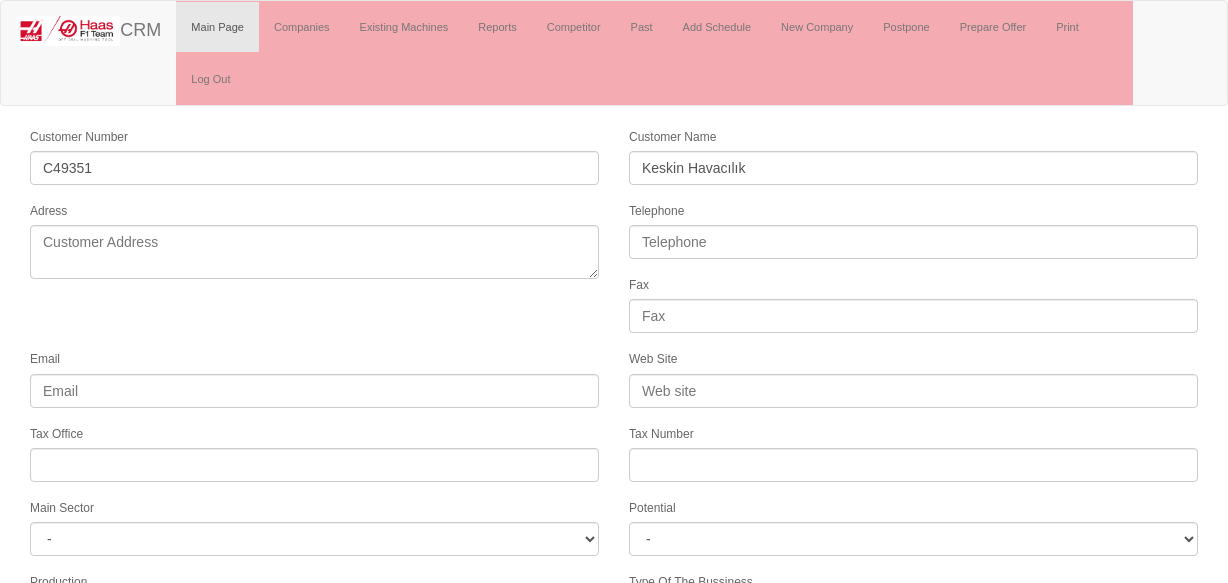 select 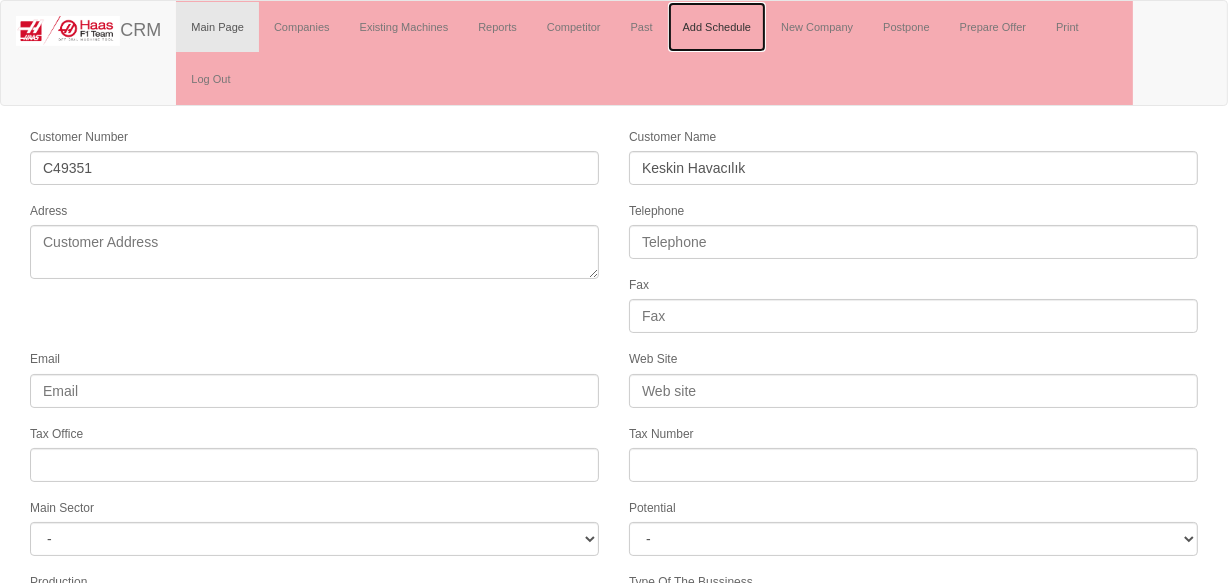 click on "Add Schedule" at bounding box center (717, 27) 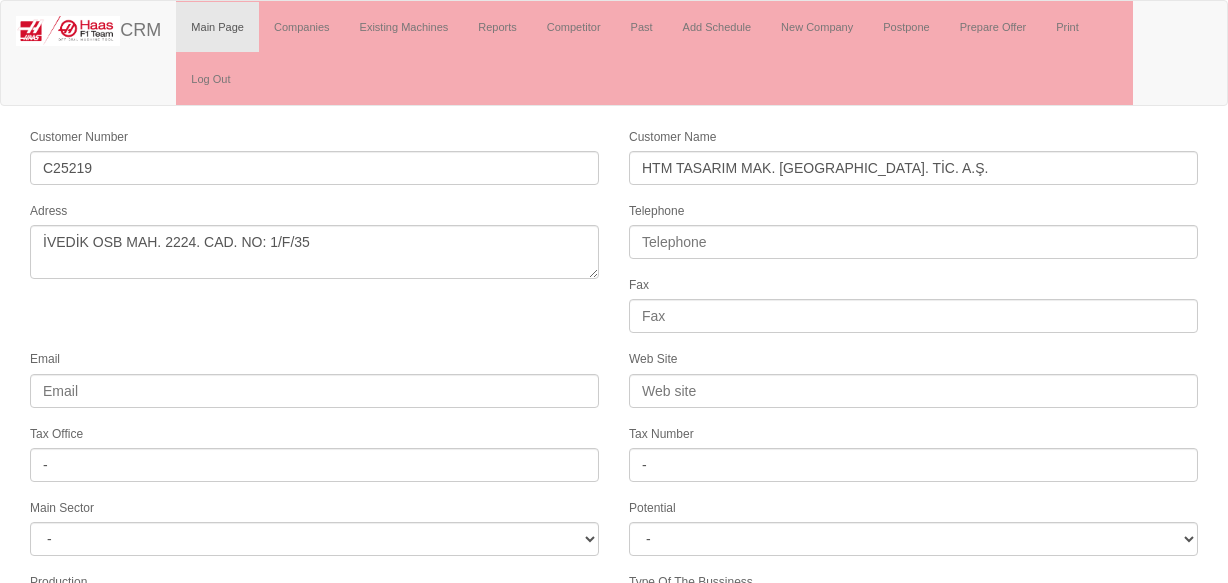 select on "226" 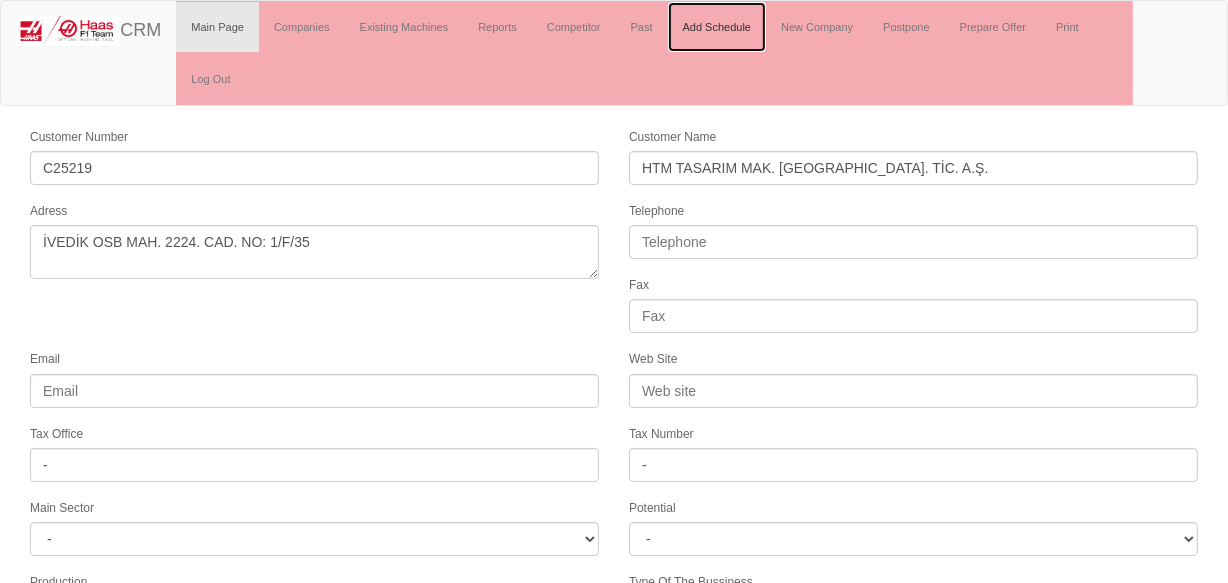 click on "Add Schedule" at bounding box center [717, 27] 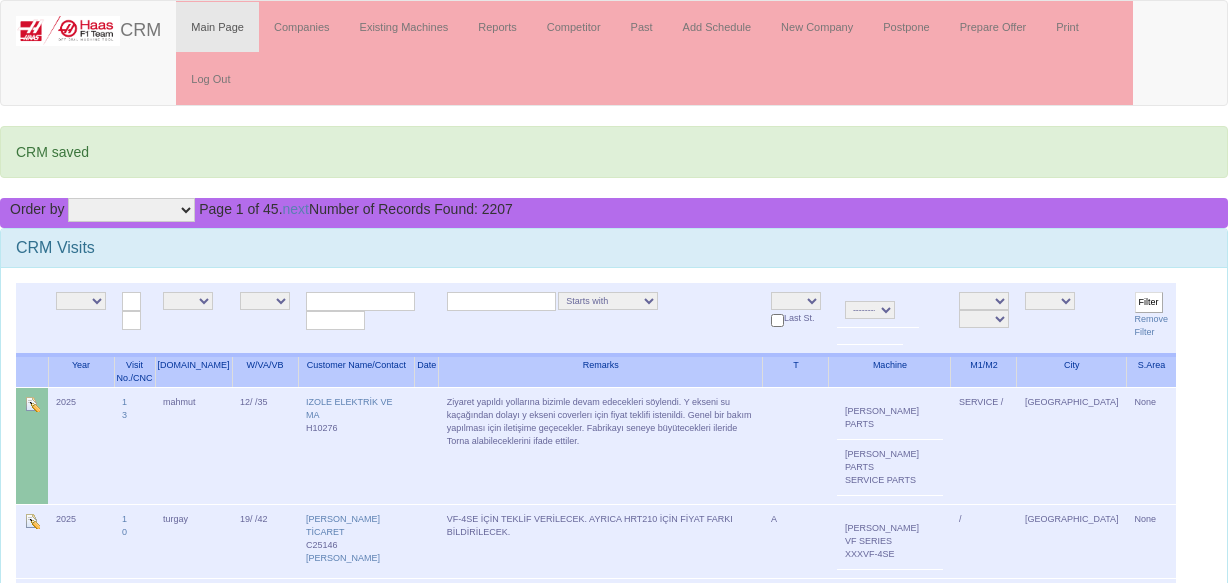 scroll, scrollTop: 0, scrollLeft: 0, axis: both 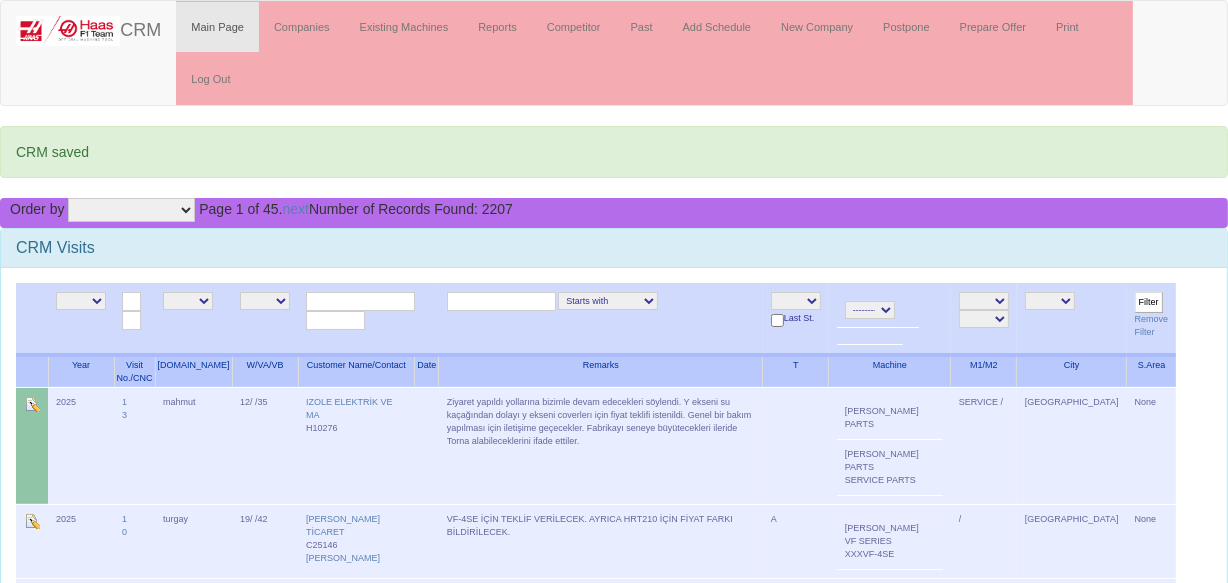 click on "NE
E
A+
A
B
C
L
O
S" at bounding box center [796, 301] 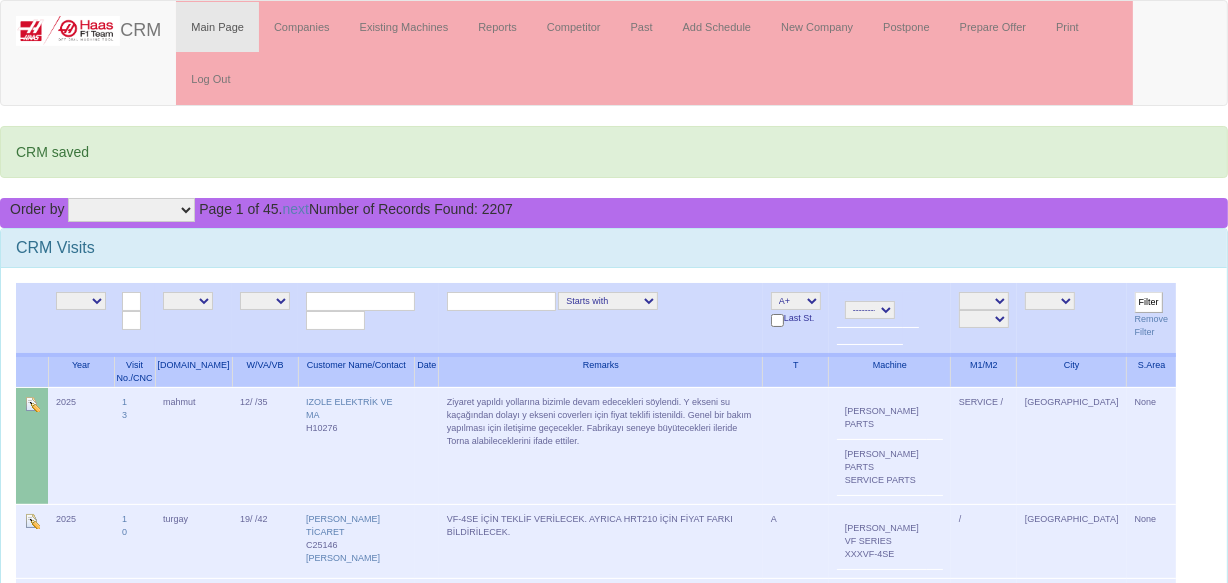 click on "NE
E
serdar
alper
sezin
gizem
emir
turgay
salesasist
mahmut
furkan
batıkan
berk
samet
ozgur
livamakina
aysu
caglar" at bounding box center [188, 301] 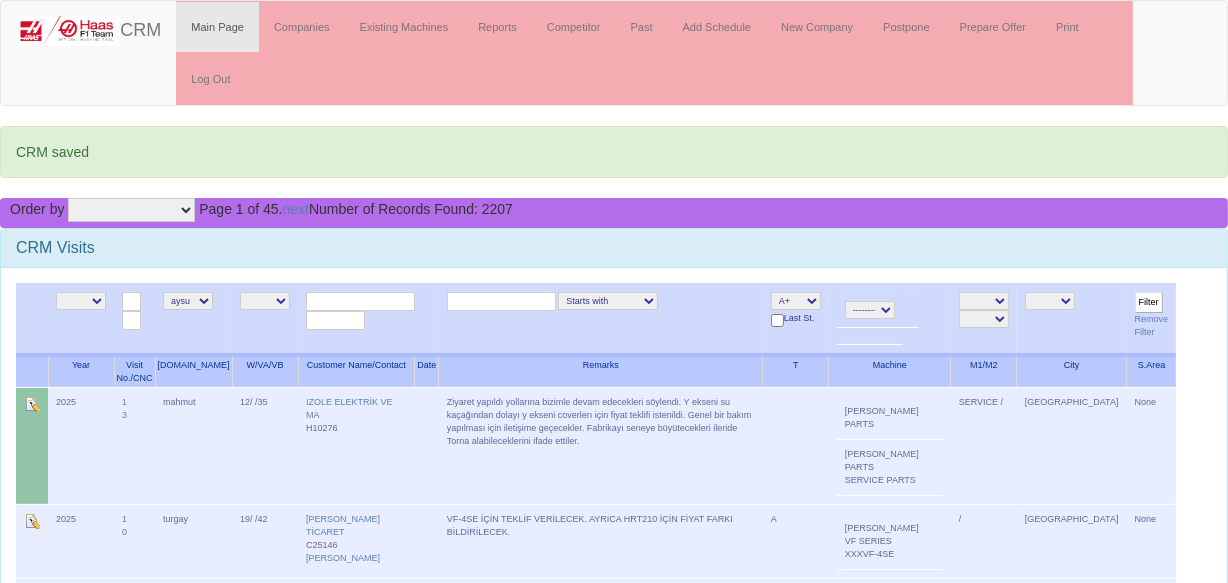 click on "Filter" at bounding box center (1149, 302) 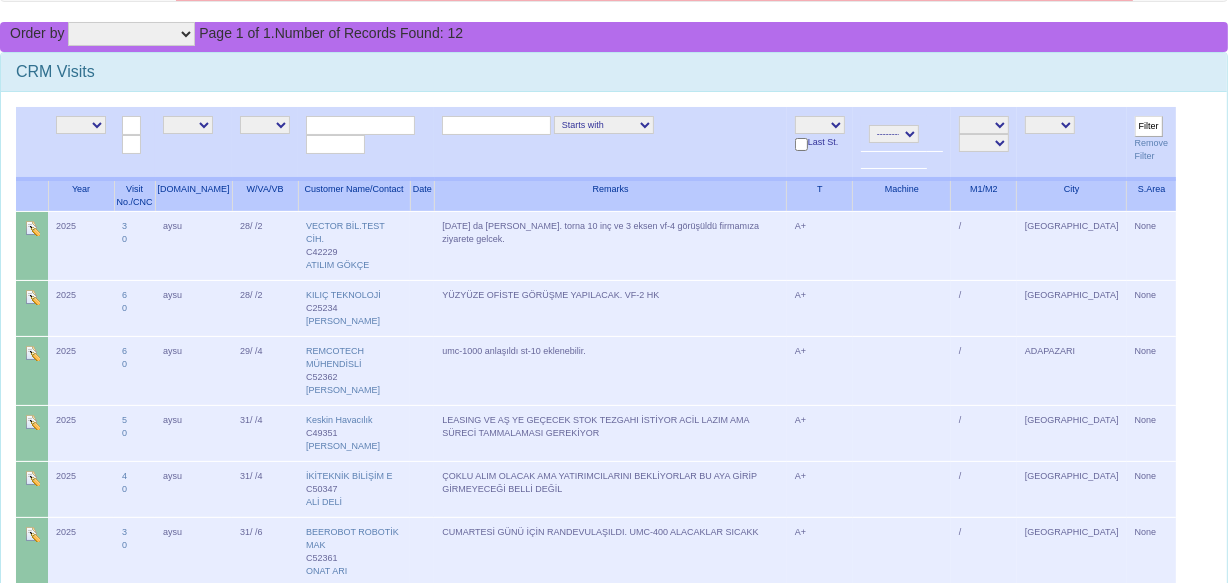 scroll, scrollTop: 0, scrollLeft: 0, axis: both 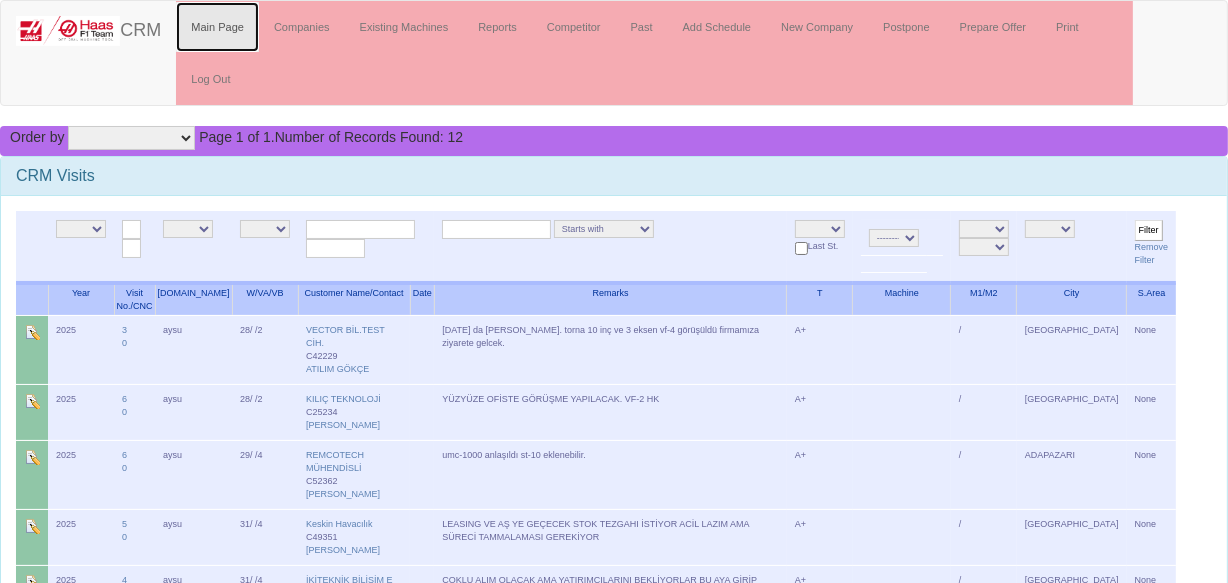 click on "Main Page" at bounding box center (217, 27) 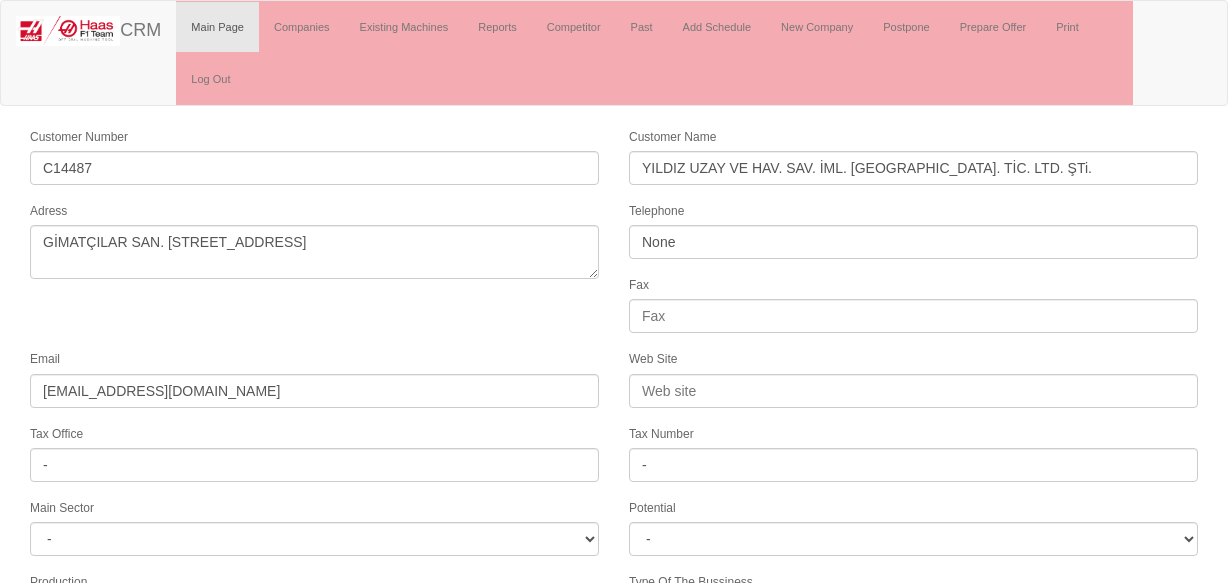 select 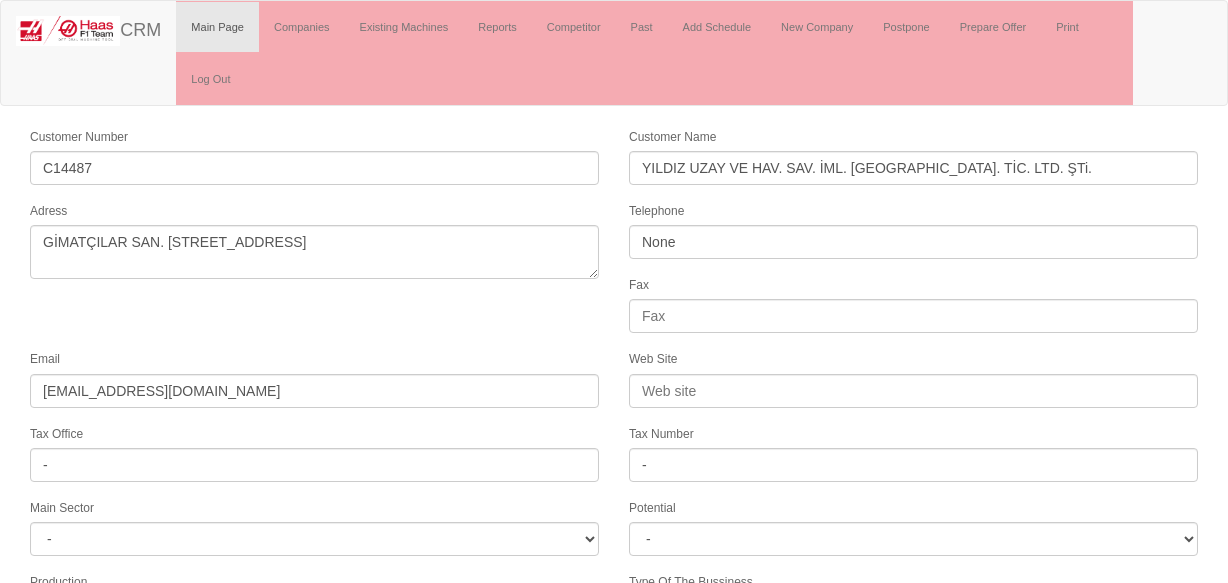 scroll, scrollTop: 0, scrollLeft: 0, axis: both 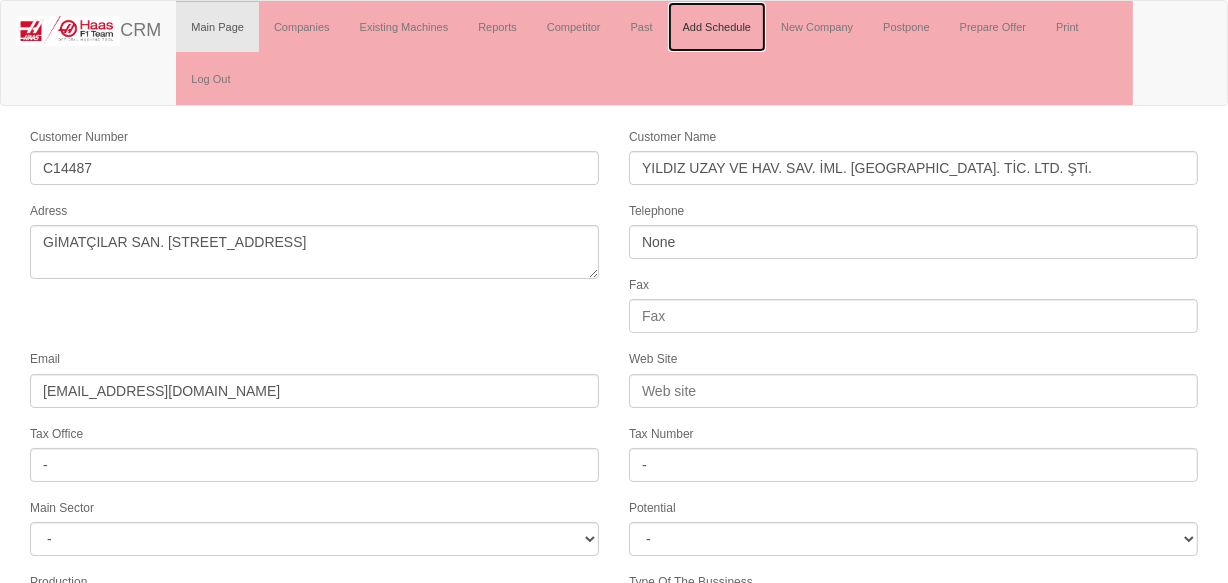 click on "Add Schedule" at bounding box center [717, 27] 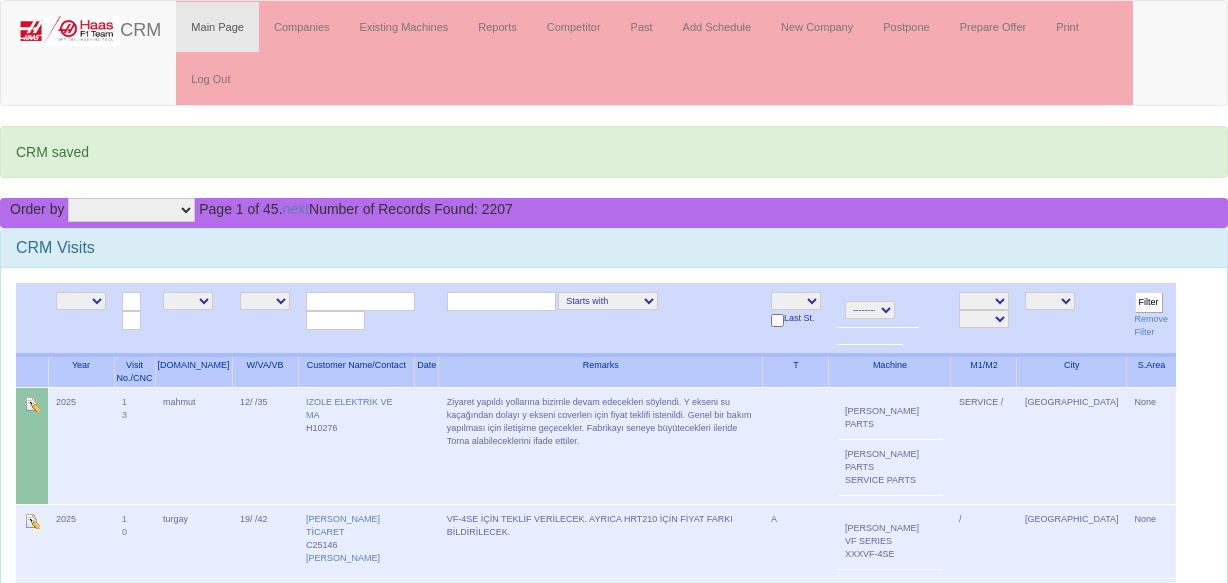 scroll, scrollTop: 0, scrollLeft: 0, axis: both 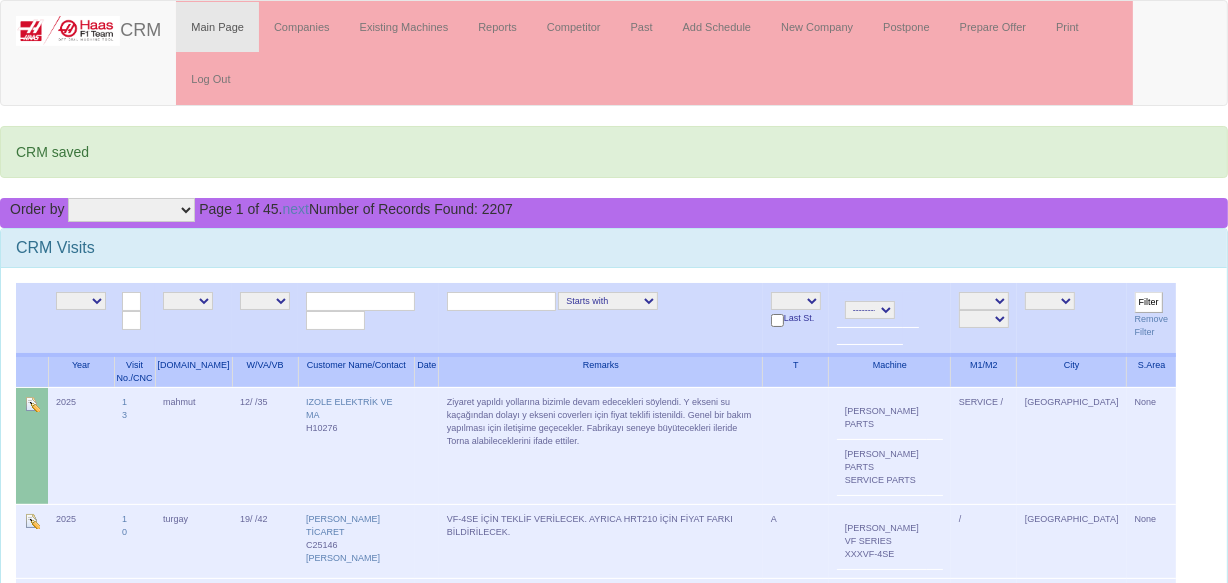 click on "NE
E
serdar
alper
sezin
gizem
emir
turgay
salesasist
mahmut
furkan
batıkan
berk
samet
ozgur
livamakina
aysu
caglar" at bounding box center [188, 301] 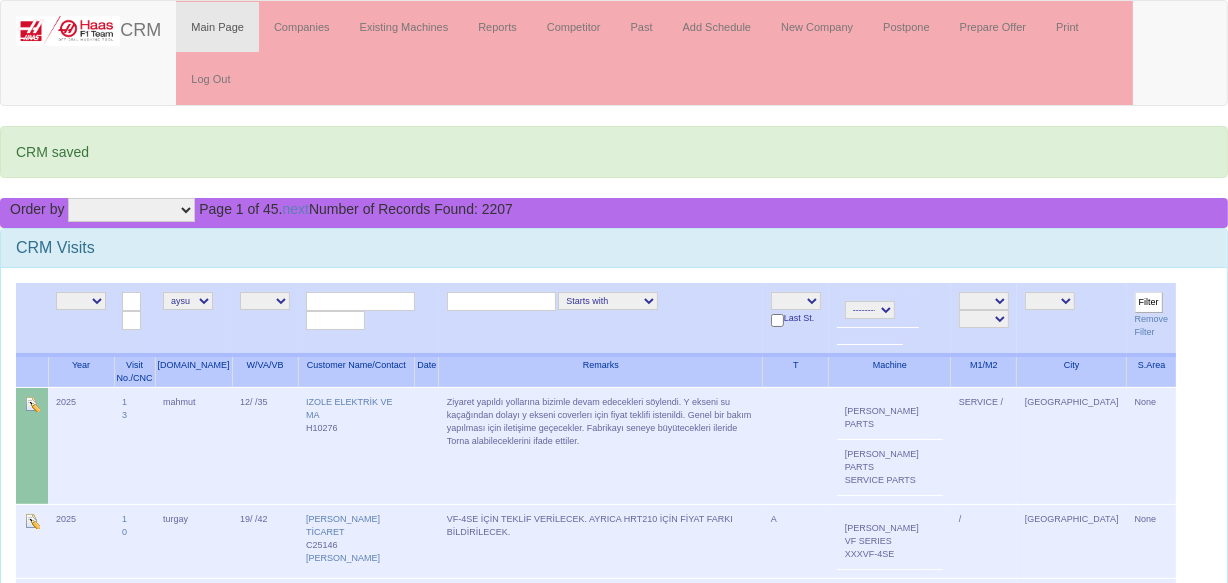 click on "NE
E
serdar
alper
sezin
gizem
emir
turgay
salesasist
mahmut
furkan
batıkan
berk
samet
ozgur
livamakina
aysu
caglar" at bounding box center (188, 301) 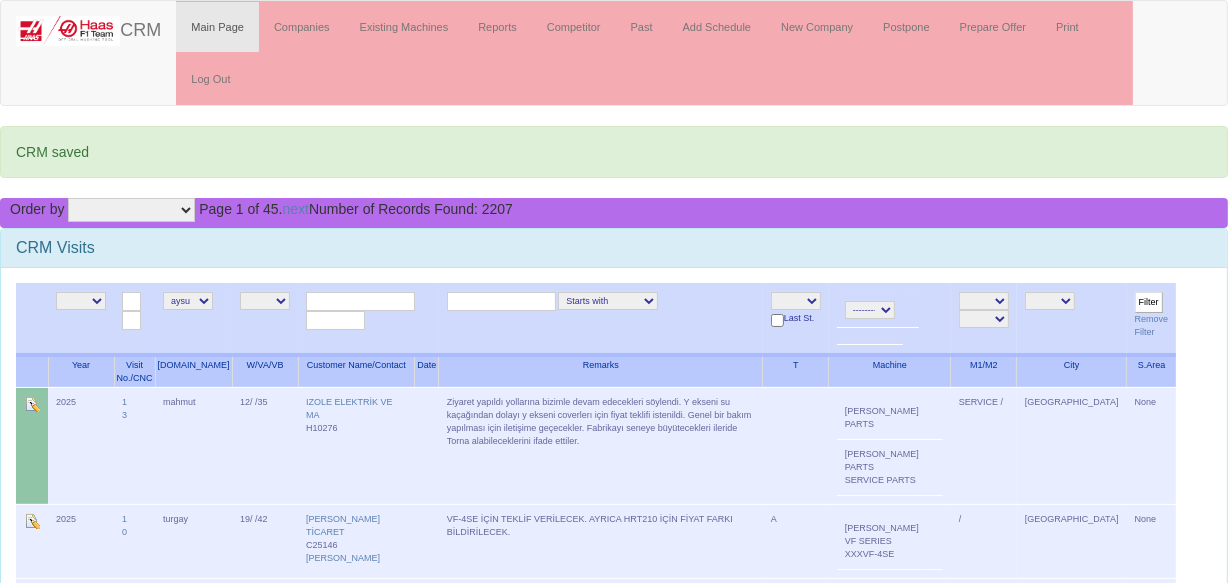 click on "NE
E
A+
A
B
C
L
O
S" at bounding box center (796, 301) 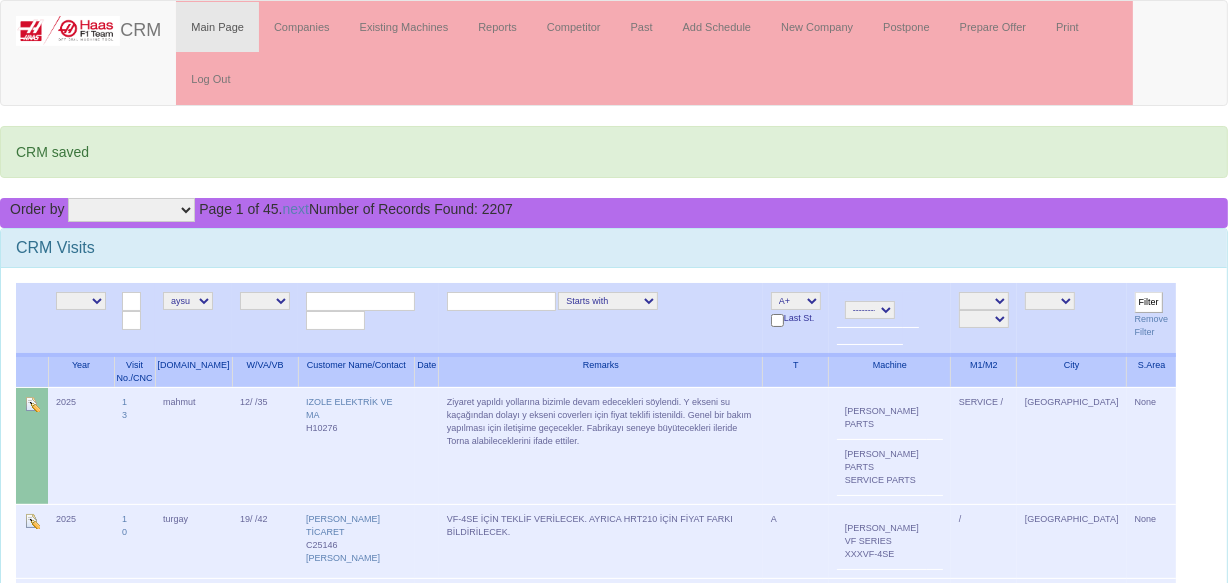 drag, startPoint x: 1140, startPoint y: 304, endPoint x: 1115, endPoint y: 300, distance: 25.317978 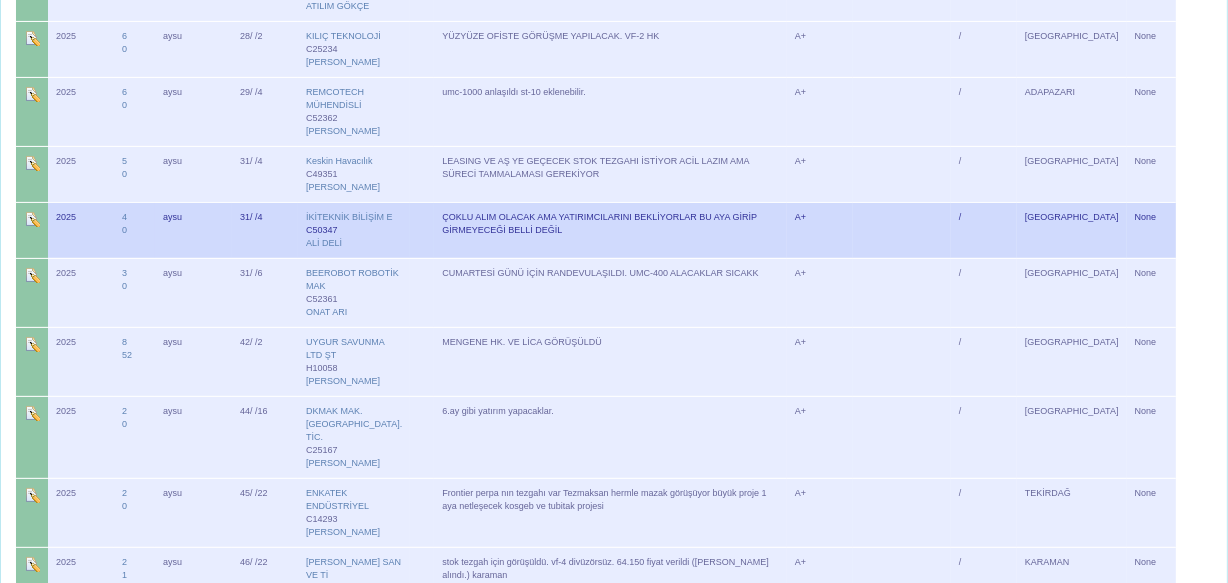 scroll, scrollTop: 454, scrollLeft: 0, axis: vertical 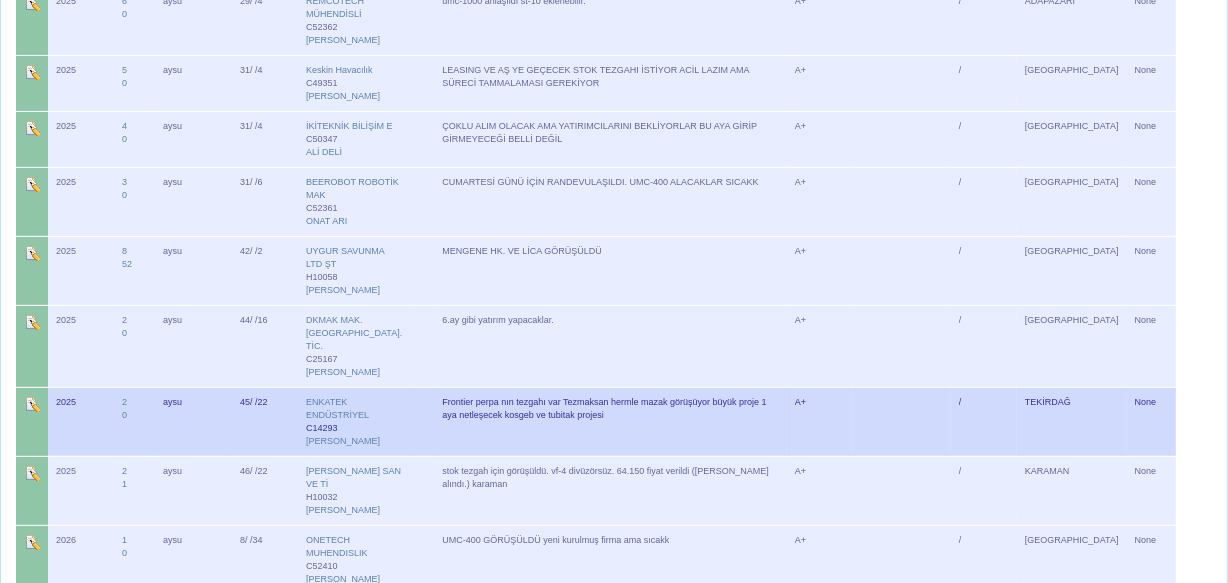 click on "2
0" at bounding box center [134, 421] 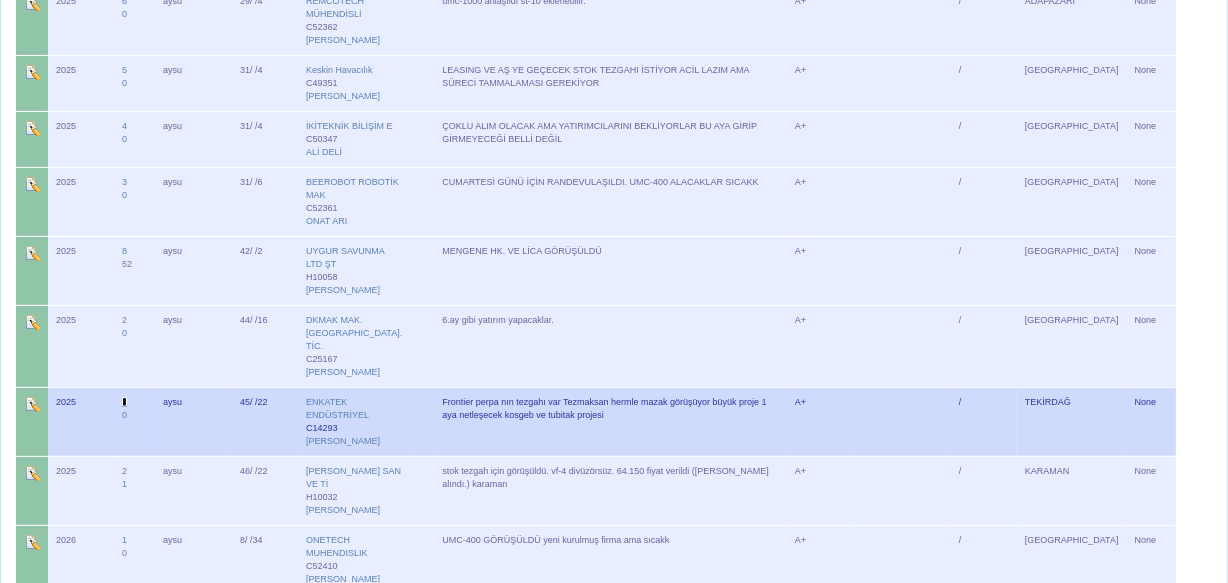 click on "2" at bounding box center [124, 402] 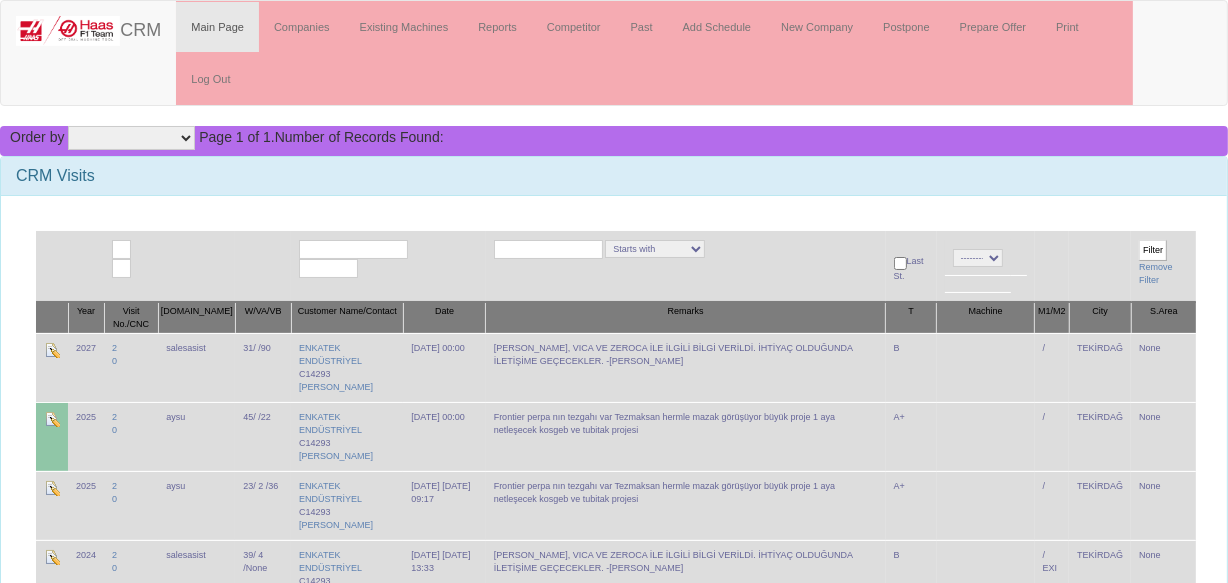 scroll, scrollTop: 0, scrollLeft: 0, axis: both 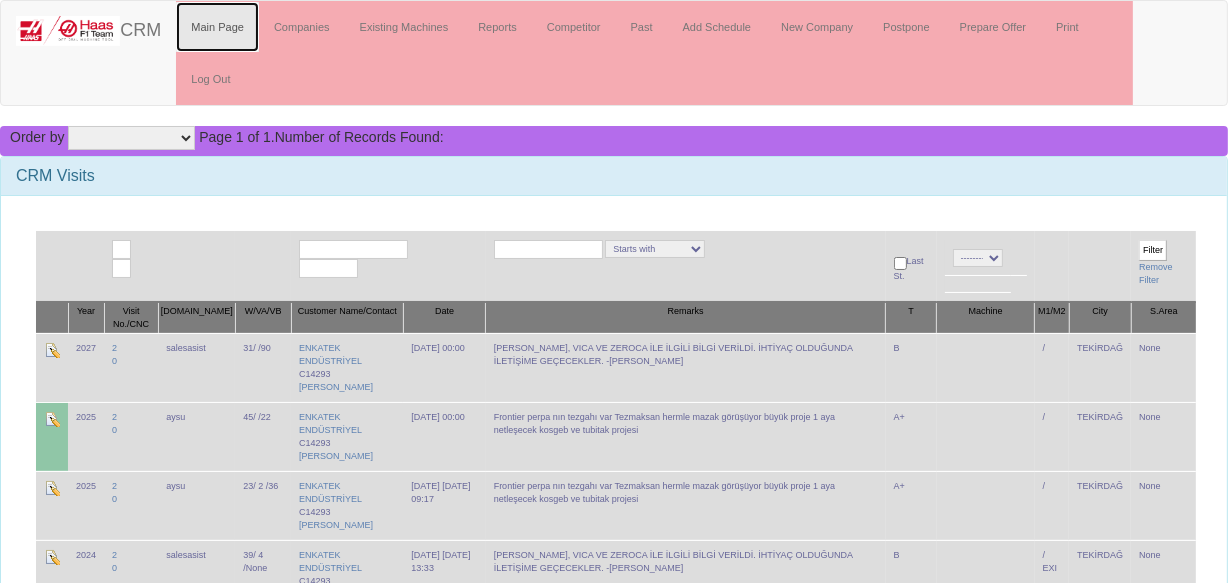click on "Main Page" at bounding box center (217, 27) 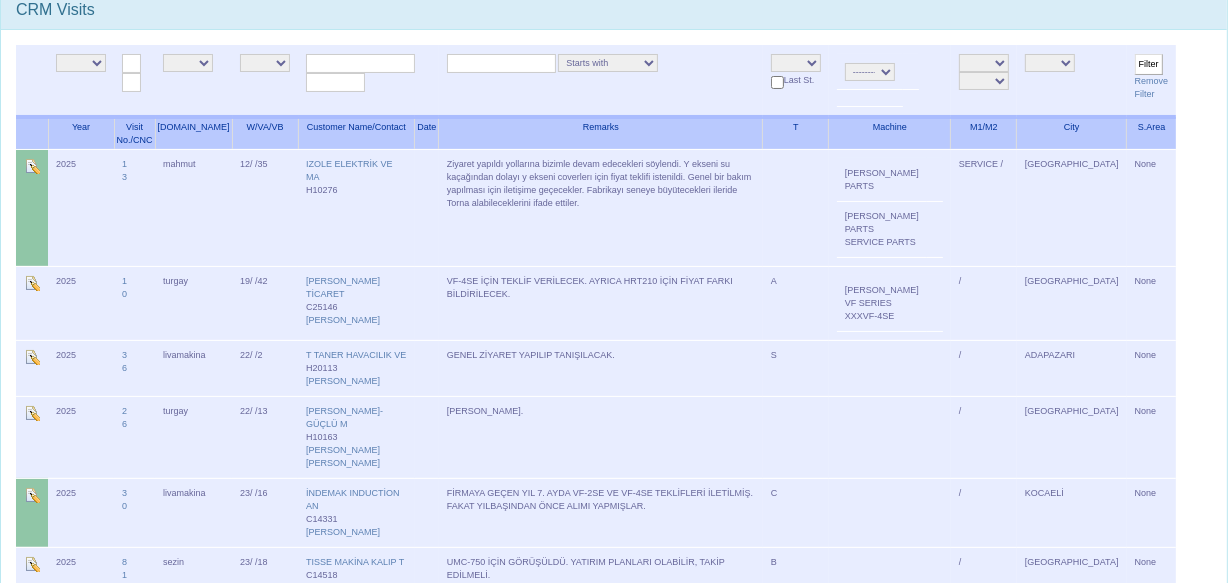 scroll, scrollTop: 0, scrollLeft: 0, axis: both 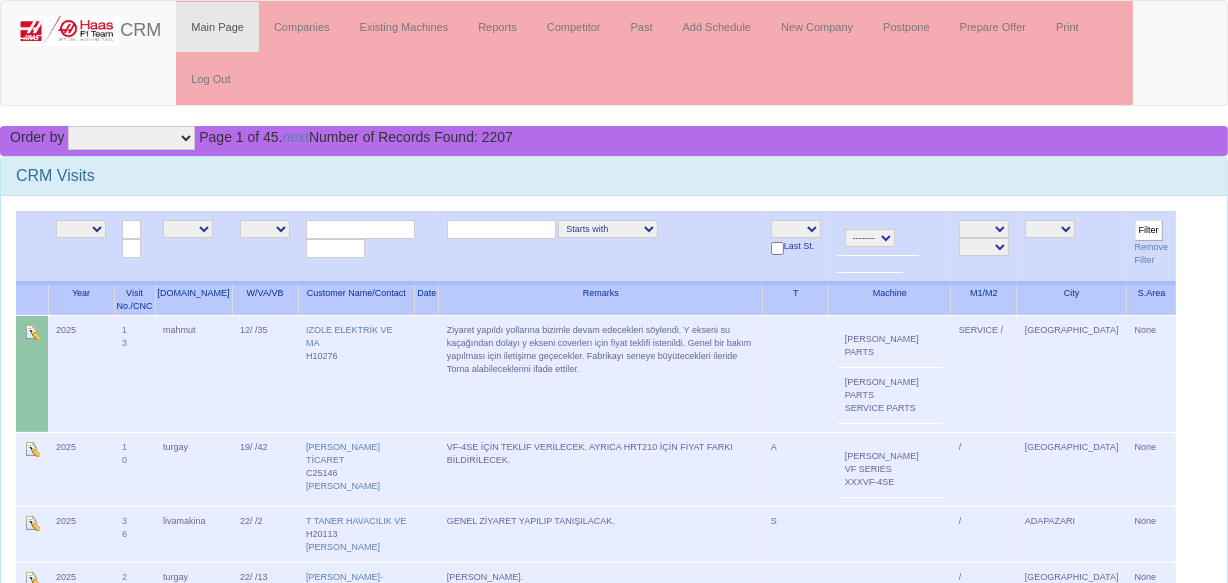 click on "NE
E
A+
A
B
C
L
O
S" at bounding box center [796, 229] 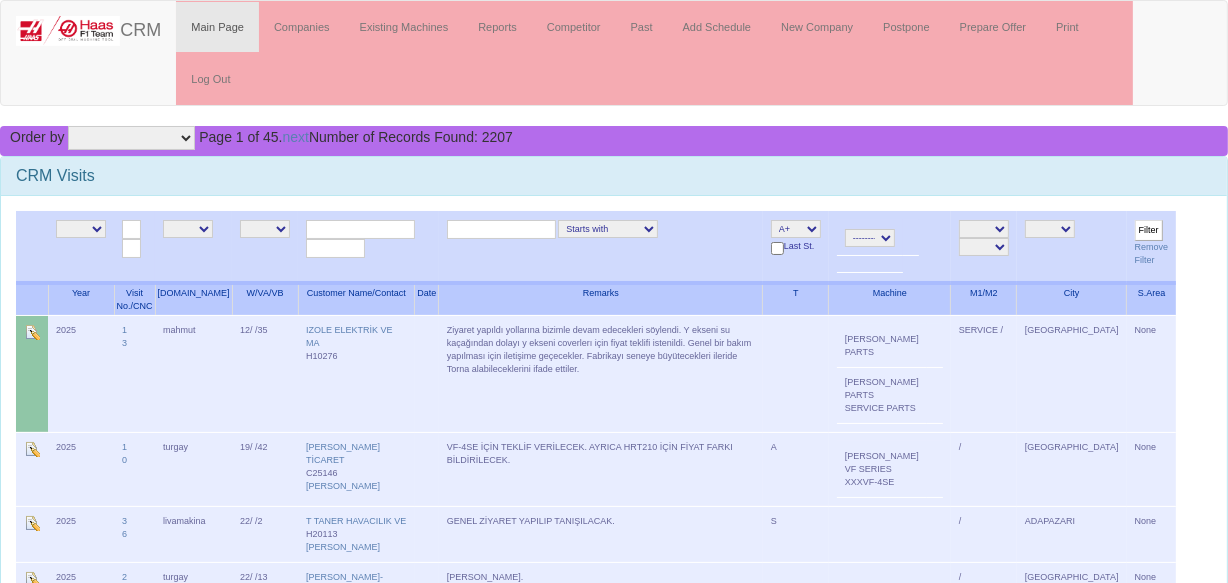 click on "NE
E
A+
A
B
C
L
O
S" at bounding box center (796, 229) 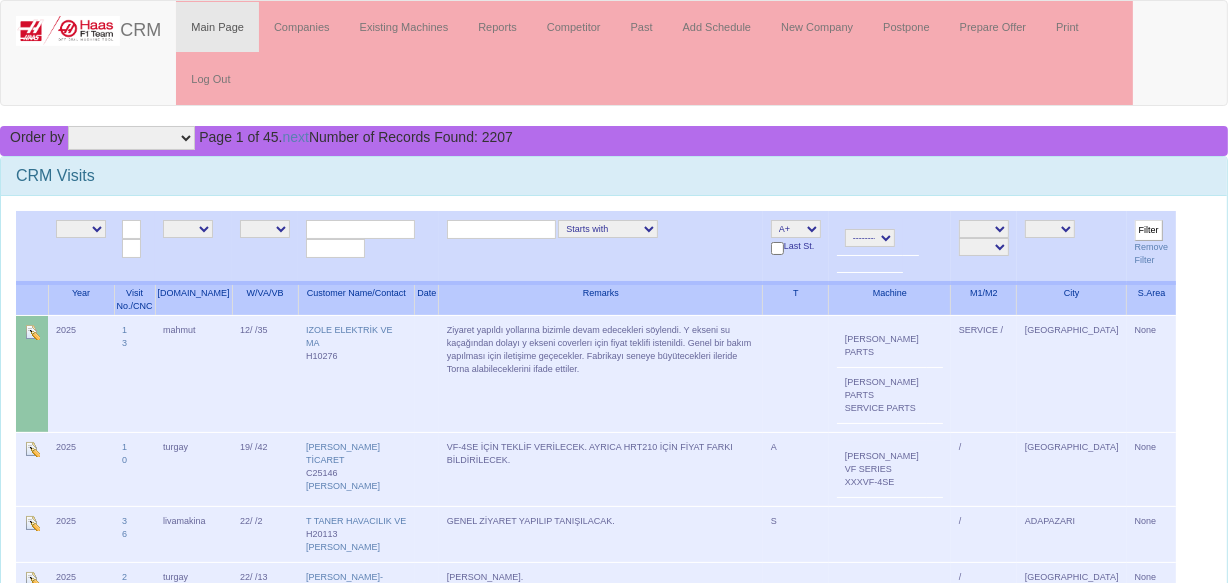 click on "NE
E
serdar
alper
sezin
gizem
emir
turgay
salesasist
mahmut
furkan
batıkan
berk
samet
ozgur
livamakina
aysu
caglar" at bounding box center [188, 229] 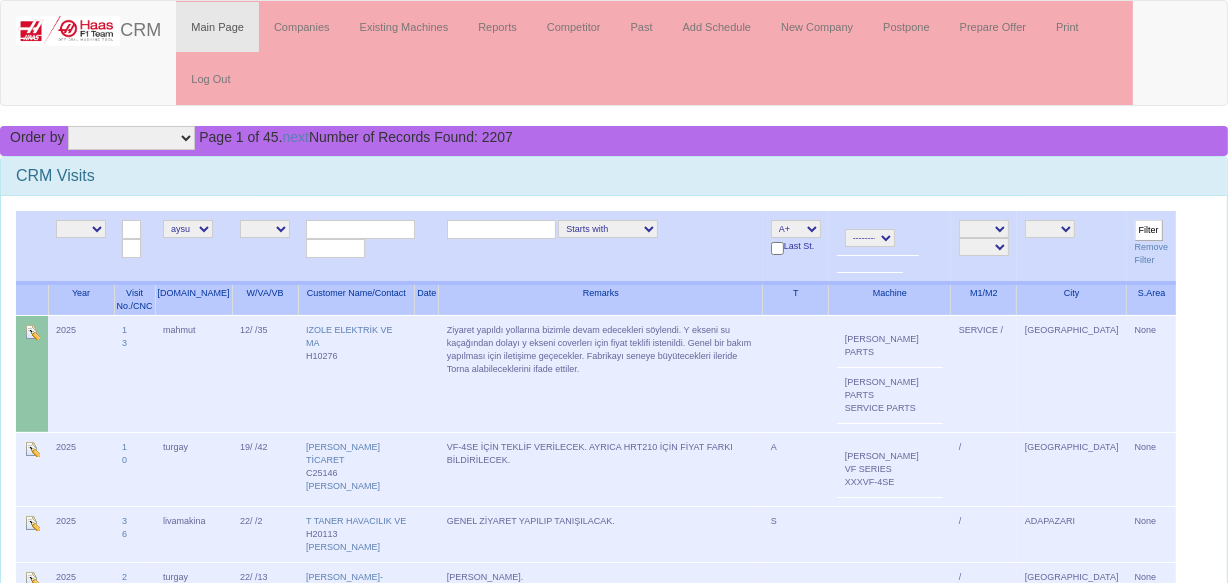 click on "NE
E
serdar
alper
sezin
gizem
emir
turgay
salesasist
mahmut
furkan
batıkan
berk
samet
ozgur
livamakina
aysu
caglar" at bounding box center [188, 229] 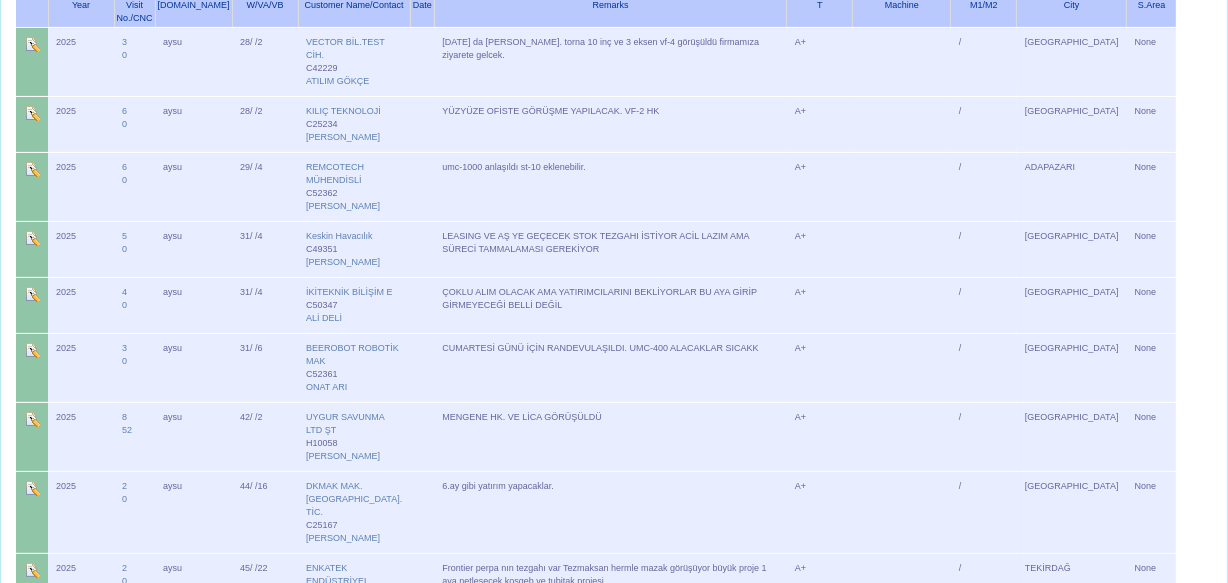 scroll, scrollTop: 0, scrollLeft: 0, axis: both 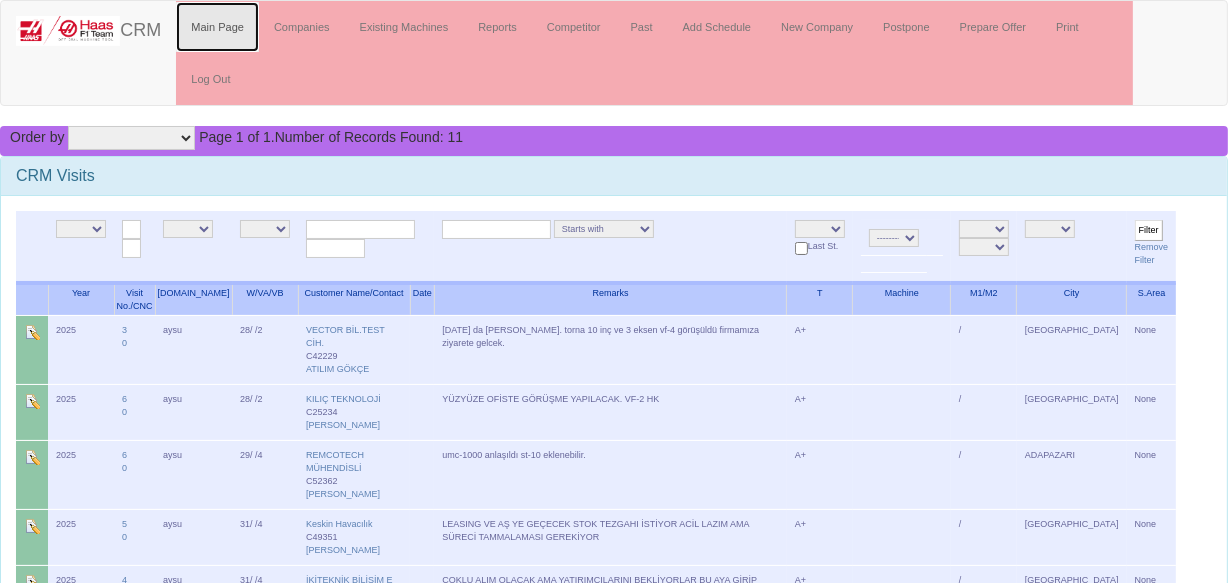 click on "Main Page" at bounding box center (217, 27) 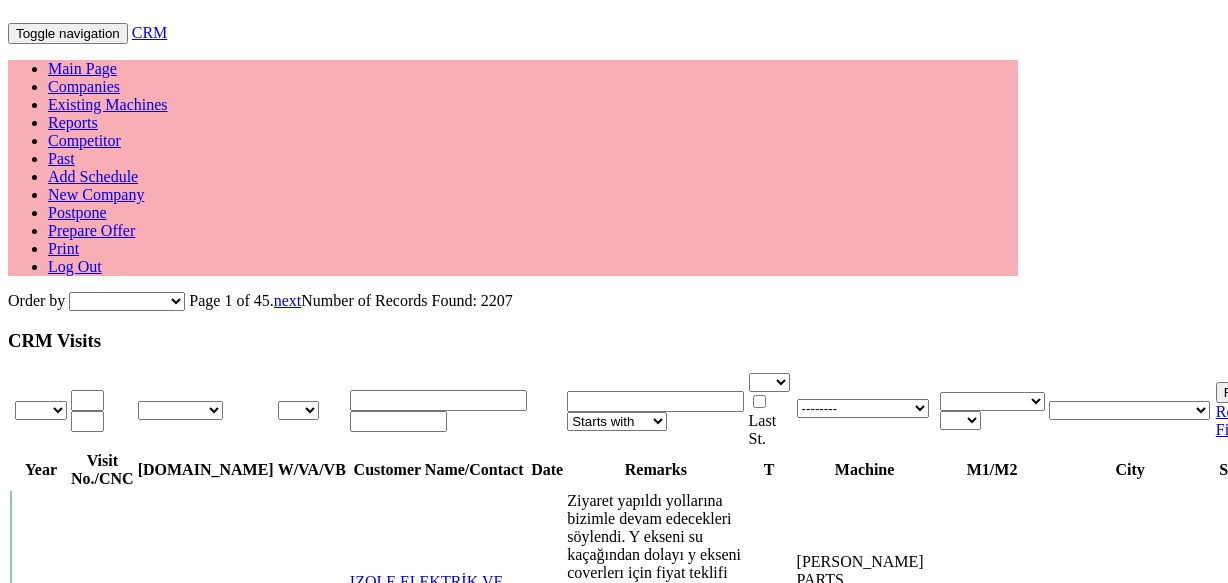 scroll, scrollTop: 0, scrollLeft: 0, axis: both 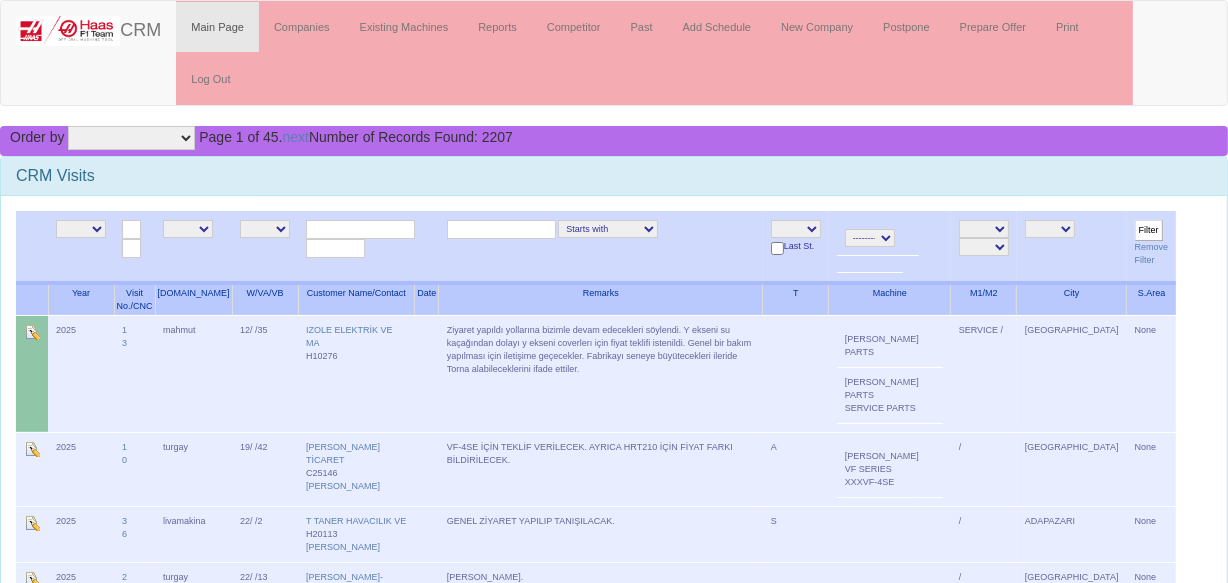 select on "5" 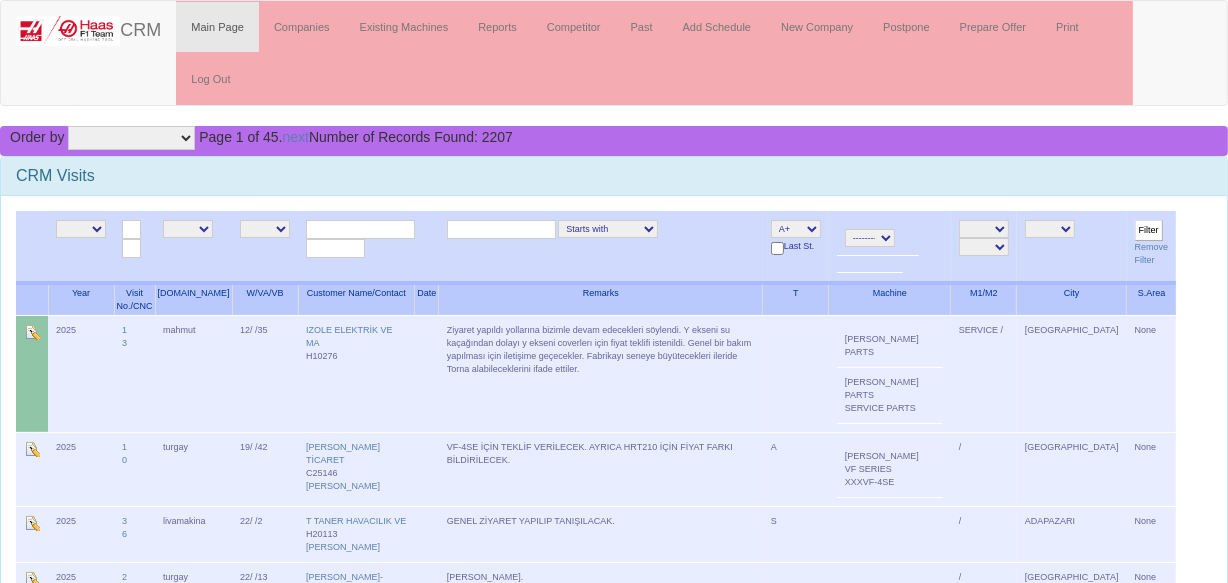 click on "NE
E
A+
A
B
C
L
O
S" at bounding box center (796, 229) 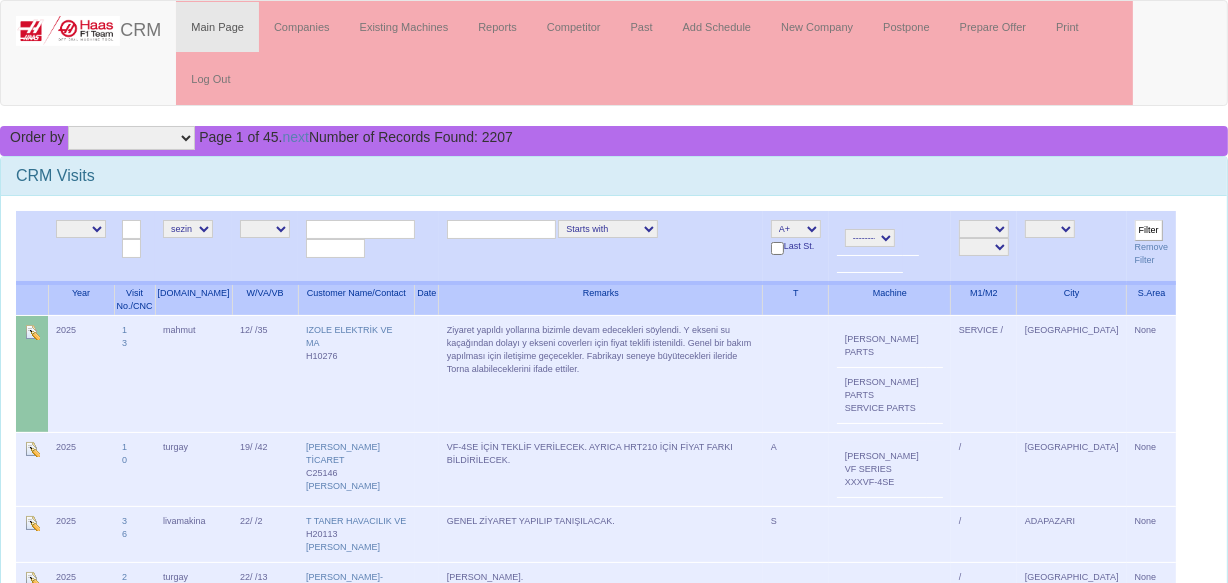 click on "NE
E
serdar
alper
sezin
gizem
emir
turgay
salesasist
mahmut
furkan
batıkan
berk
samet
ozgur
livamakina
aysu
caglar" at bounding box center (188, 229) 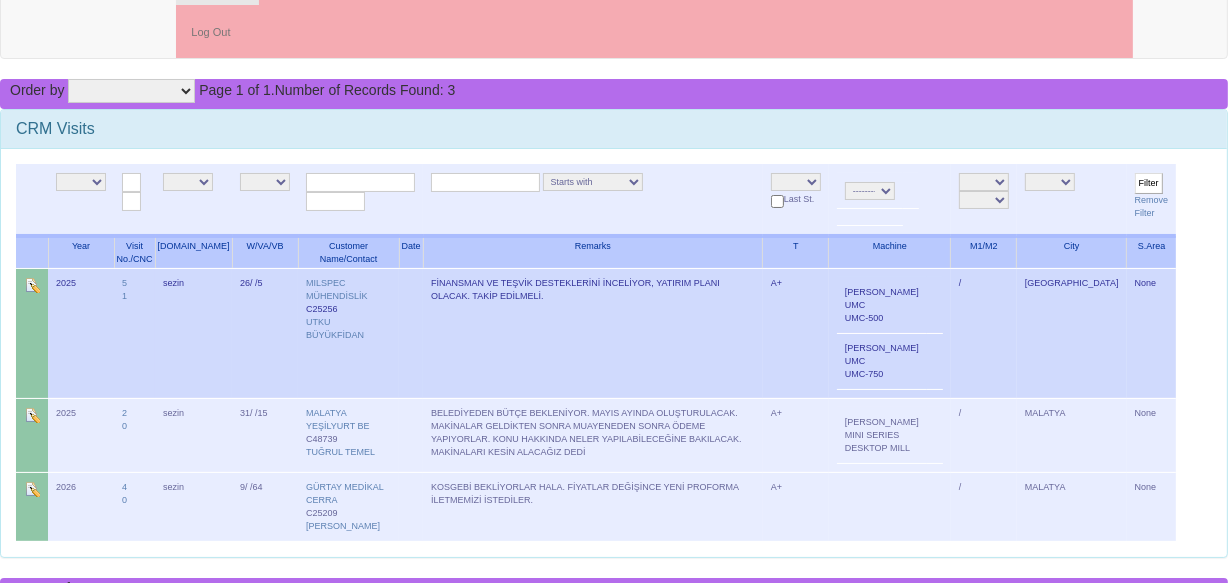 scroll, scrollTop: 0, scrollLeft: 0, axis: both 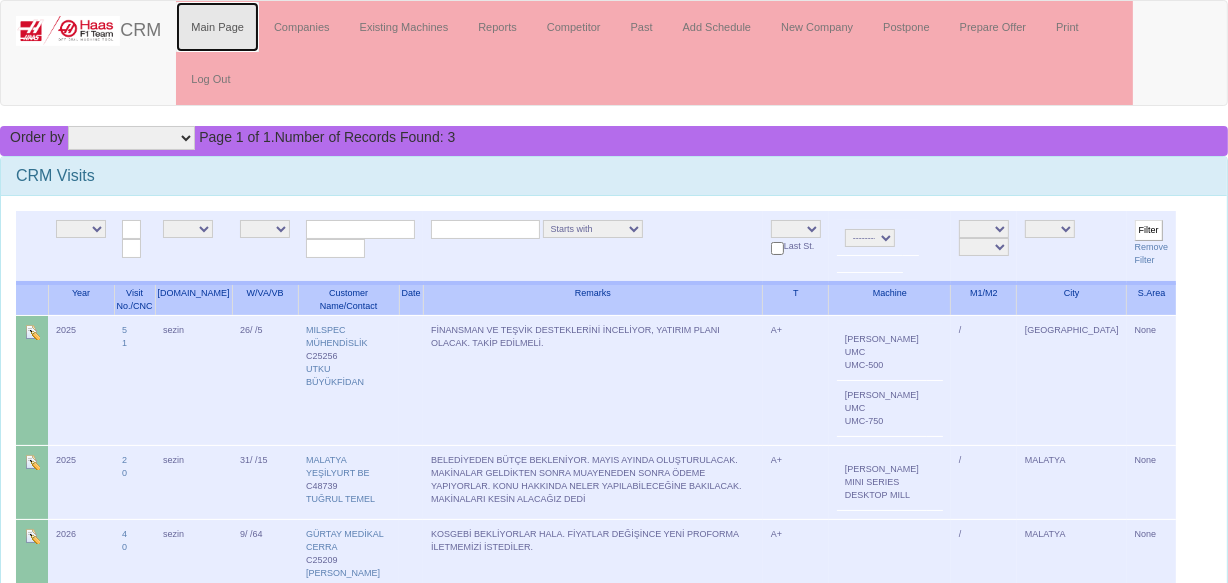 click on "Main Page" at bounding box center [217, 27] 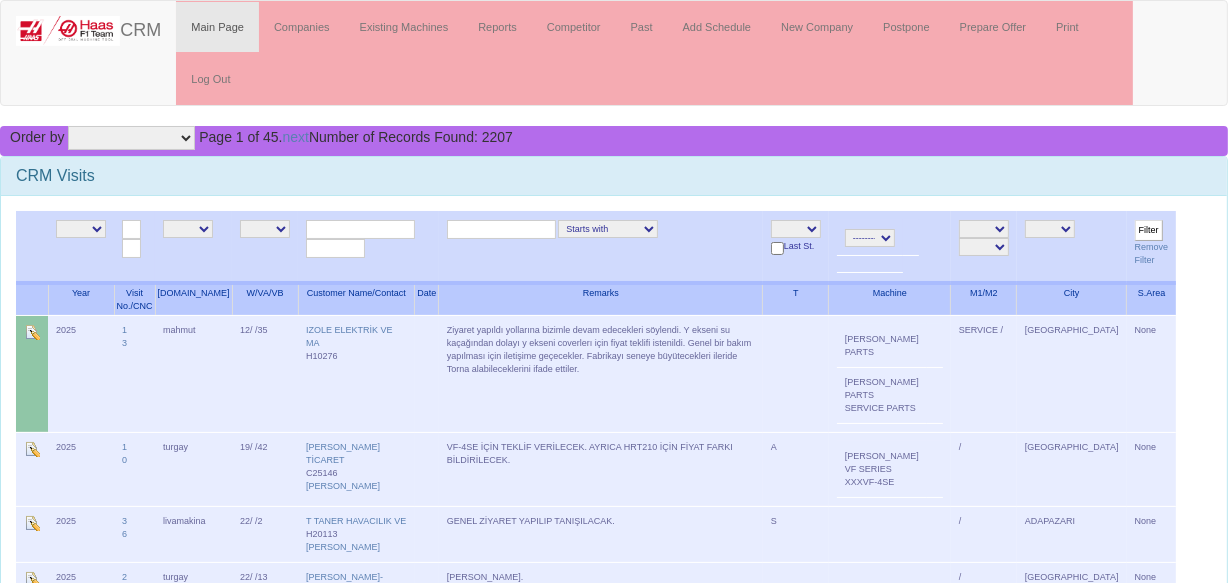 scroll, scrollTop: 0, scrollLeft: 0, axis: both 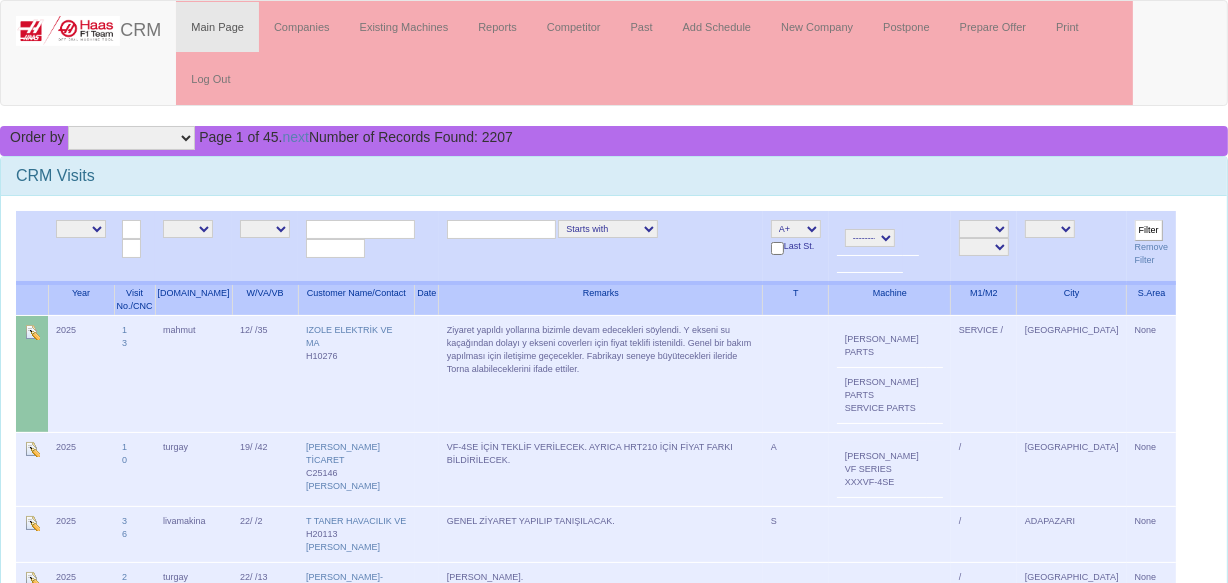 click on "NE
E
A+
A
B
C
L
O
S" at bounding box center [796, 229] 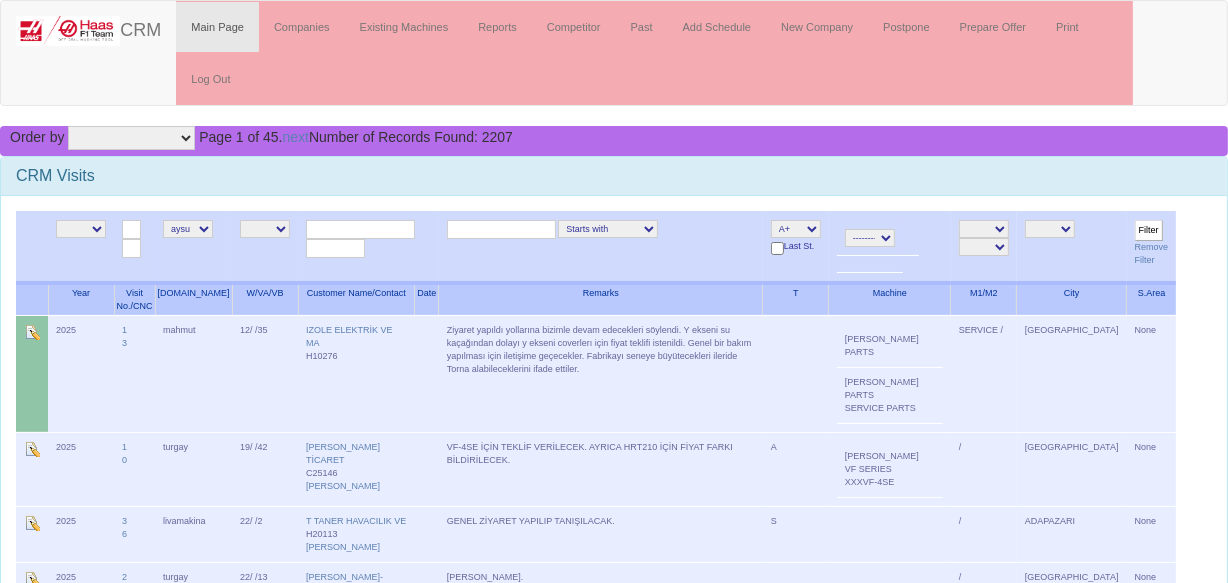 click on "NE
E
[PERSON_NAME]
[GEOGRAPHIC_DATA]
gizem
emir
[GEOGRAPHIC_DATA]
salesasist
[PERSON_NAME][GEOGRAPHIC_DATA]
[PERSON_NAME]
[PERSON_NAME][GEOGRAPHIC_DATA]
[GEOGRAPHIC_DATA]
[GEOGRAPHIC_DATA][PERSON_NAME]" at bounding box center (188, 229) 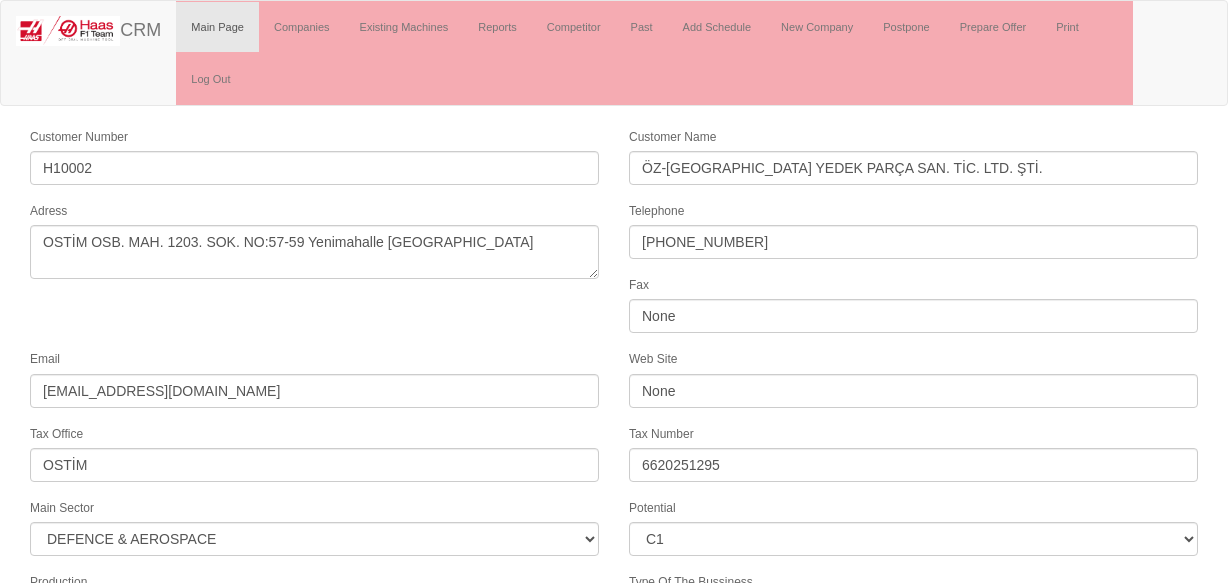 select on "364" 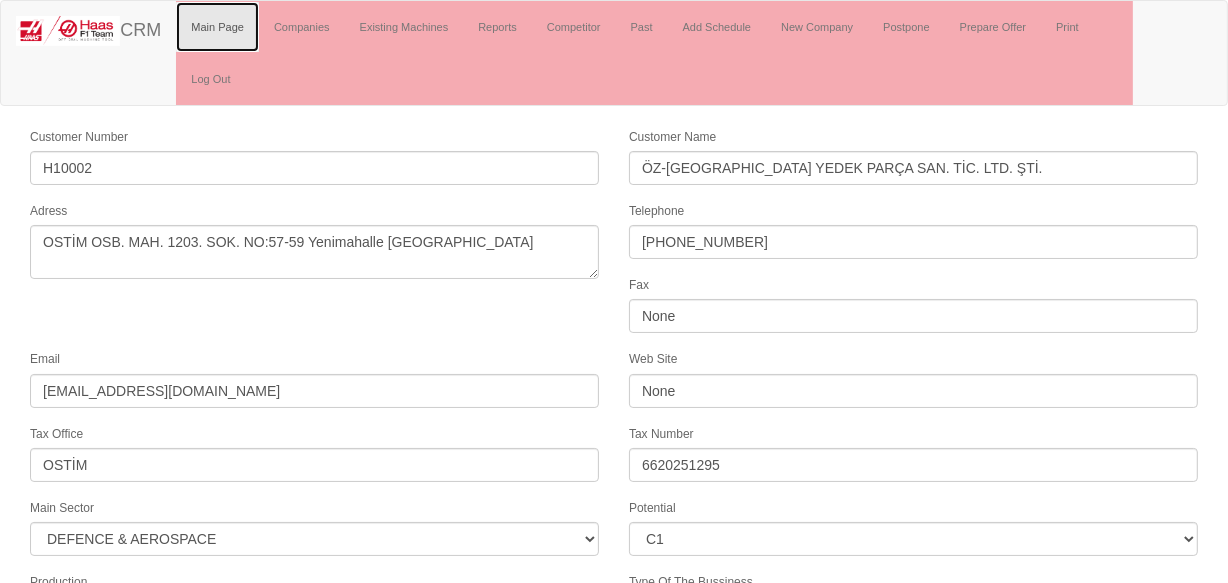 click on "Main Page" at bounding box center [217, 27] 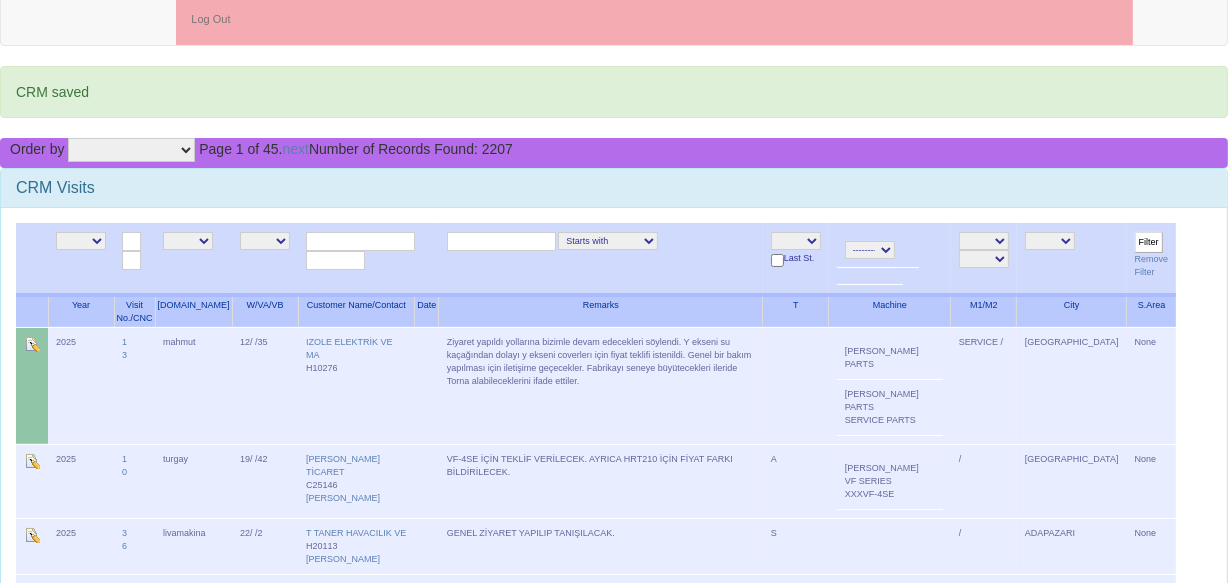 scroll, scrollTop: 90, scrollLeft: 0, axis: vertical 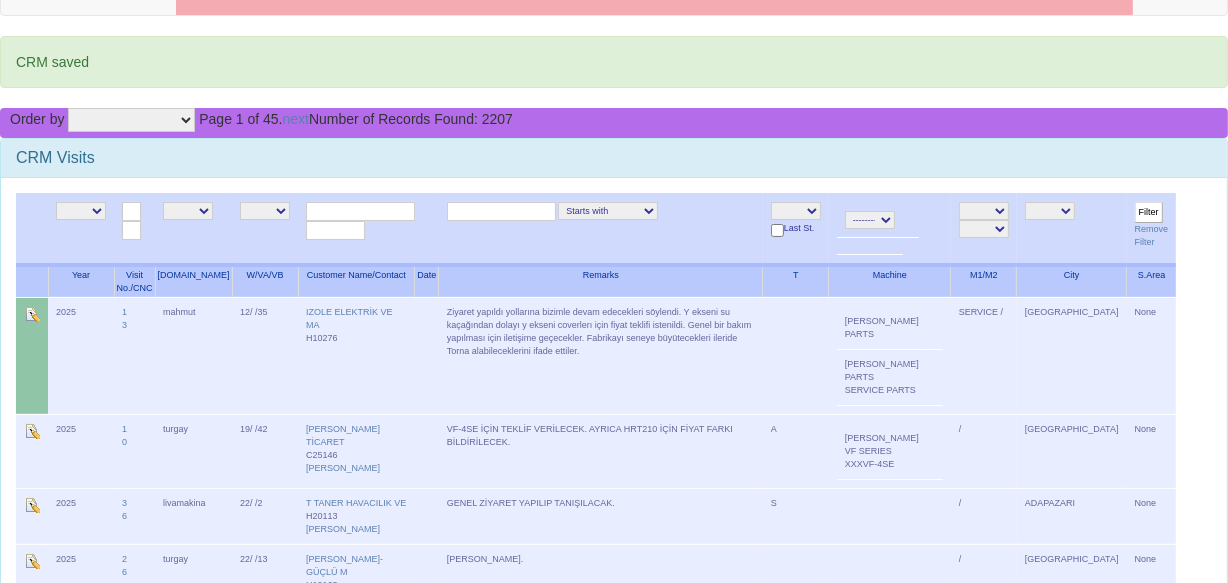 click at bounding box center [360, 211] 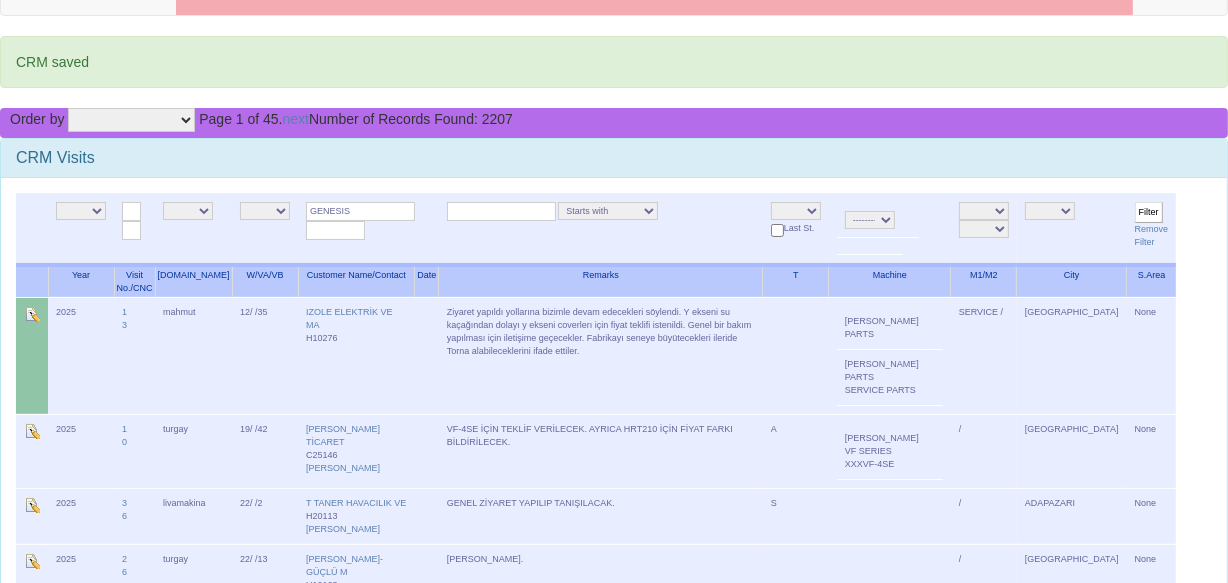 type on "GENESİS İLERİ TEKNOL" 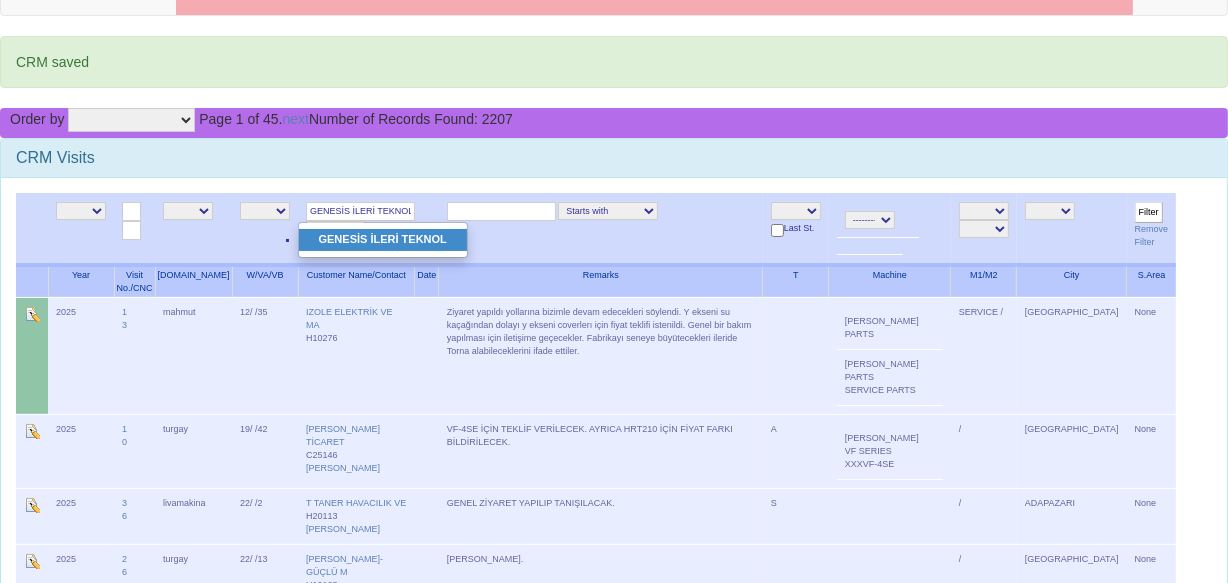 drag, startPoint x: 383, startPoint y: 241, endPoint x: 390, endPoint y: 252, distance: 13.038404 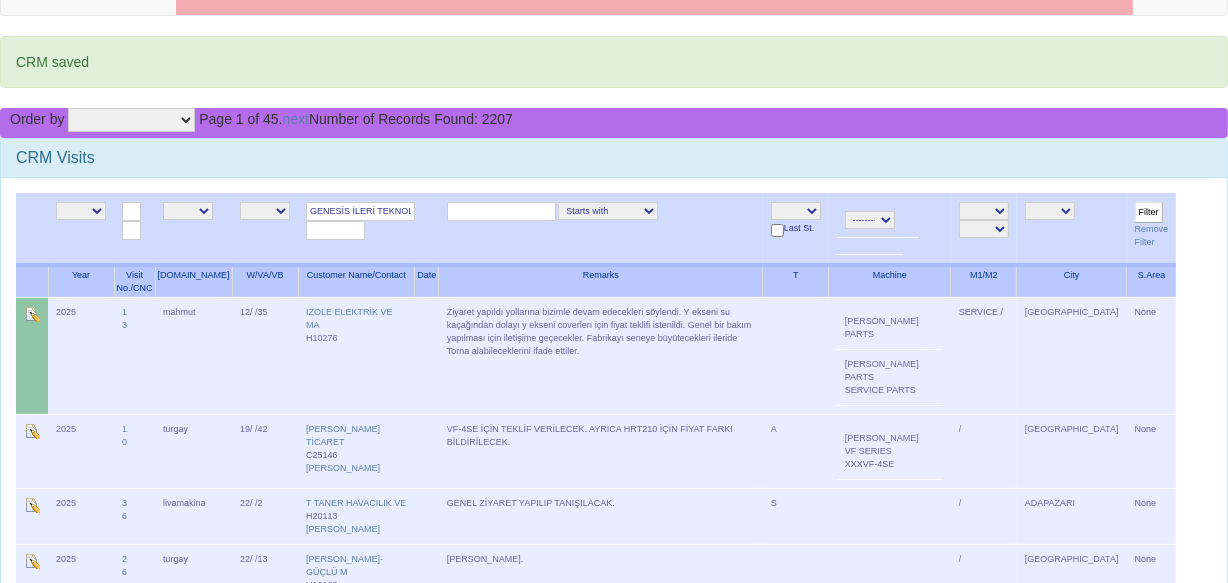 drag, startPoint x: 1153, startPoint y: 211, endPoint x: 1162, endPoint y: 231, distance: 21.931713 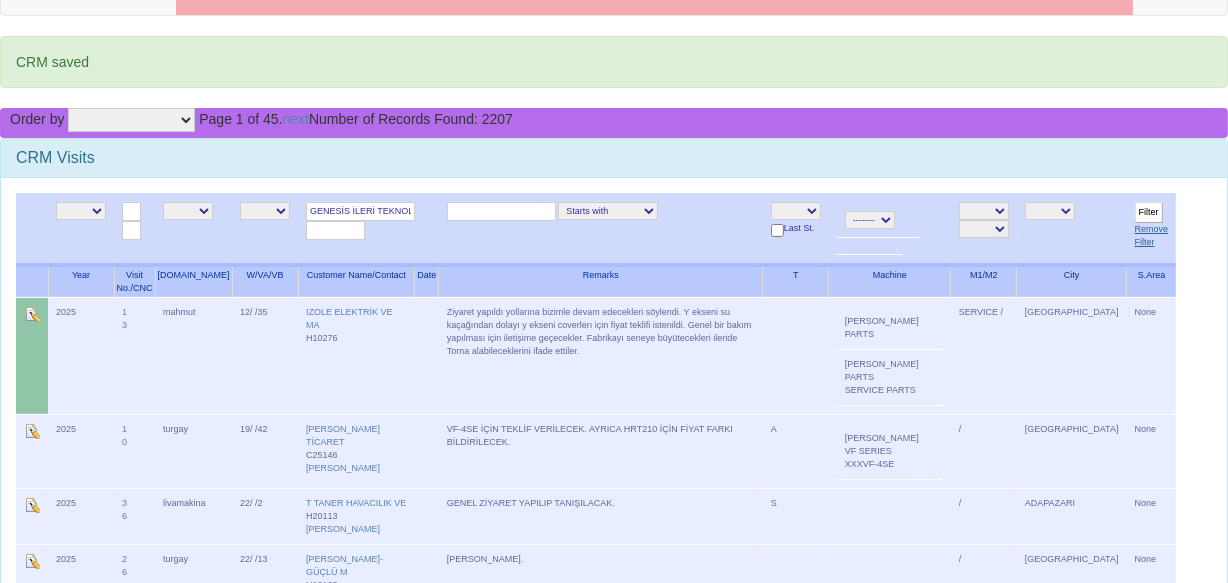 click on "Filter" at bounding box center [1149, 212] 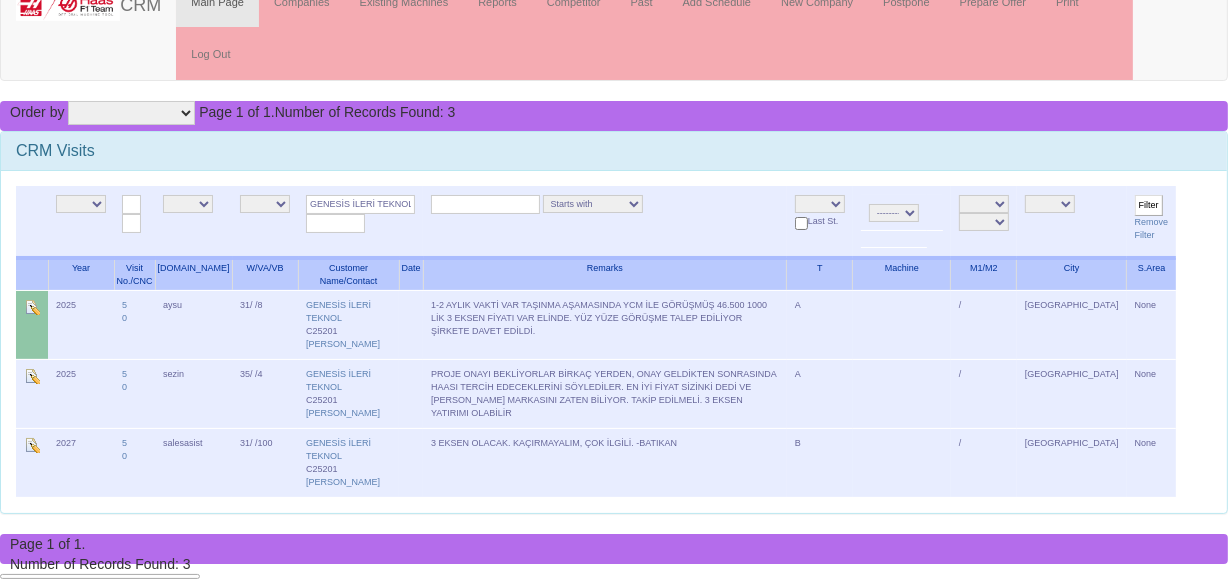 scroll, scrollTop: 0, scrollLeft: 0, axis: both 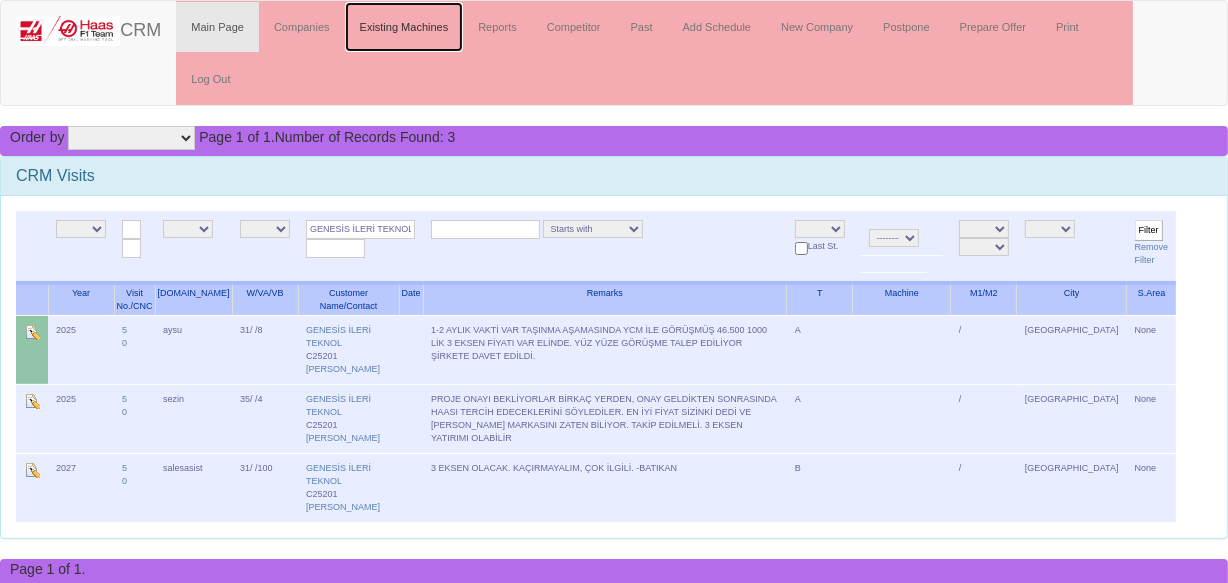 click on "Existing Machines" at bounding box center (404, 27) 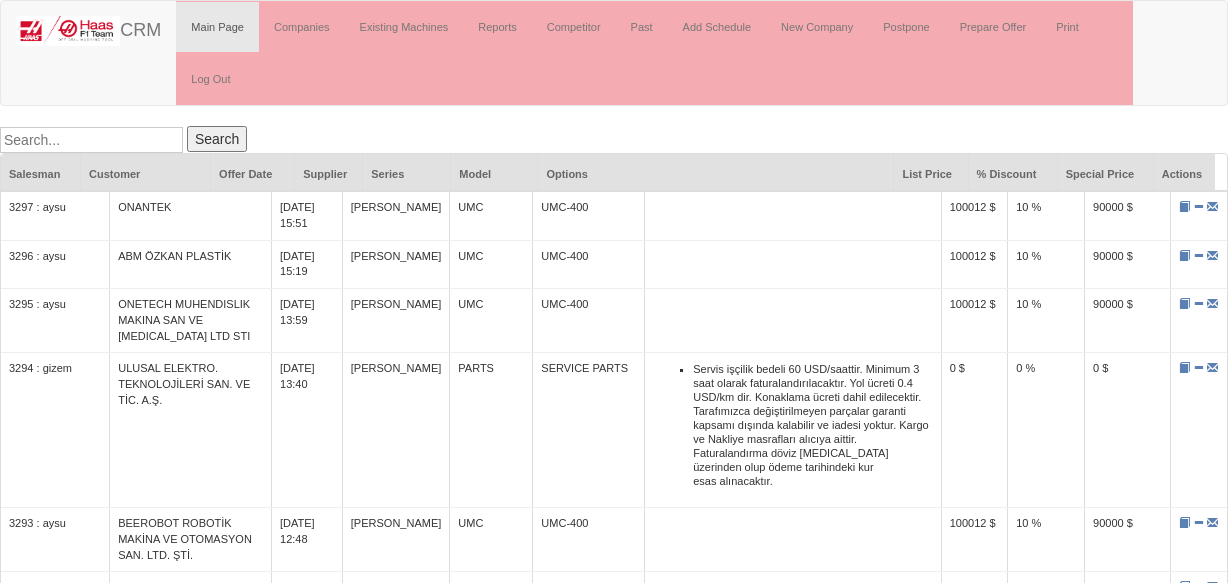 scroll, scrollTop: 0, scrollLeft: 0, axis: both 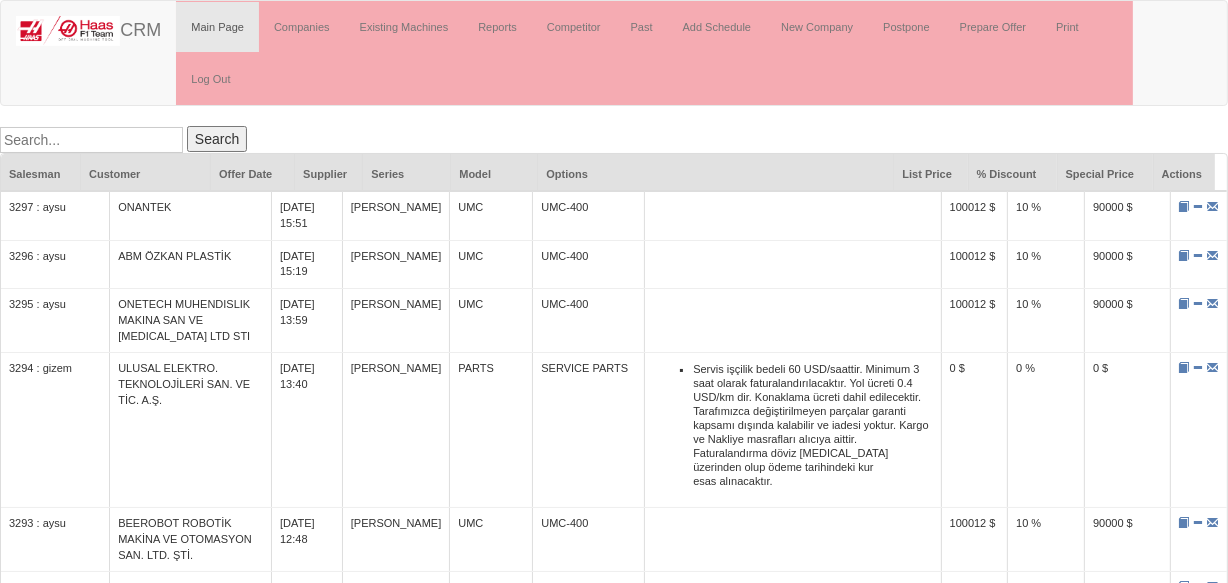 click at bounding box center (91, 140) 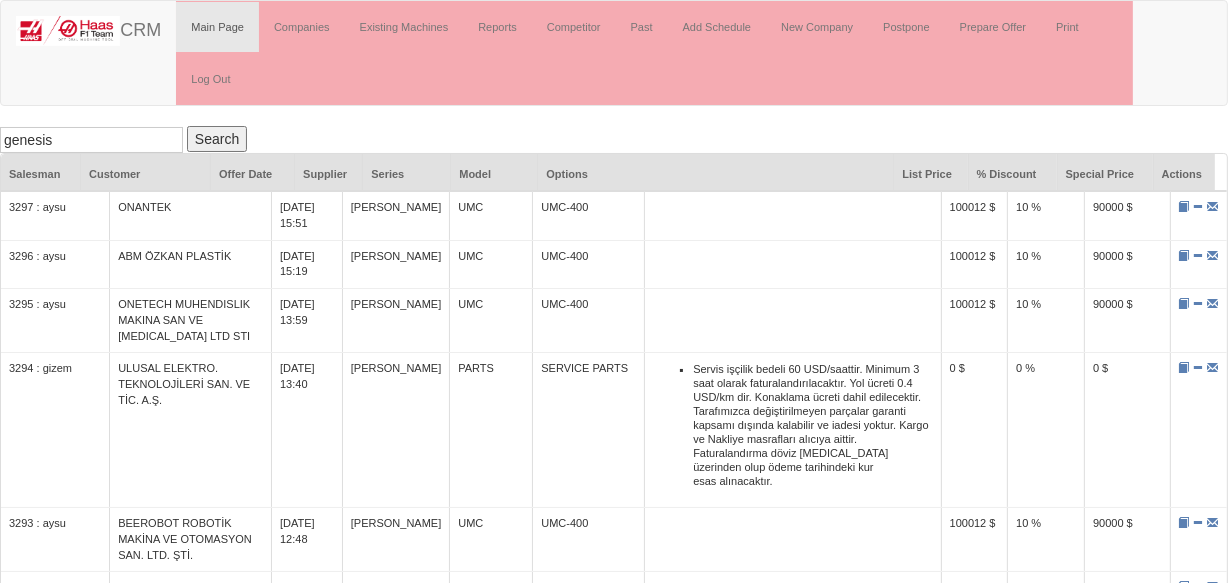 type on "genesis" 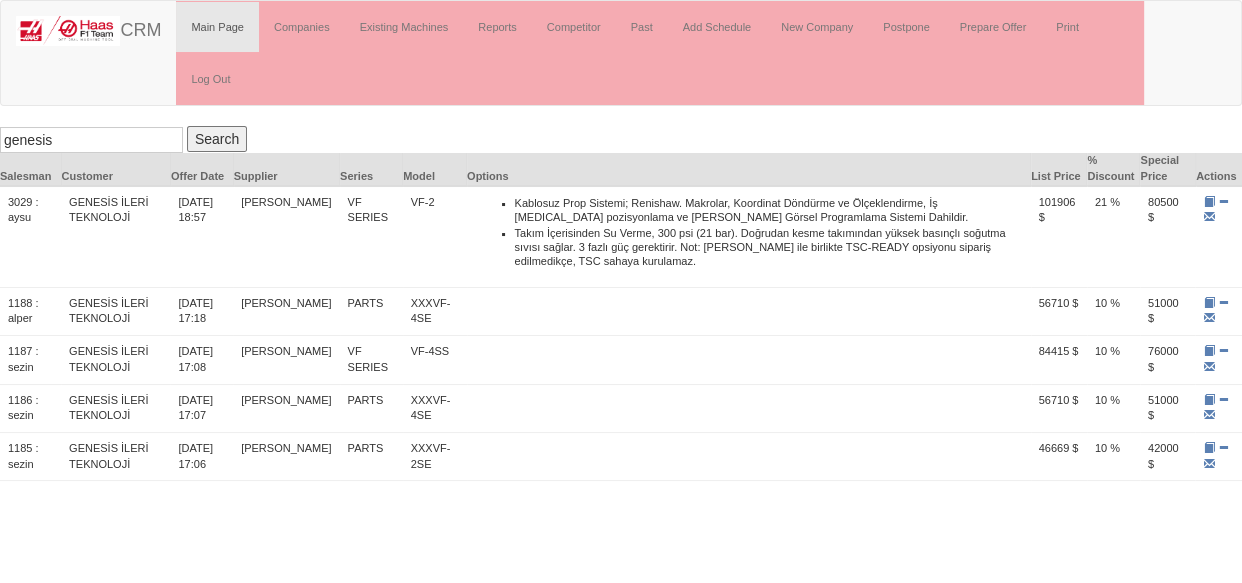 click on "genesis" at bounding box center [91, 140] 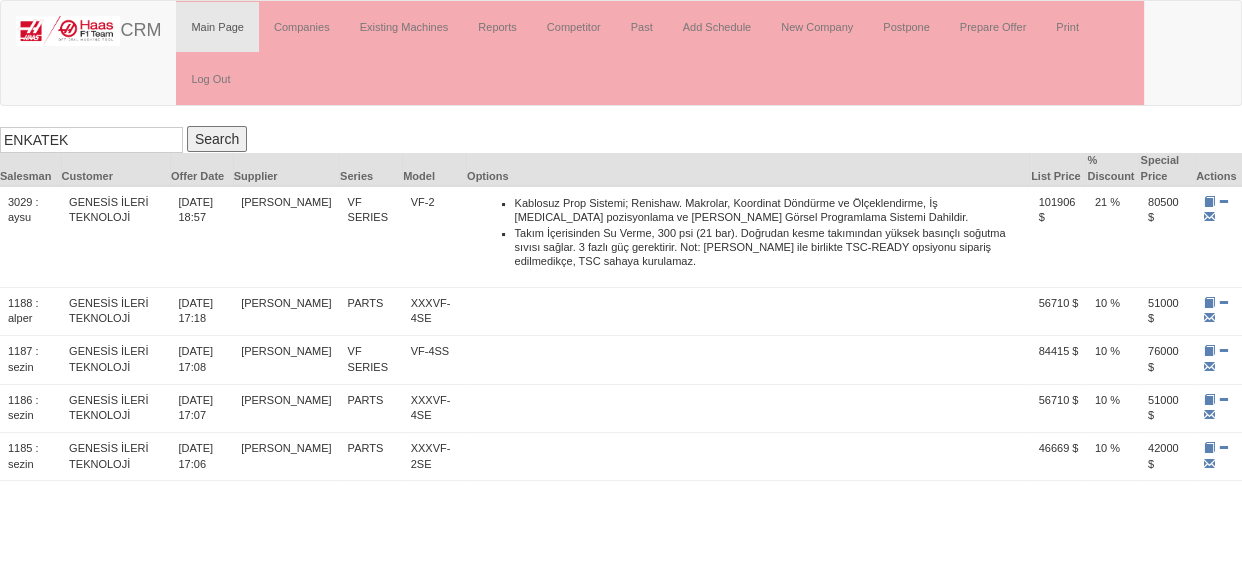 type on "ENKATEK" 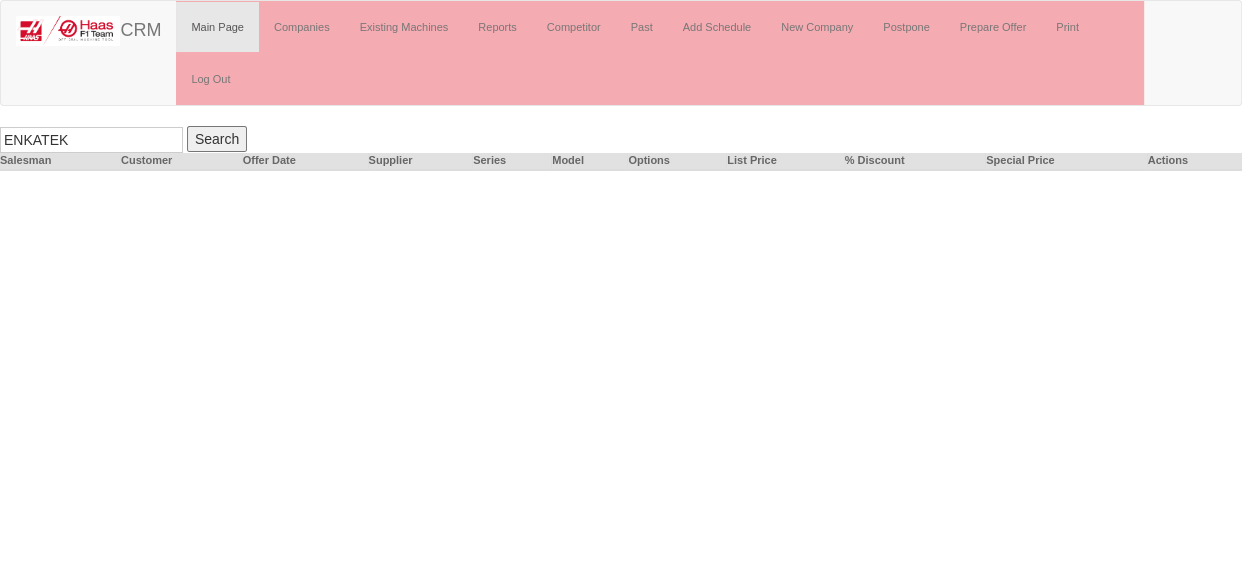 drag, startPoint x: 104, startPoint y: 140, endPoint x: 24, endPoint y: 136, distance: 80.09994 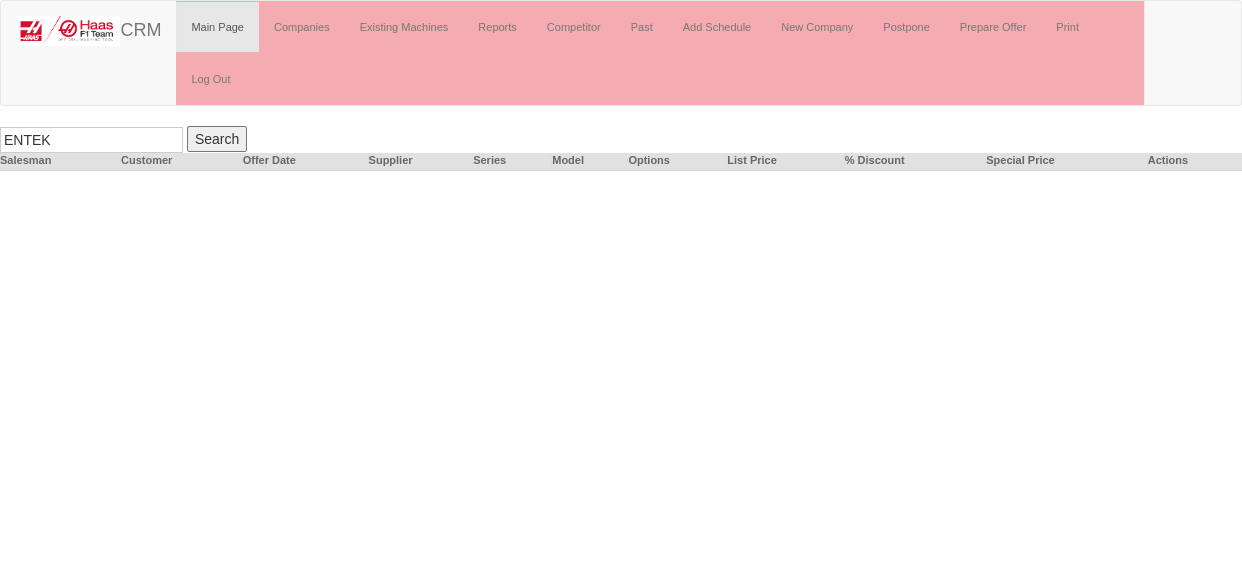 type on "ENTEK" 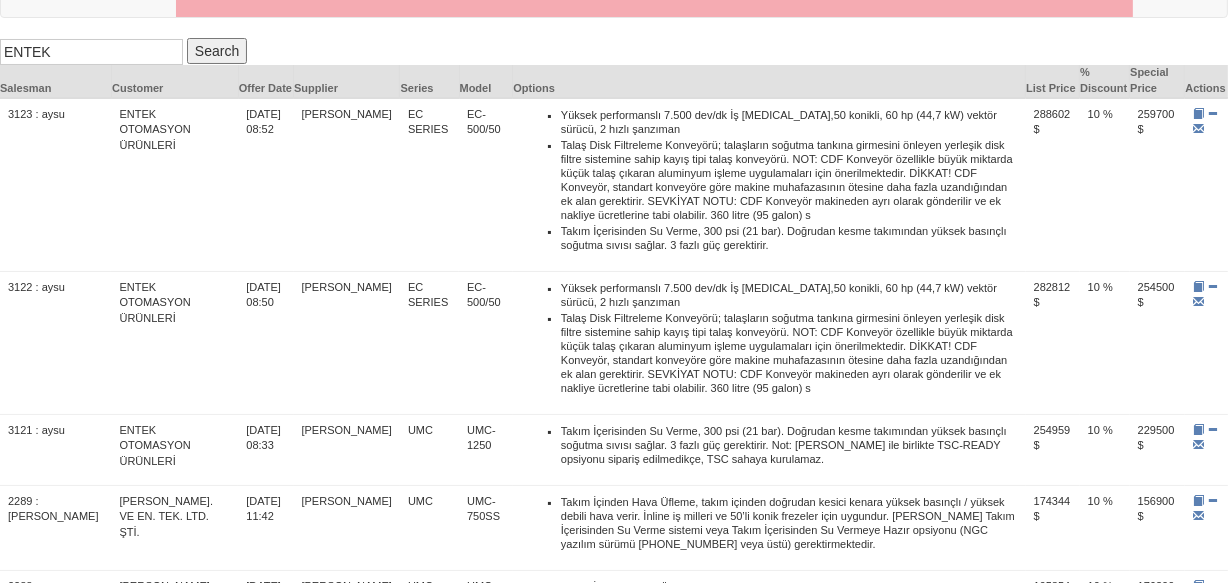 scroll, scrollTop: 0, scrollLeft: 0, axis: both 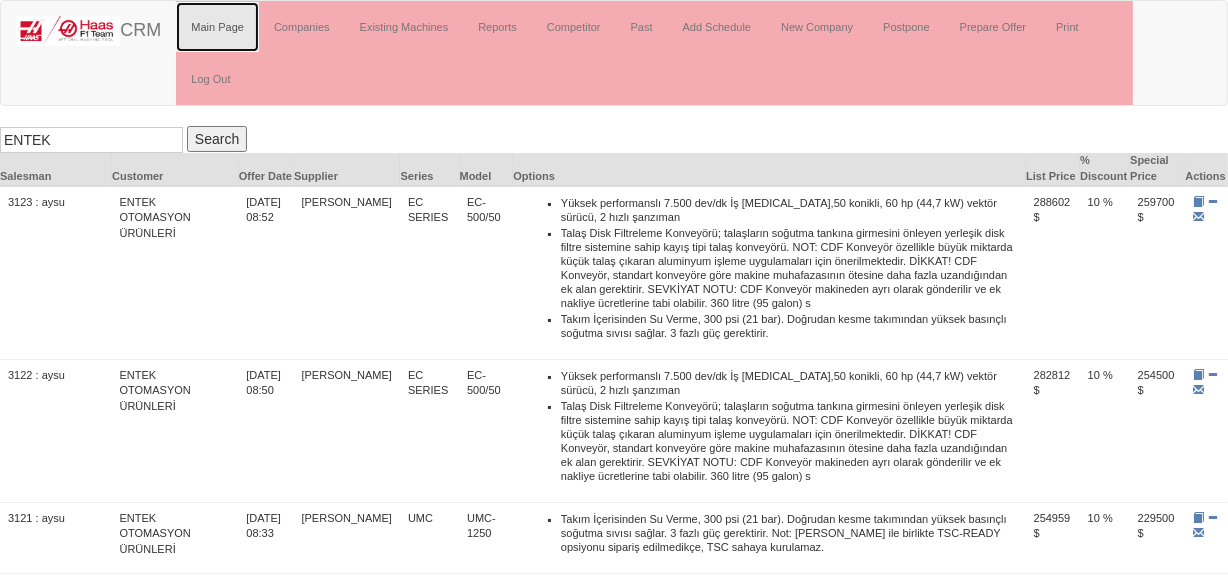 drag, startPoint x: 230, startPoint y: 29, endPoint x: 242, endPoint y: 58, distance: 31.38471 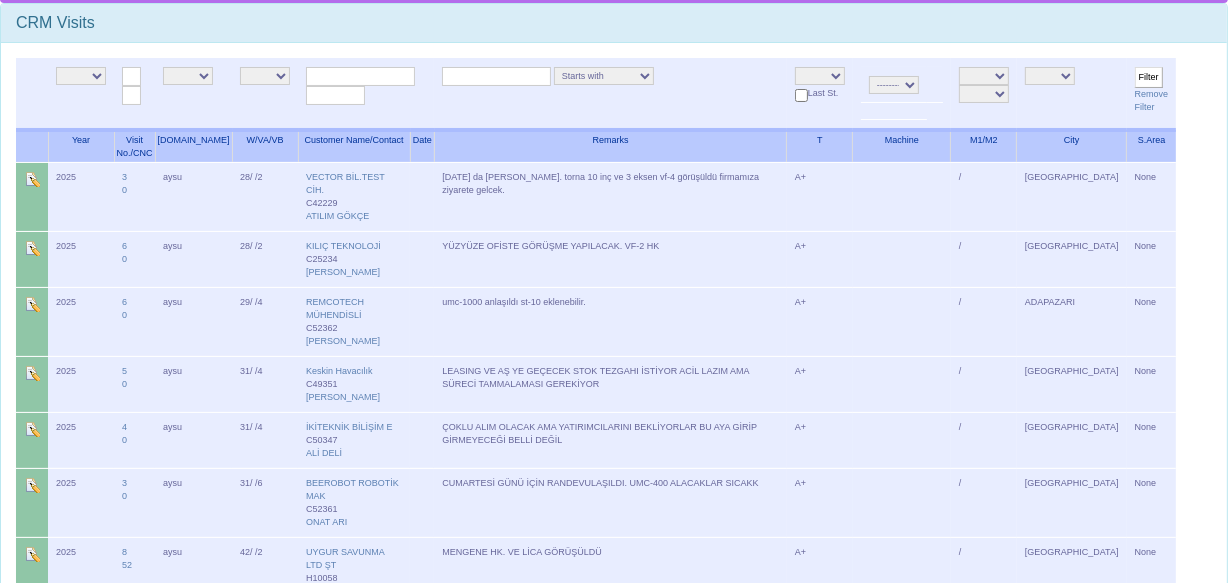 scroll, scrollTop: 0, scrollLeft: 0, axis: both 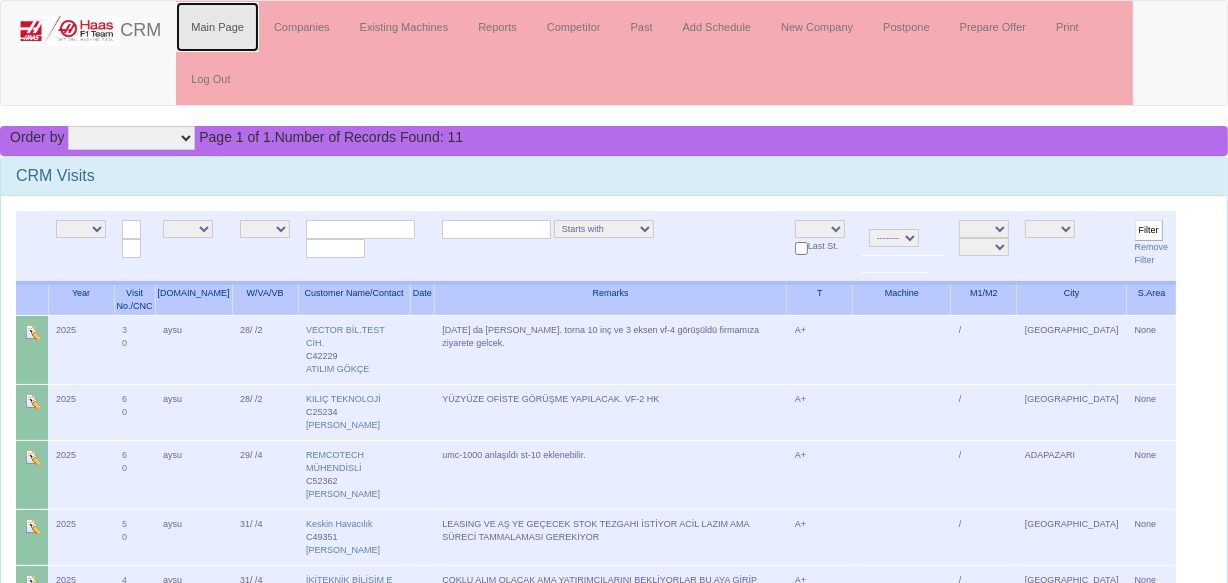 click on "Main Page" at bounding box center [217, 27] 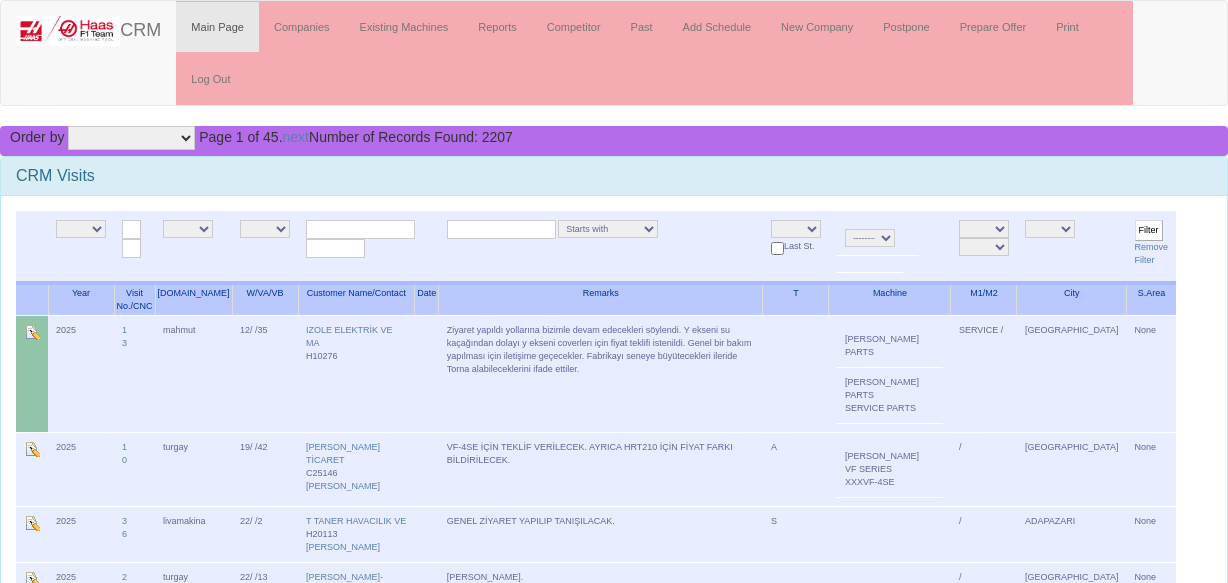scroll, scrollTop: 0, scrollLeft: 0, axis: both 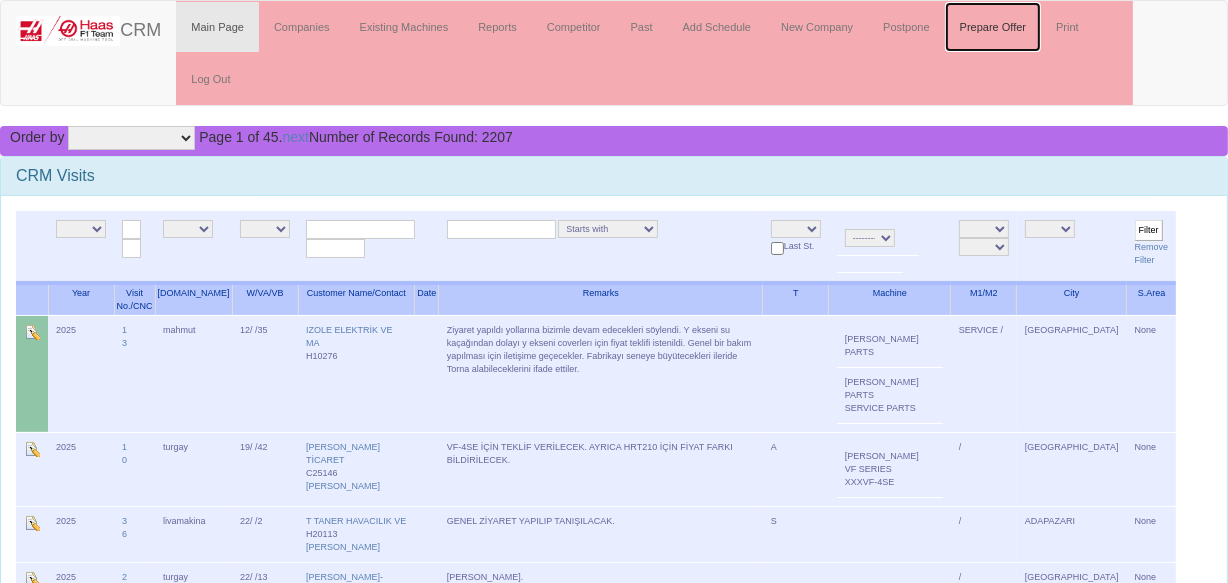 drag, startPoint x: 998, startPoint y: 30, endPoint x: 1018, endPoint y: 39, distance: 21.931713 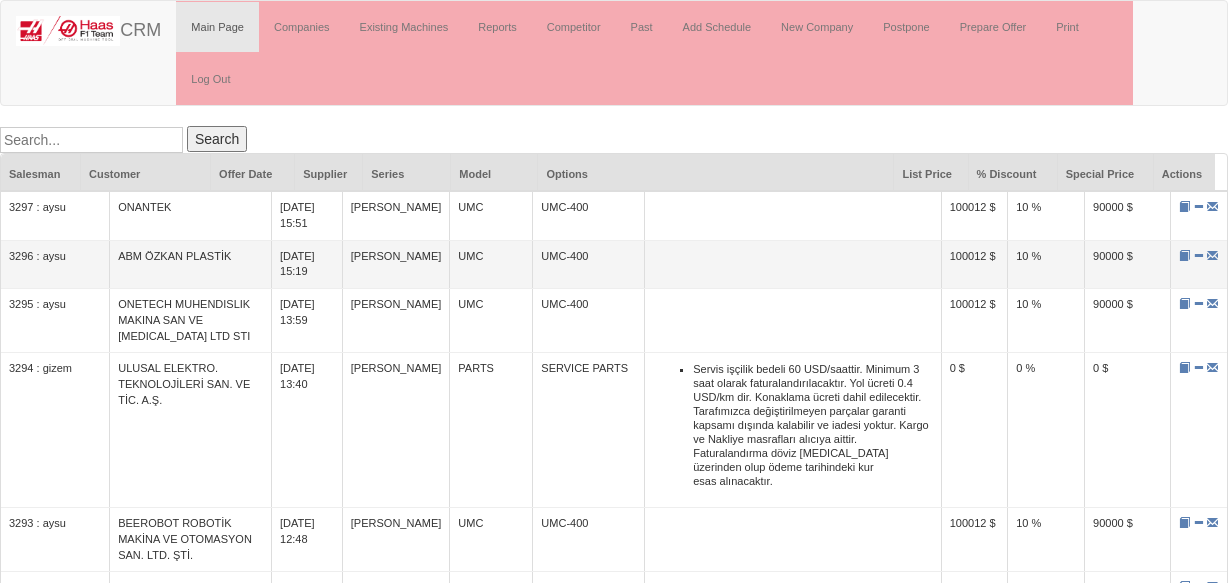 scroll, scrollTop: 0, scrollLeft: 0, axis: both 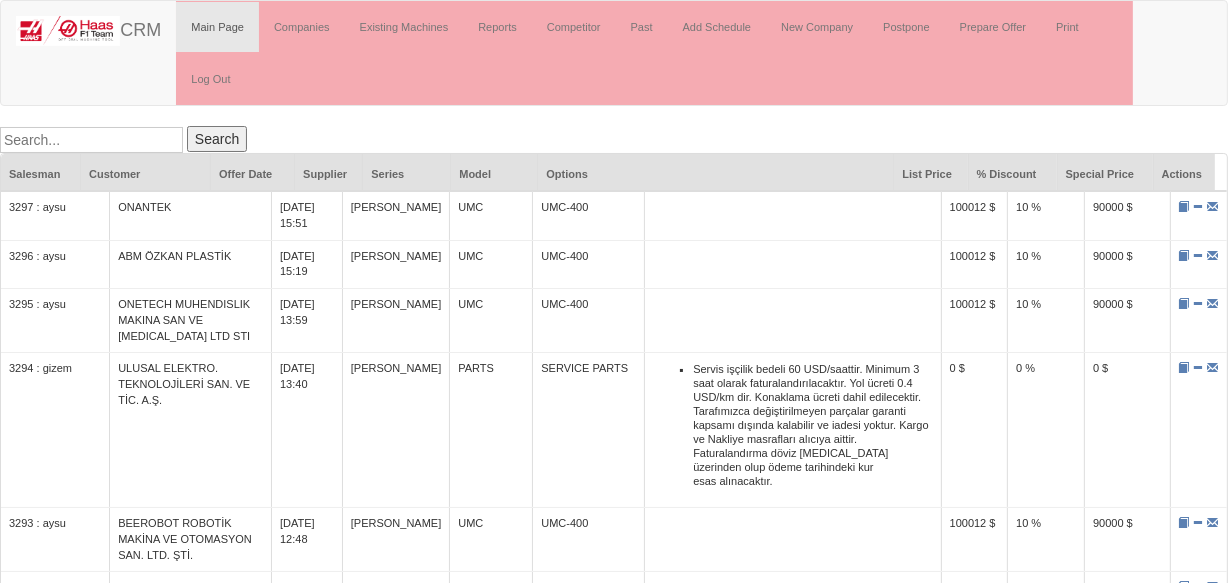 drag, startPoint x: 80, startPoint y: 141, endPoint x: 91, endPoint y: 145, distance: 11.7046995 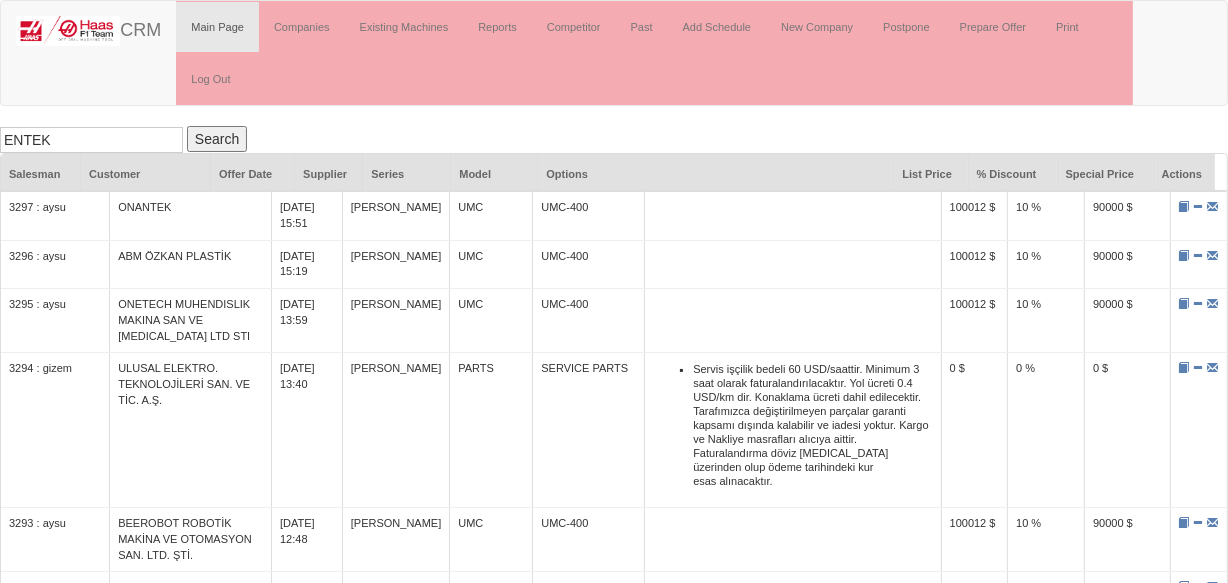 type on "ENTEK" 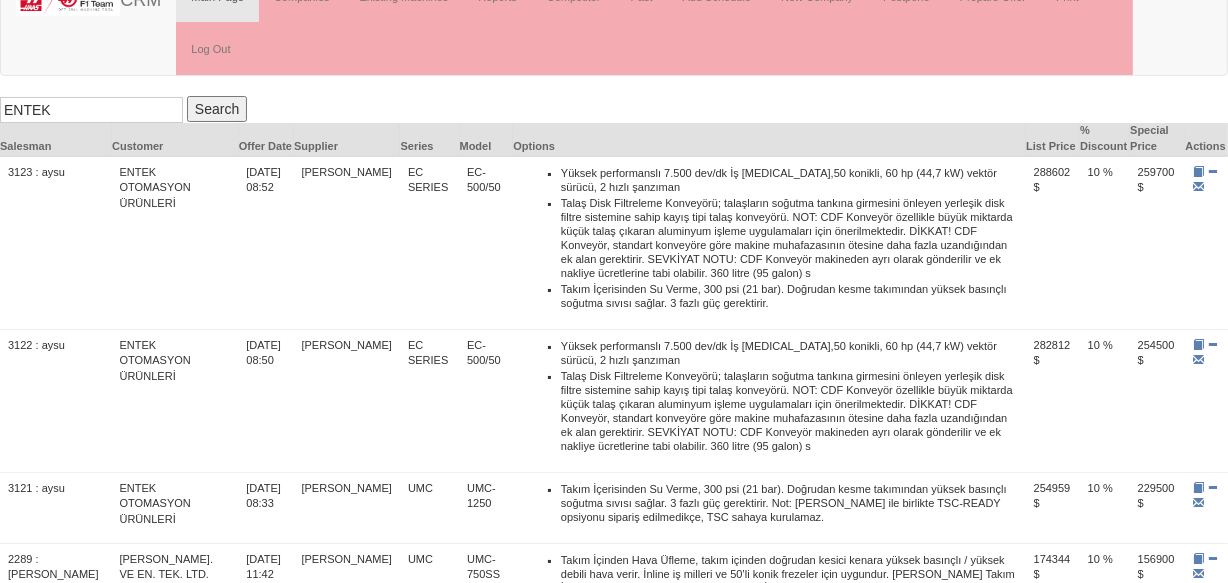 scroll, scrollTop: 0, scrollLeft: 0, axis: both 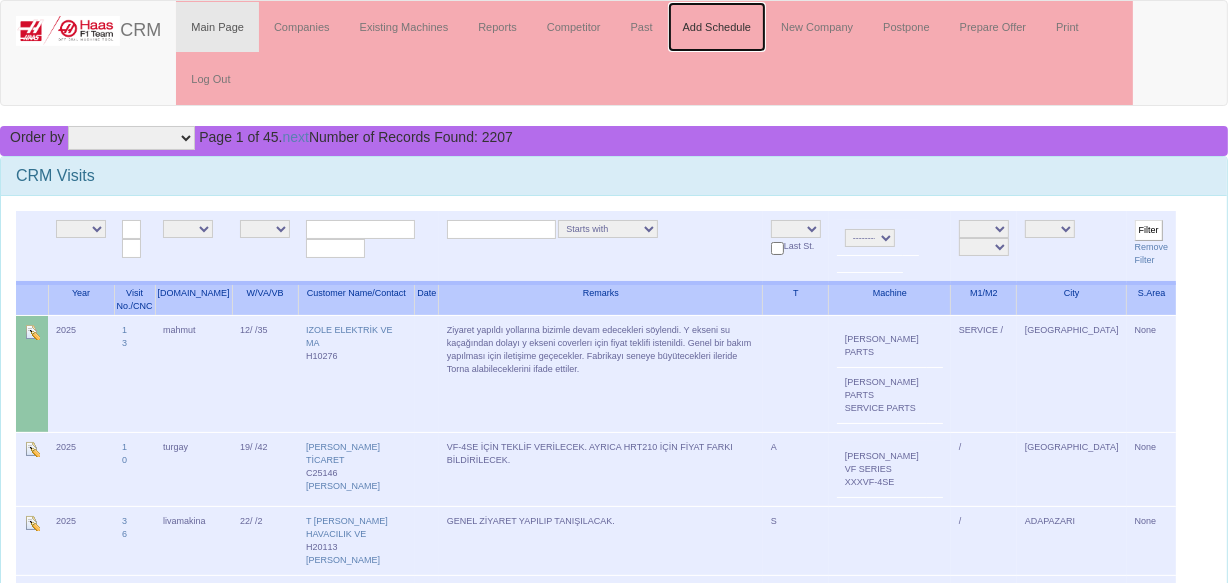 click on "Add Schedule" 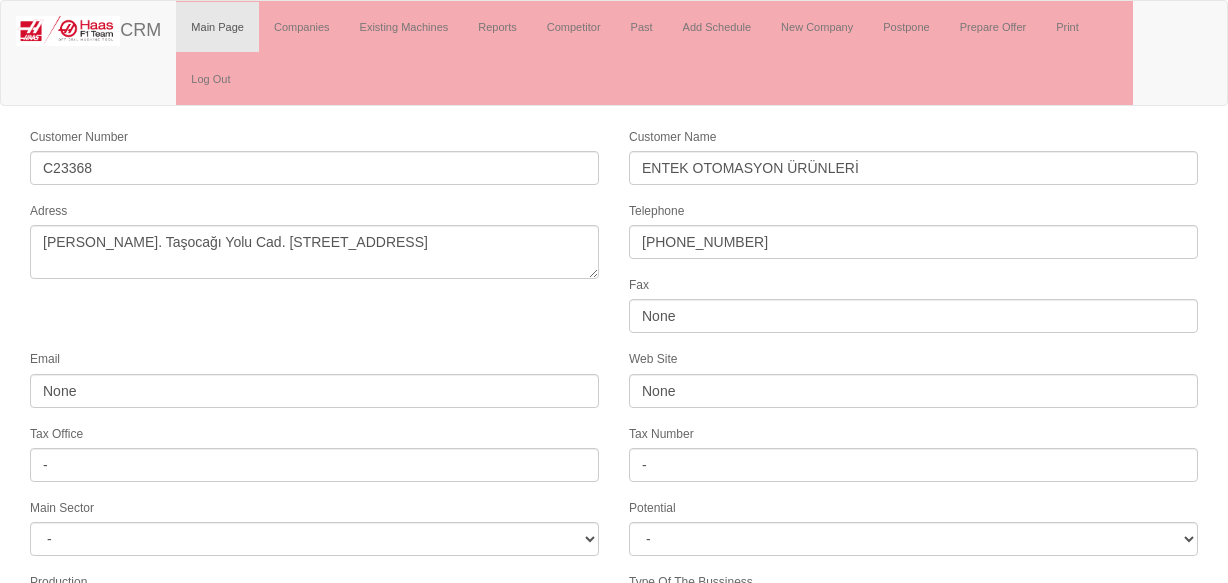 select 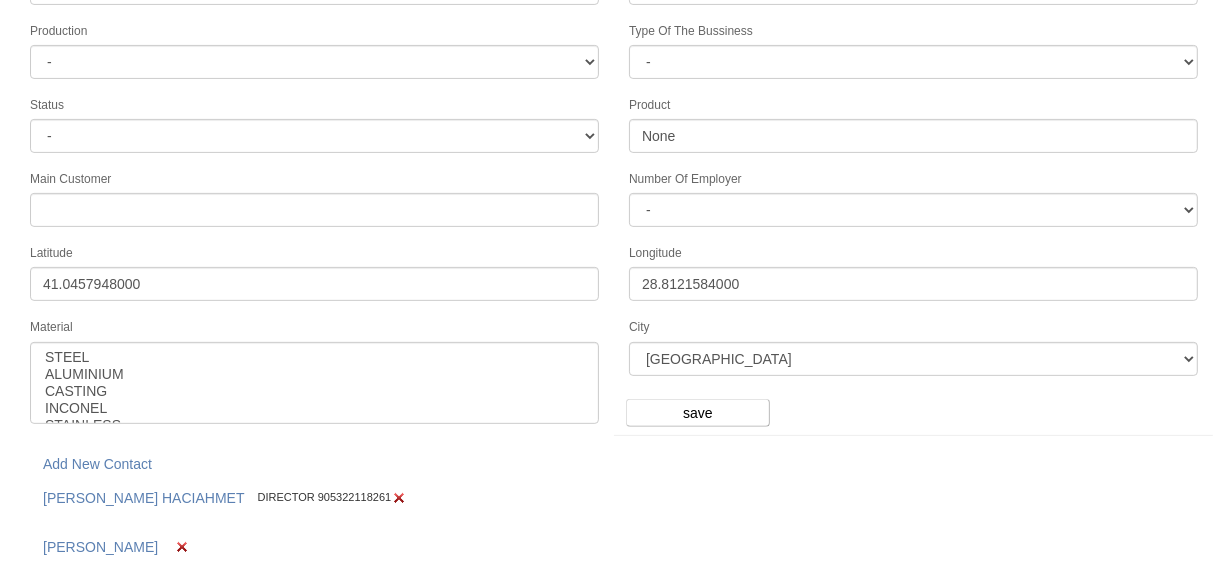 scroll, scrollTop: 7, scrollLeft: 0, axis: vertical 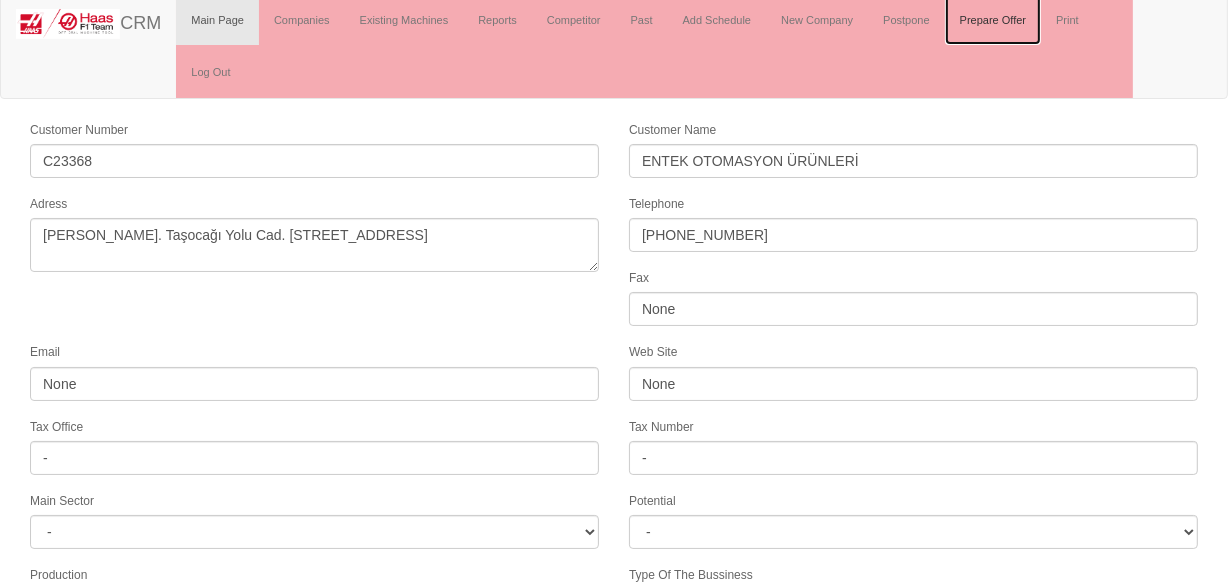 click on "Prepare Offer" at bounding box center (993, 20) 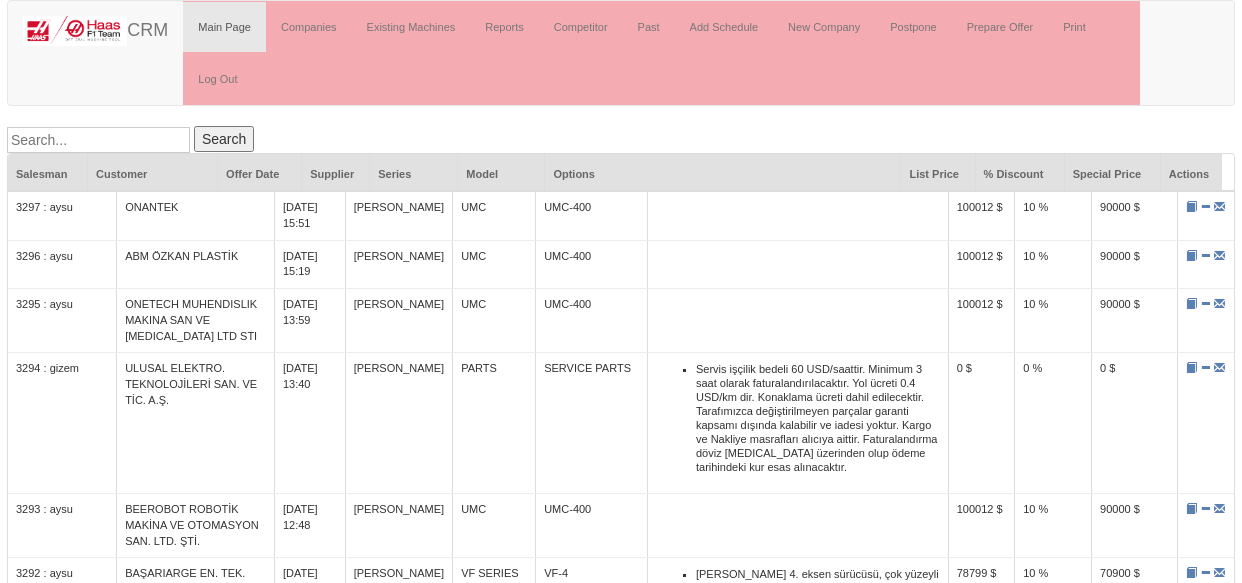 scroll, scrollTop: 0, scrollLeft: 0, axis: both 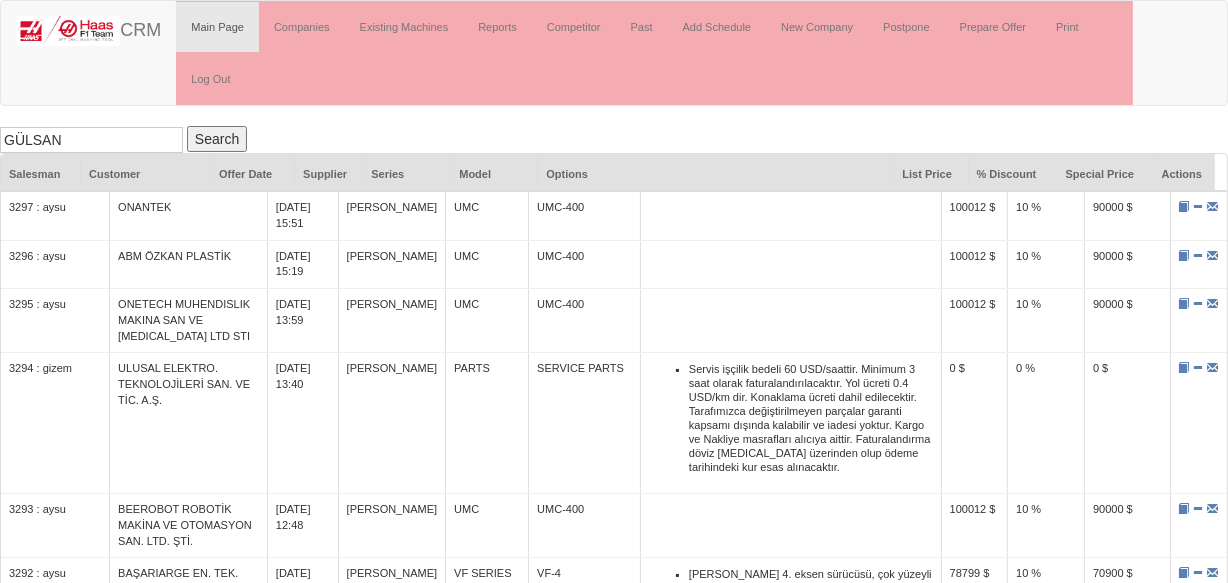 type on "GÜLSAN" 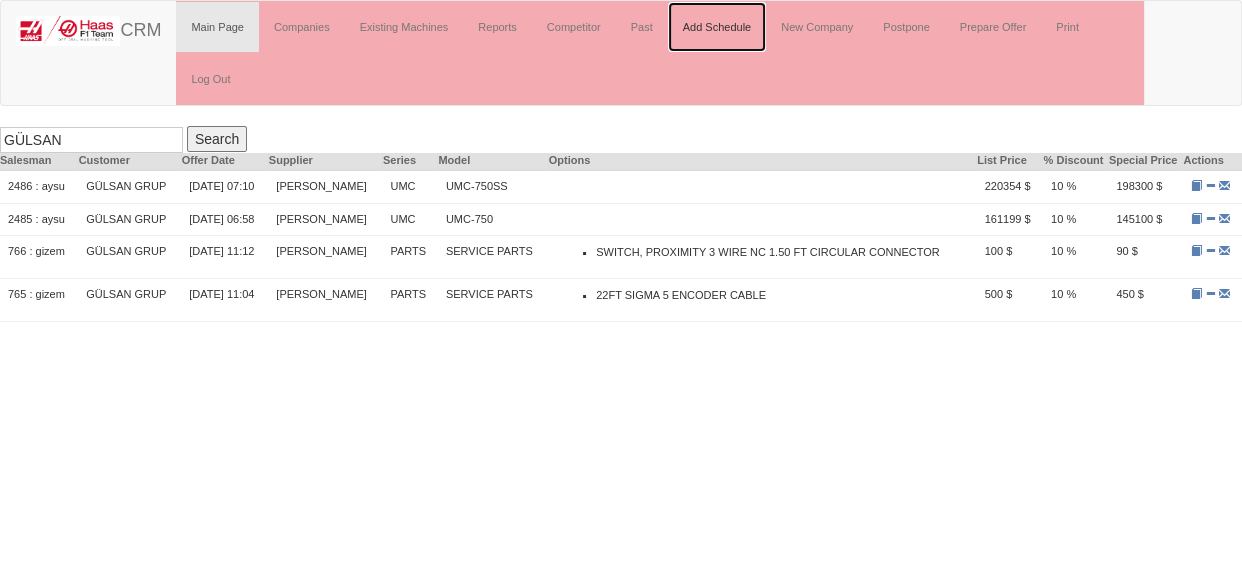 click on "Add Schedule" at bounding box center [717, 27] 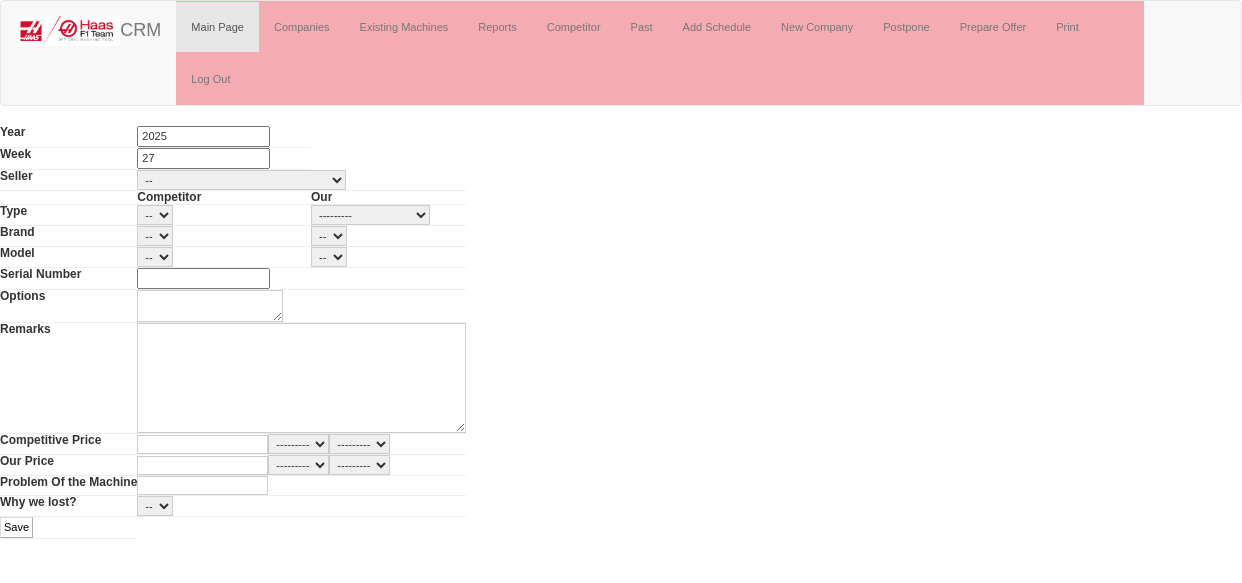 scroll, scrollTop: 0, scrollLeft: 0, axis: both 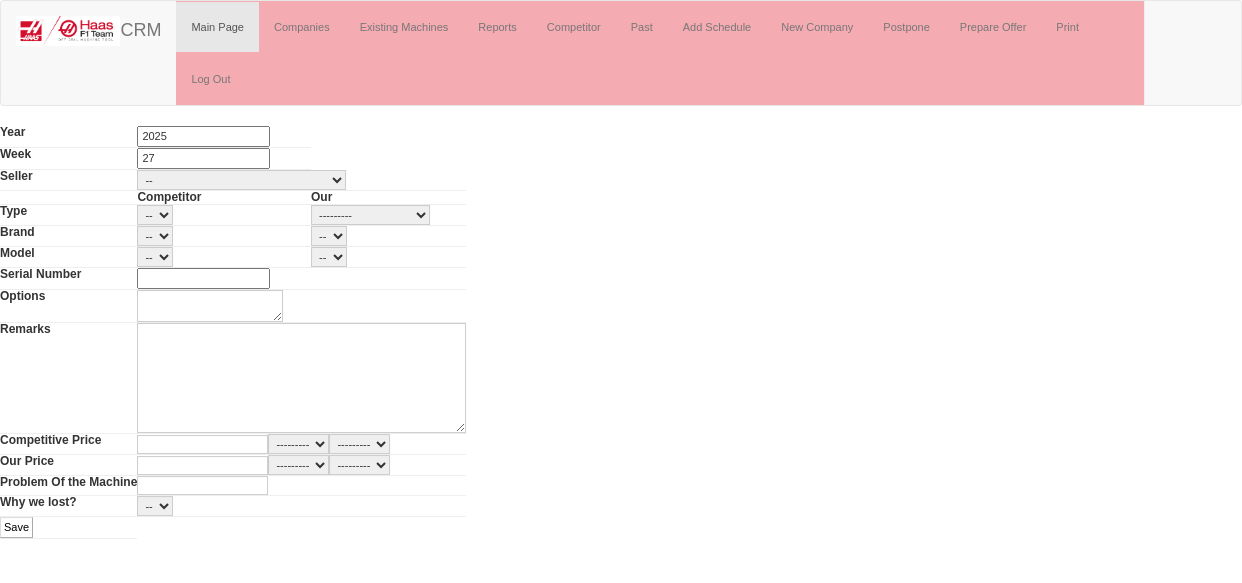 click on "-- ABT MAKİNA ADİL MAKİNA AJAN CNC AK MAKİNA ANADOLU MAKİNA ANCA ARI MAKİNA AVRUPA MAKİNA AYTT BAYSEL MAKİNA BİMAKSAN BOROKAV C-MAK MAKİNA ÇAM MAKİNA ÇELİK MAKİNA CF MAKİNA CHIRON CLASS CNC CMS MAKİNA CNC İLERİ TEKNOLOJİ CRDMARLA MAKİNA DEMA3000 DİRİNLER DMG MORISEIKI DMS MAKİNA EFELER MAKİNA EFMAK EGE TEKNİK [PERSON_NAME] ETASİS FORM MAKİNA FURKAN GEMİNİ GNC MAKİNA GÜVENAL MAKİNA HAKSAN MAKİNA HER MAKİNA HİLALSAN İHSAN [PERSON_NAME] İNMAK [GEOGRAPHIC_DATA] MAKİNA KAYMAZ MAKİNE KEMA MAKİNA KOYUNCU KULA MAKİNA LİDER MAKİNA [PERSON_NAME] MARMARA CNC MCM MAKİNA MEGA MAKİNA MH MAKİNA MH MAKİNA  MİKRON MAKİNA MTA MAKİNA MUSTEK NİTAŞ MAKİNA NONAME ÖNİŞMAK MAKİNA ORSEL MÜHENDİSLİK OTR MAKİNA PERPA MAKİNA REİS MAKİNA SANİTAŞ MAKİNA SES3000 SMTCL SPINNER STAR CNC TAKSAN TANDEM TECUS CNC TEKNİKEL TEZAYMAK TEZMAKSAN TEZSAN TORMAKSAN UĞURSAN [PERSON_NAME] UNITEC UZTES MAKİNA YAMAZAKI MAZAK YENAMAK [PERSON_NAME] TEKNOLOJI LTD. YUNTES" at bounding box center [241, 180] 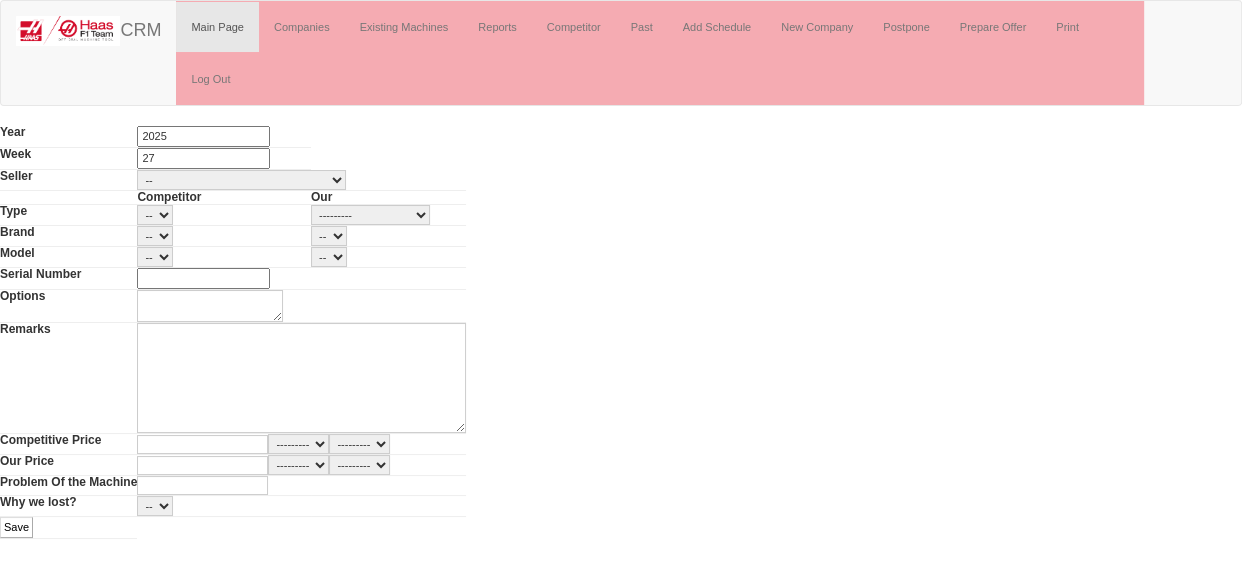 select on "93" 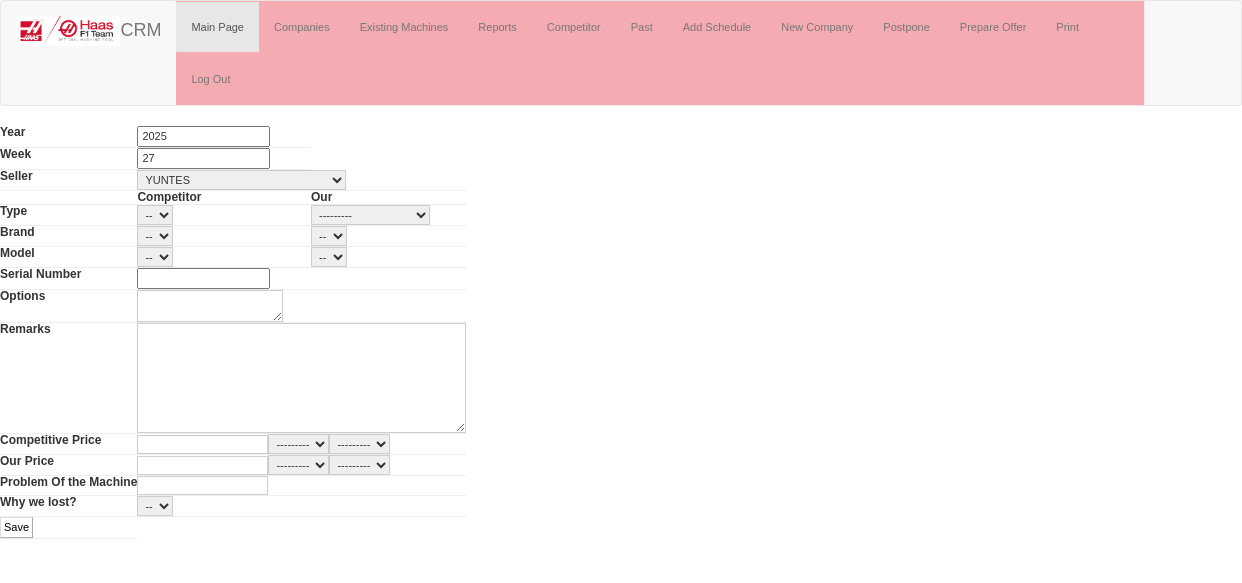 click on "-- ABT MAKİNA ADİL MAKİNA AJAN CNC AK MAKİNA ANADOLU MAKİNA ANCA ARI MAKİNA AVRUPA MAKİNA AYTT BAYSEL MAKİNA BİMAKSAN BOROKAV C-MAK MAKİNA ÇAM MAKİNA ÇELİK MAKİNA CF MAKİNA CHIRON CLASS CNC CMS MAKİNA CNC İLERİ TEKNOLOJİ CRDMARLA MAKİNA DEMA3000 DİRİNLER DMG MORISEIKI DMS MAKİNA EFELER MAKİNA EFMAK EGE TEKNİK [PERSON_NAME] ETASİS FORM MAKİNA FURKAN GEMİNİ GNC MAKİNA GÜVENAL MAKİNA HAKSAN MAKİNA HER MAKİNA HİLALSAN İHSAN [PERSON_NAME] İNMAK [GEOGRAPHIC_DATA] MAKİNA KAYMAZ MAKİNE KEMA MAKİNA KOYUNCU KULA MAKİNA LİDER MAKİNA [PERSON_NAME] MARMARA CNC MCM MAKİNA MEGA MAKİNA MH MAKİNA MH MAKİNA  MİKRON MAKİNA MTA MAKİNA MUSTEK NİTAŞ MAKİNA NONAME ÖNİŞMAK MAKİNA ORSEL MÜHENDİSLİK OTR MAKİNA PERPA MAKİNA REİS MAKİNA SANİTAŞ MAKİNA SES3000 SMTCL SPINNER STAR CNC TAKSAN TANDEM TECUS CNC TEKNİKEL TEZAYMAK TEZMAKSAN TEZSAN TORMAKSAN UĞURSAN [PERSON_NAME] UNITEC UZTES MAKİNA YAMAZAKI MAZAK YENAMAK [PERSON_NAME] TEKNOLOJI LTD. YUNTES" at bounding box center [241, 180] 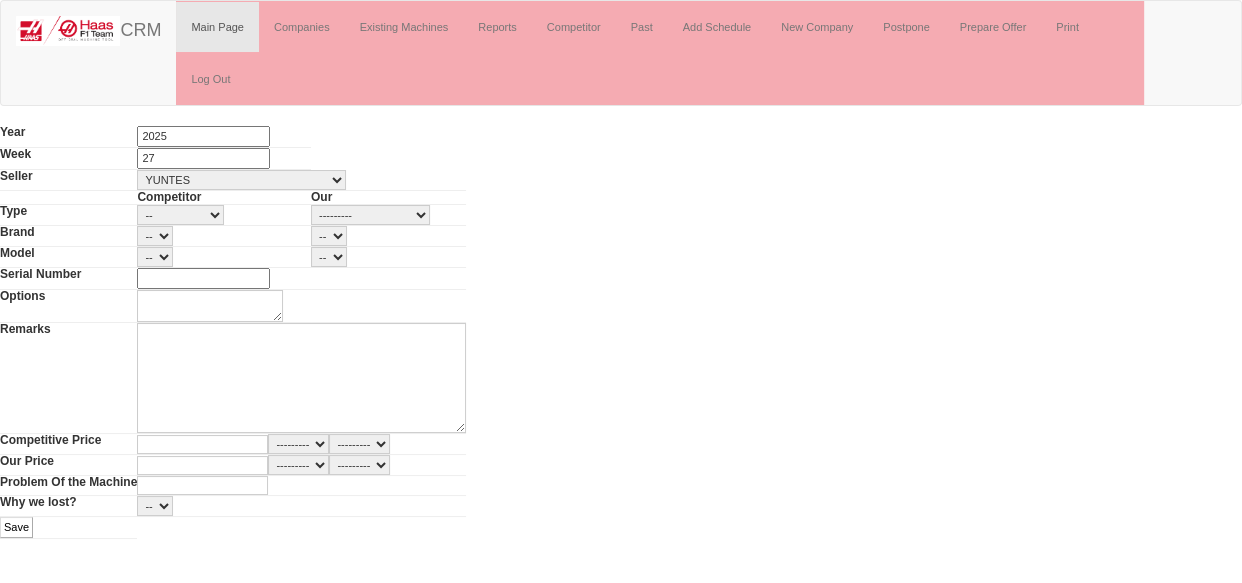 click on "--
5 AXIS
BMC
HMC
LATHE
UNKNOWN
VMC" at bounding box center [180, 215] 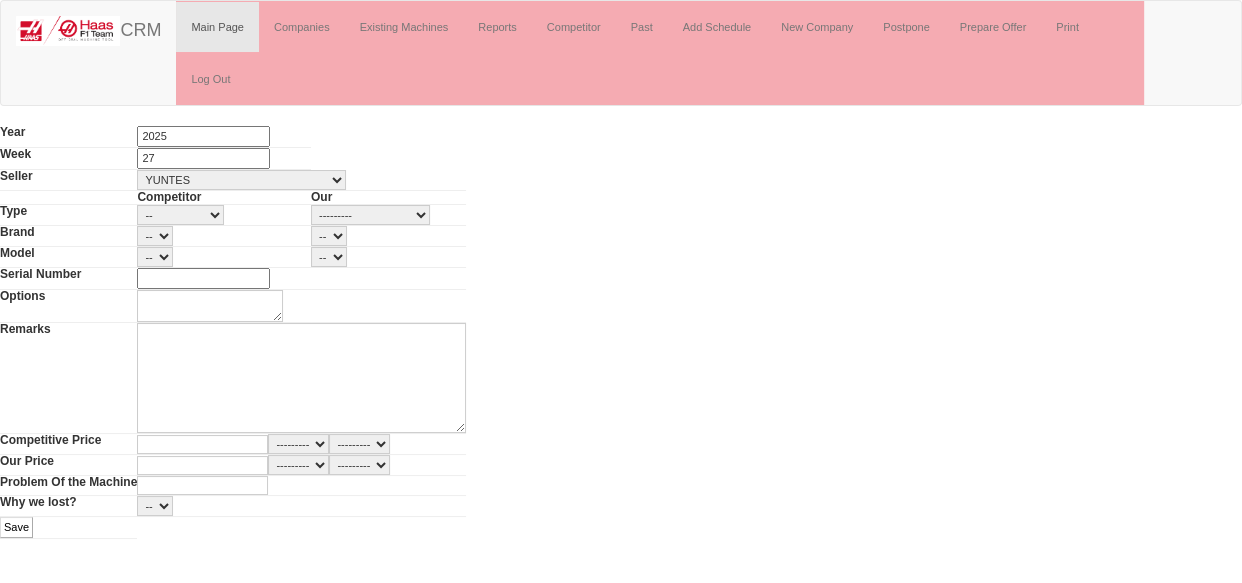 select on "5" 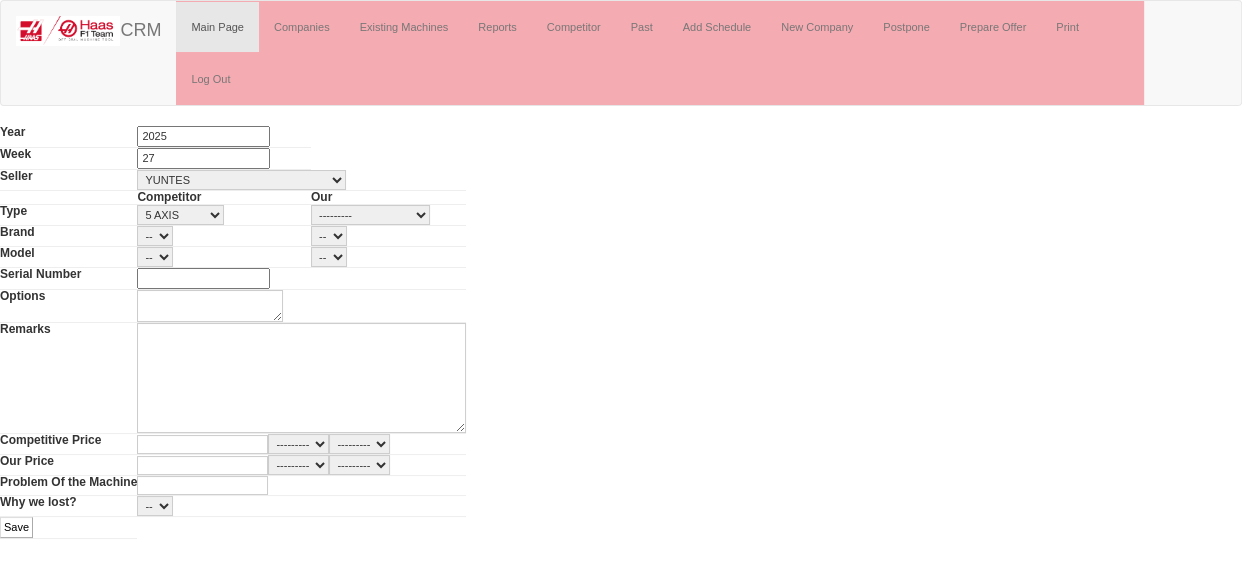 click on "--
5 AXIS
BMC
HMC
LATHE
UNKNOWN
VMC" at bounding box center (180, 215) 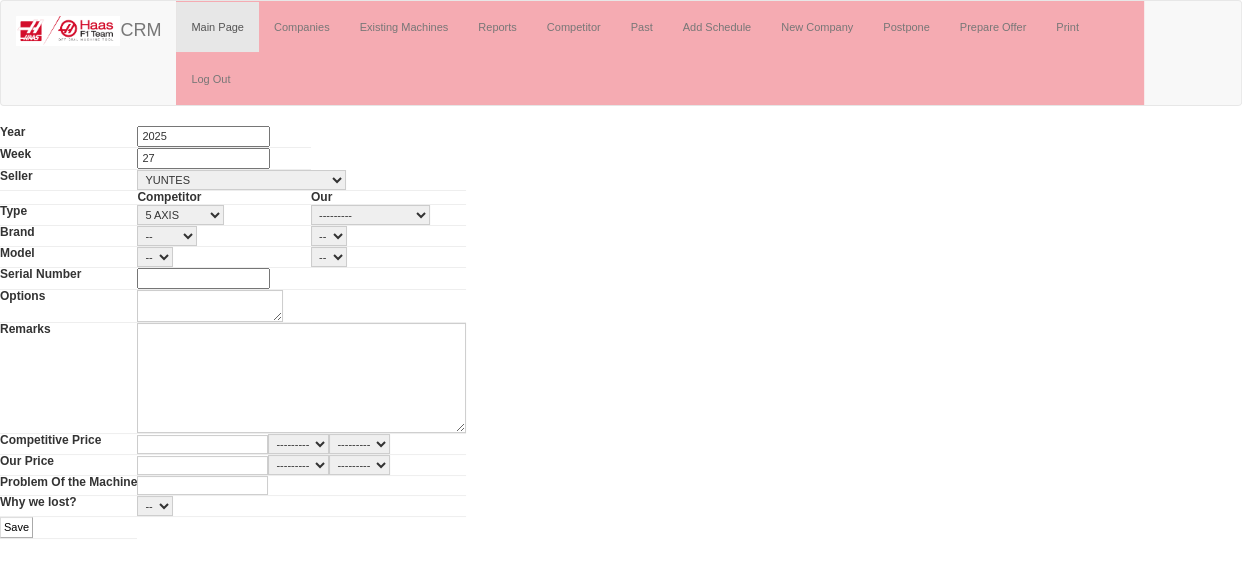 click on "--
WELE" at bounding box center (167, 236) 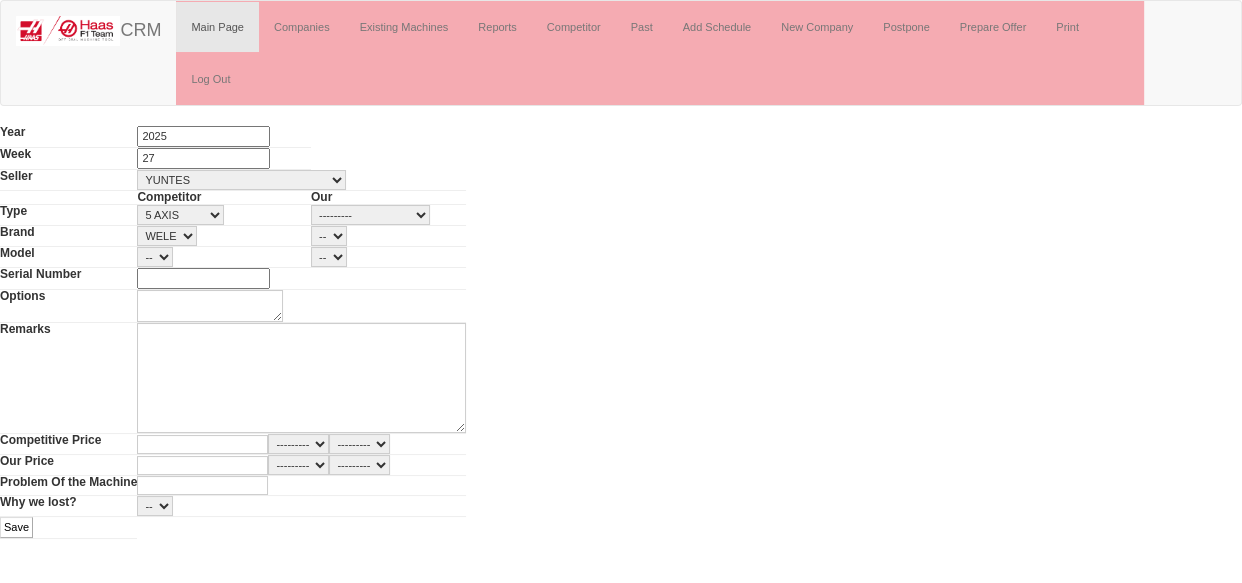 click on "--
WELE" at bounding box center (167, 236) 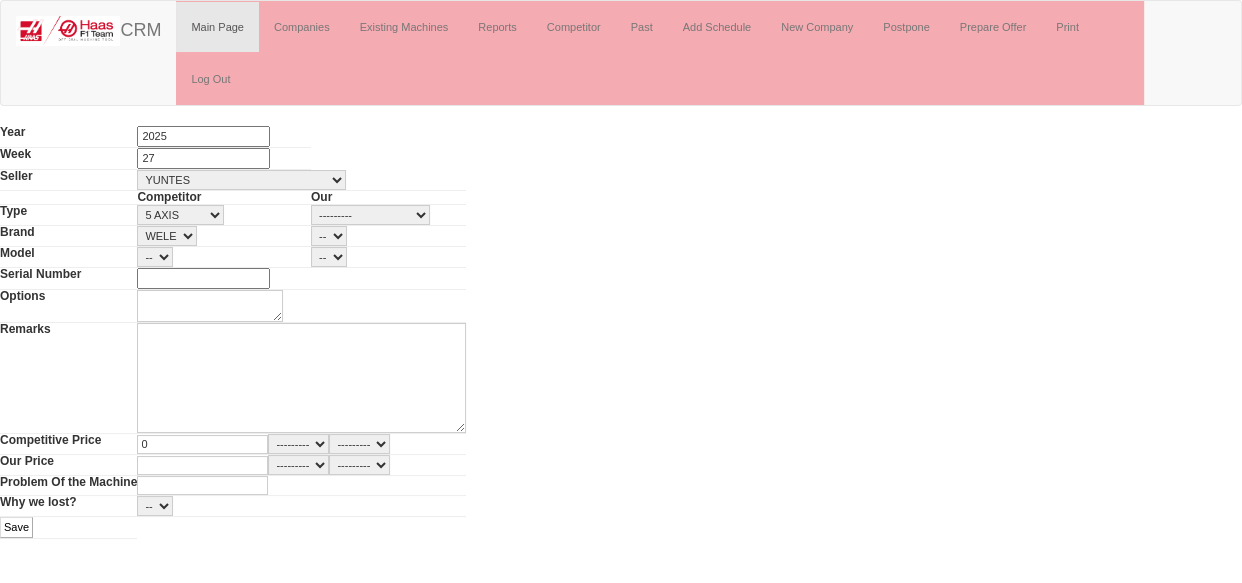 drag, startPoint x: 203, startPoint y: 463, endPoint x: 222, endPoint y: 500, distance: 41.59327 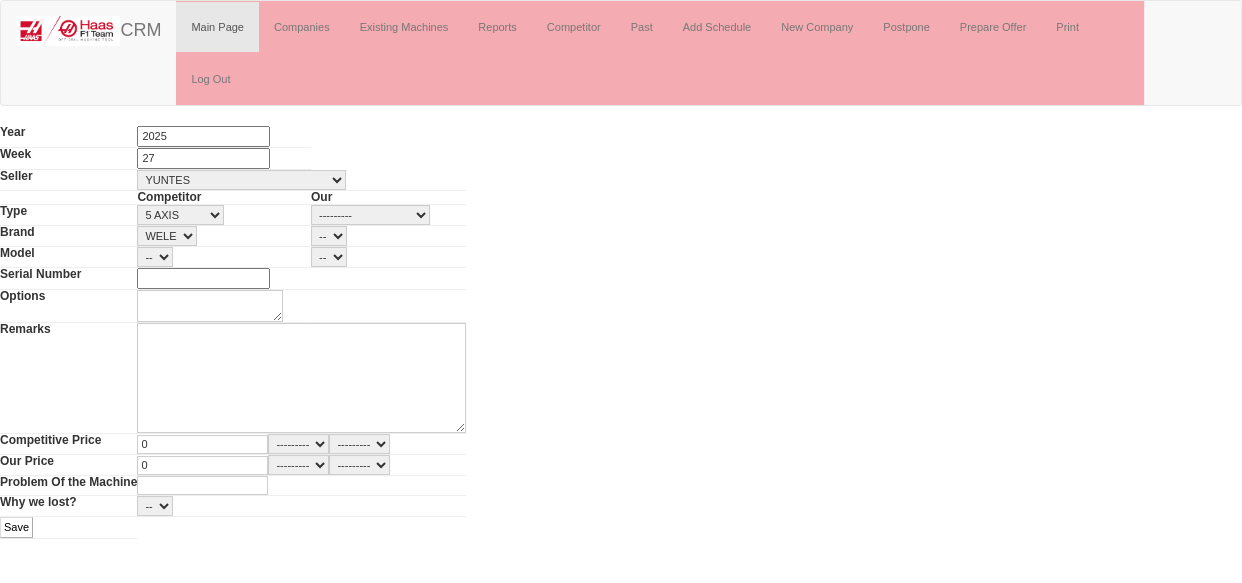 drag, startPoint x: 336, startPoint y: 443, endPoint x: 345, endPoint y: 449, distance: 10.816654 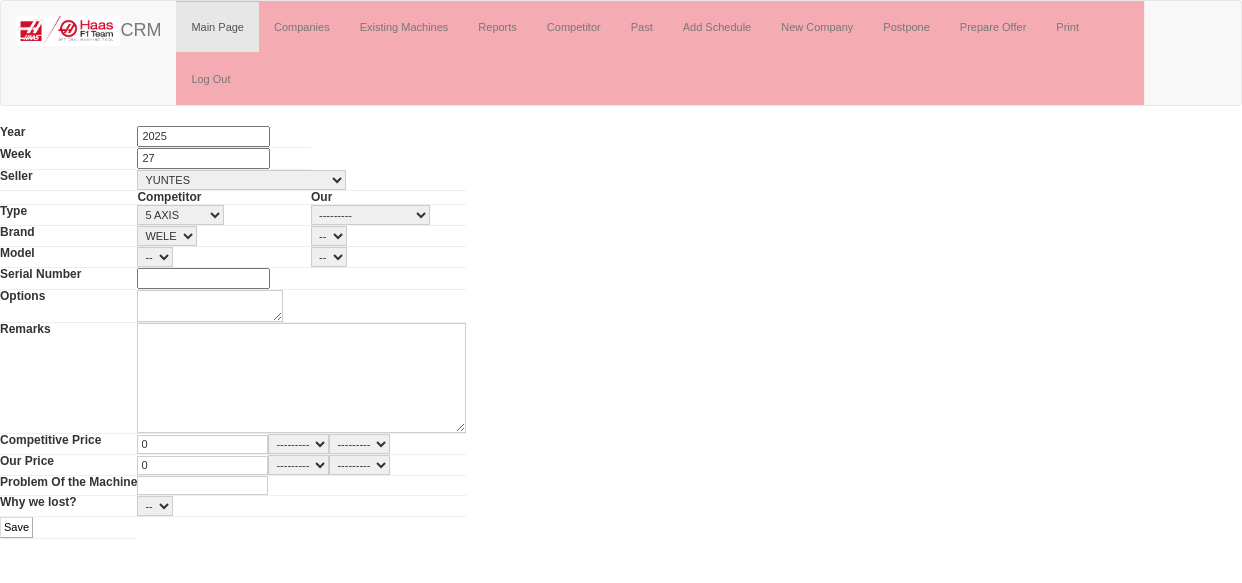 click on "---------
TL
$
€" at bounding box center (298, 444) 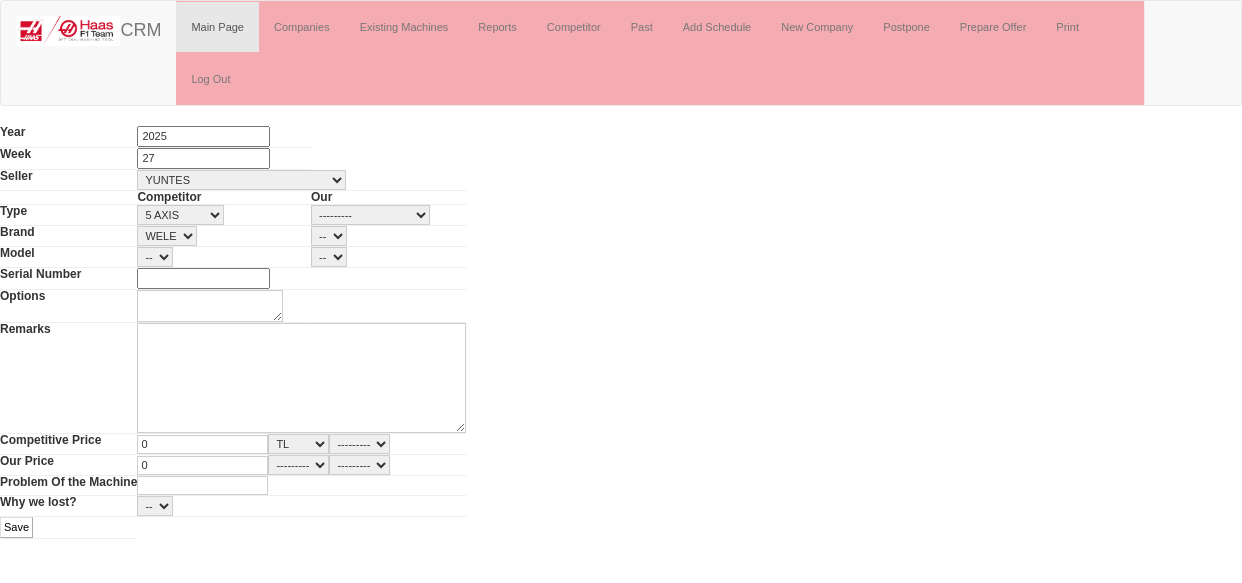 click on "---------
TL
$
€" at bounding box center (298, 444) 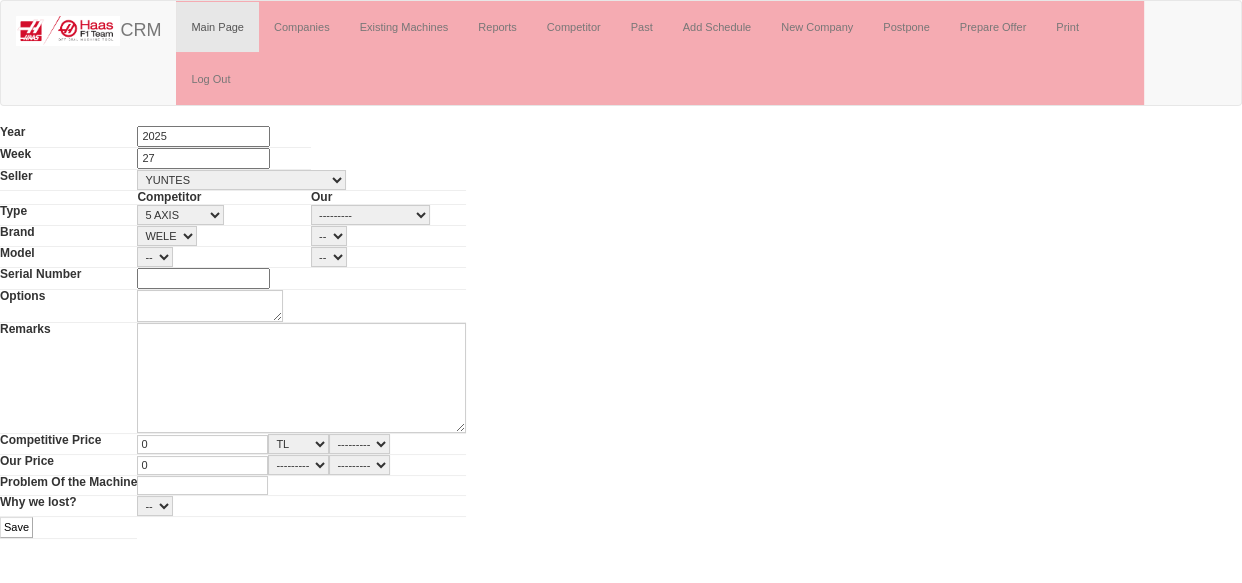 click on "---------
CFR
CIF
DAP
DAC" at bounding box center (359, 444) 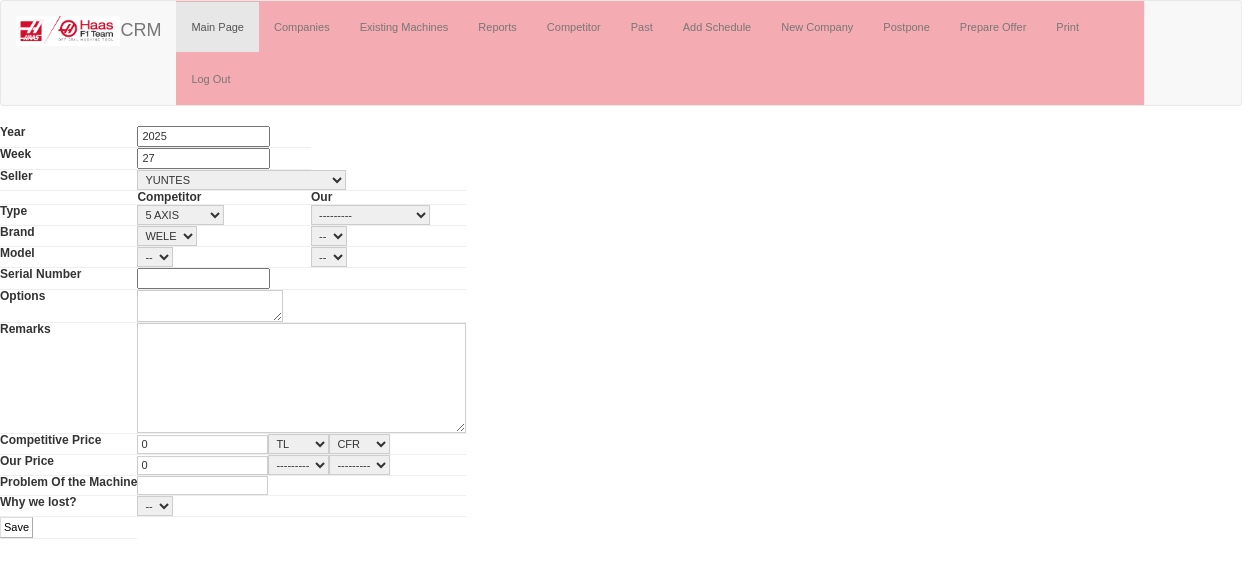 drag, startPoint x: 350, startPoint y: 464, endPoint x: 336, endPoint y: 440, distance: 27.784887 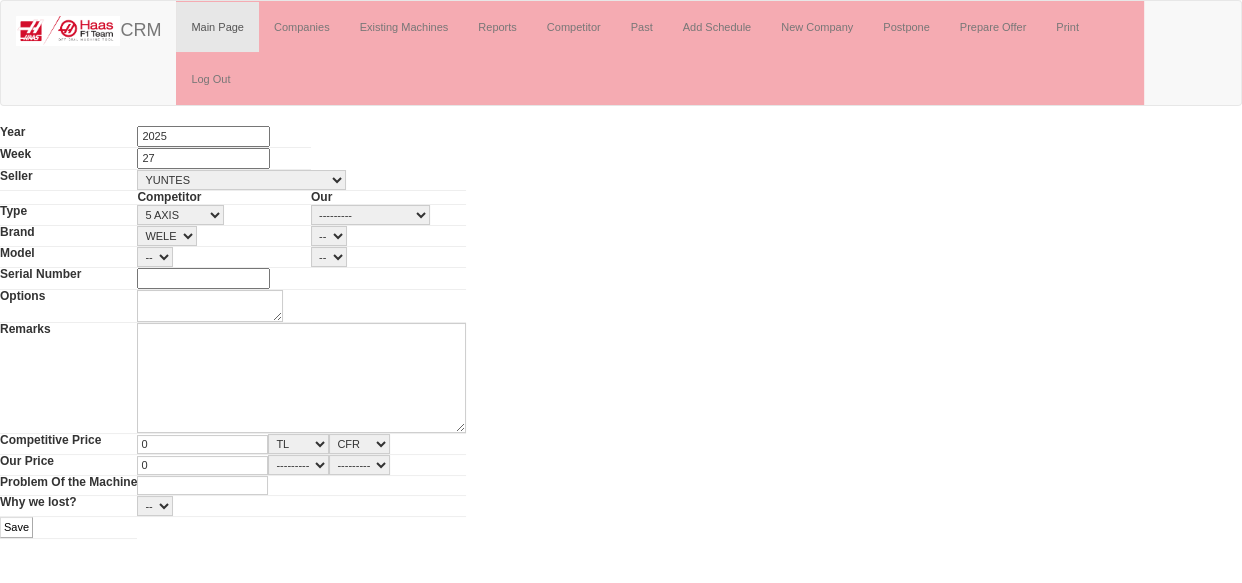 click on "---------
TL
$
€" at bounding box center [298, 465] 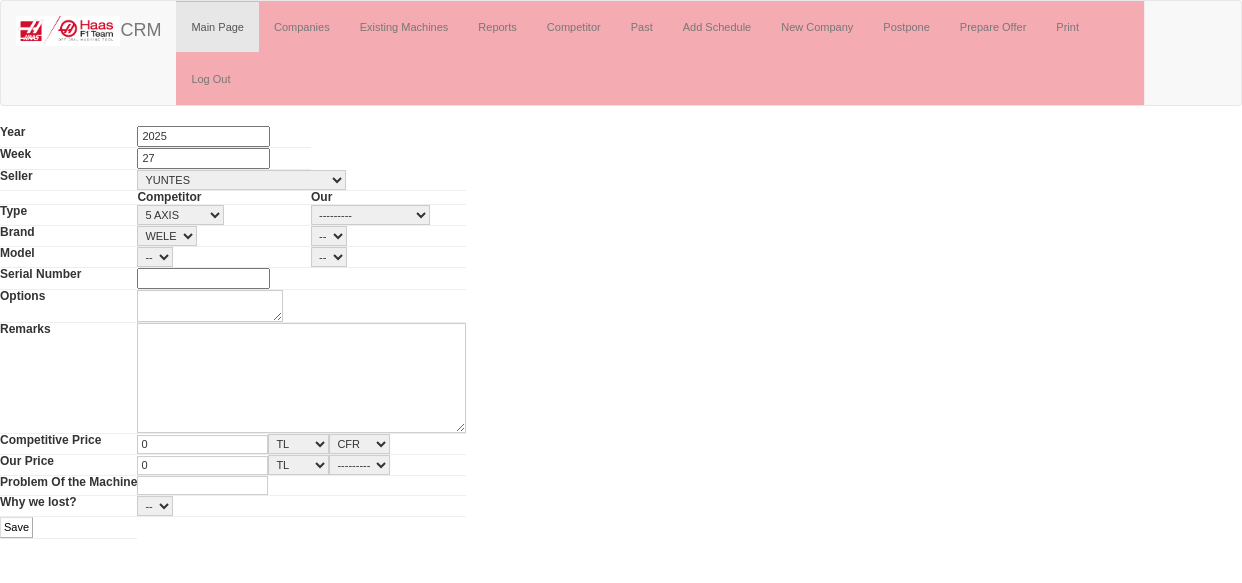 click on "---------
CFR
CIF
DAP
DAC" at bounding box center [359, 465] 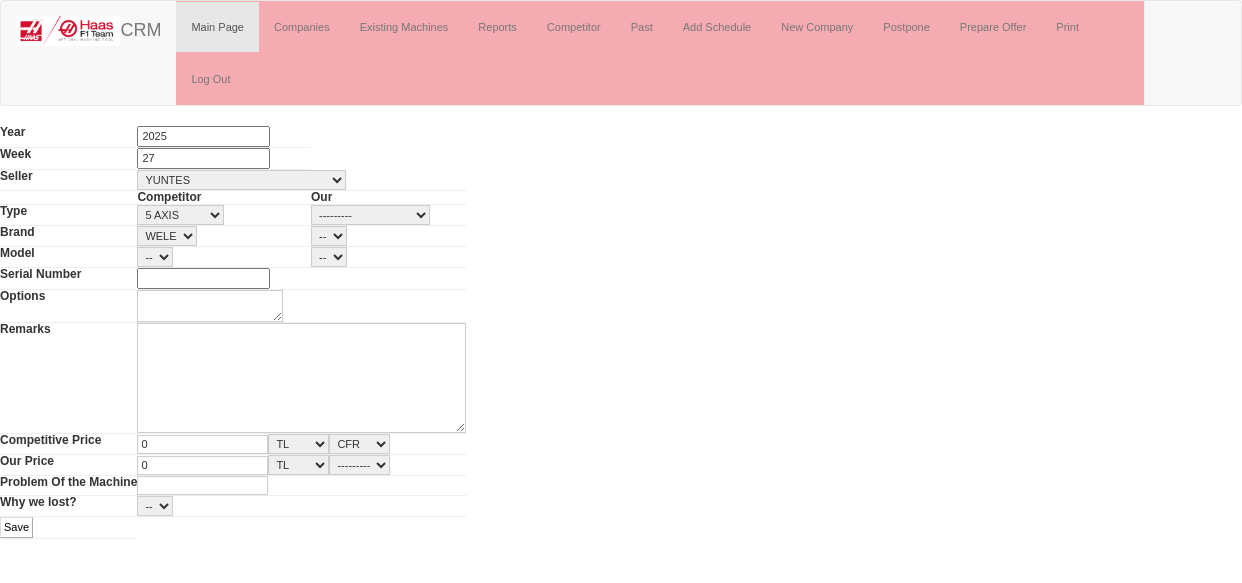 select on "1" 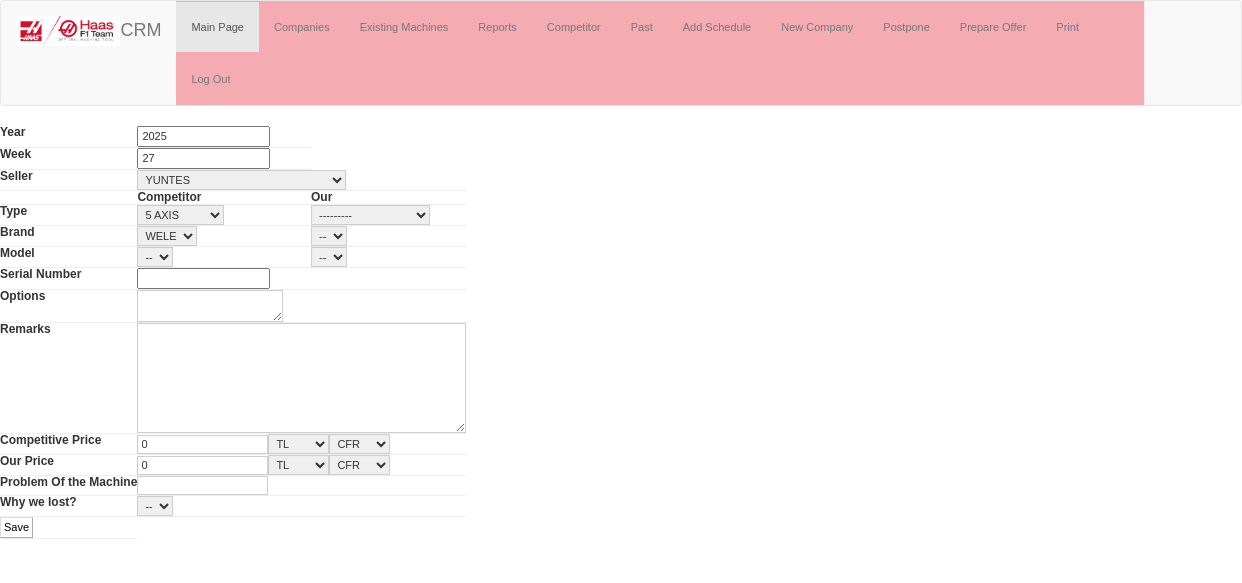 click on "Save" at bounding box center (16, 527) 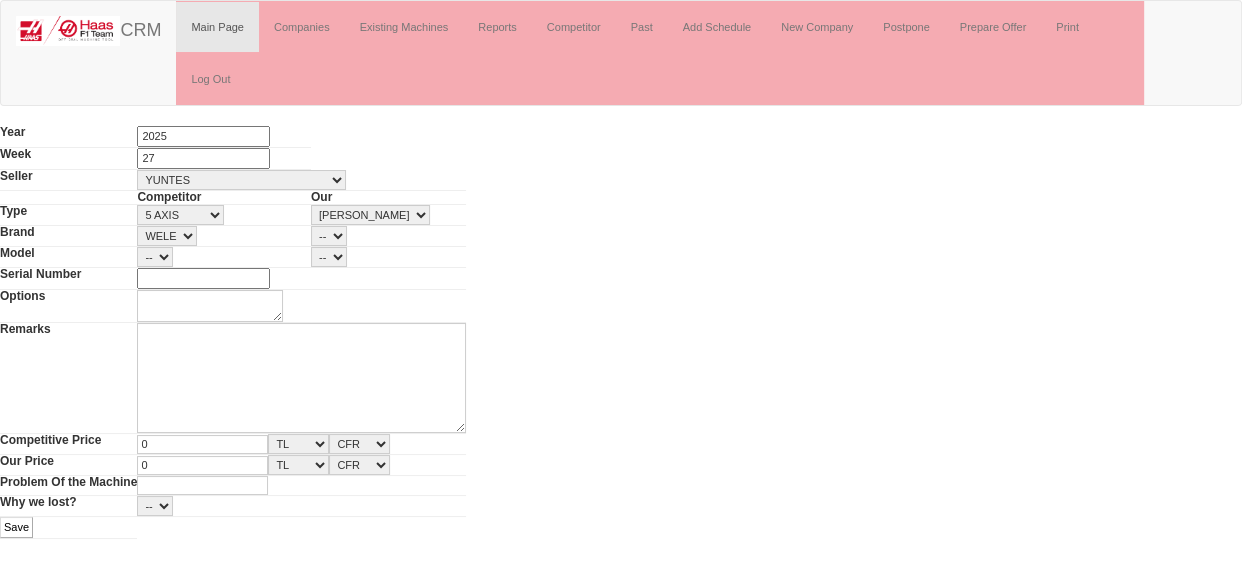 click on "---------
HAAS
CANACA" at bounding box center [370, 215] 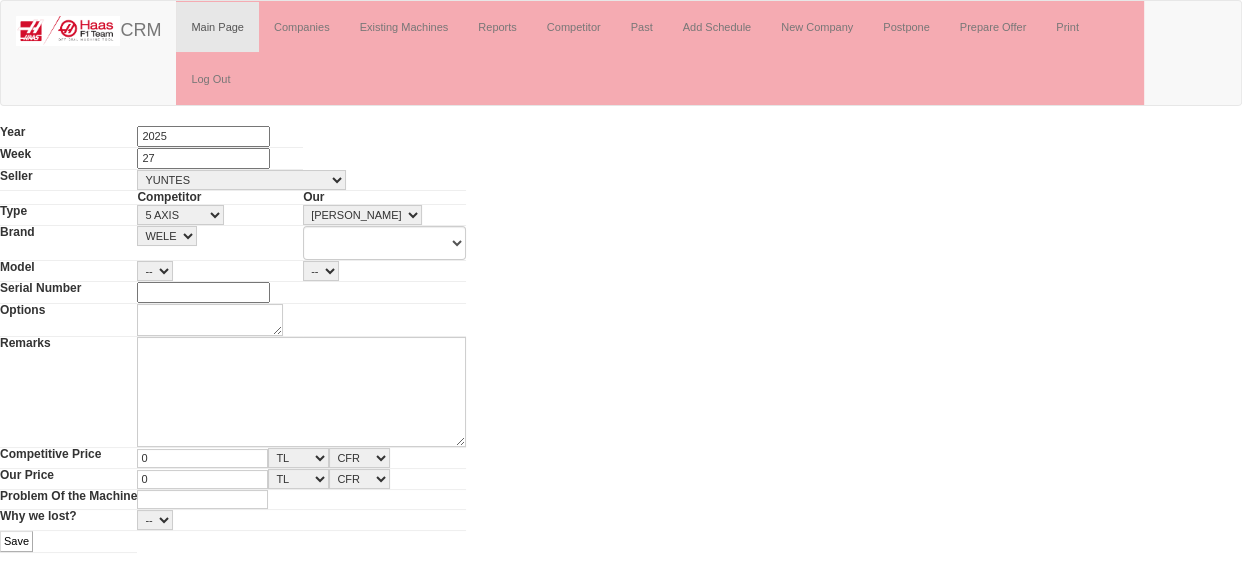 click on "Save" at bounding box center (16, 541) 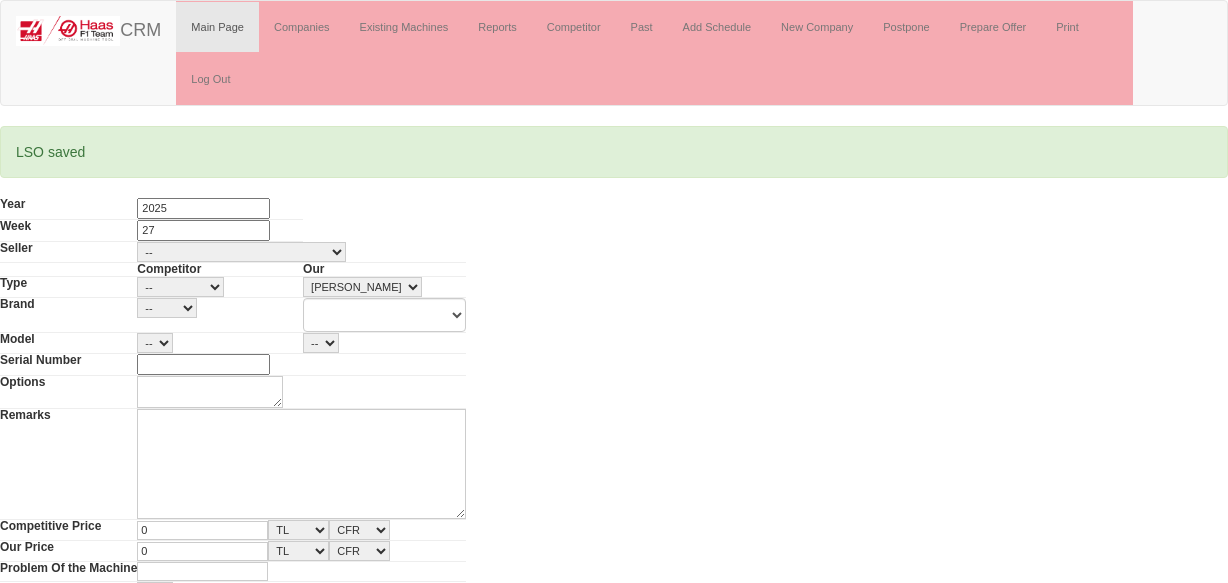 scroll, scrollTop: 0, scrollLeft: 0, axis: both 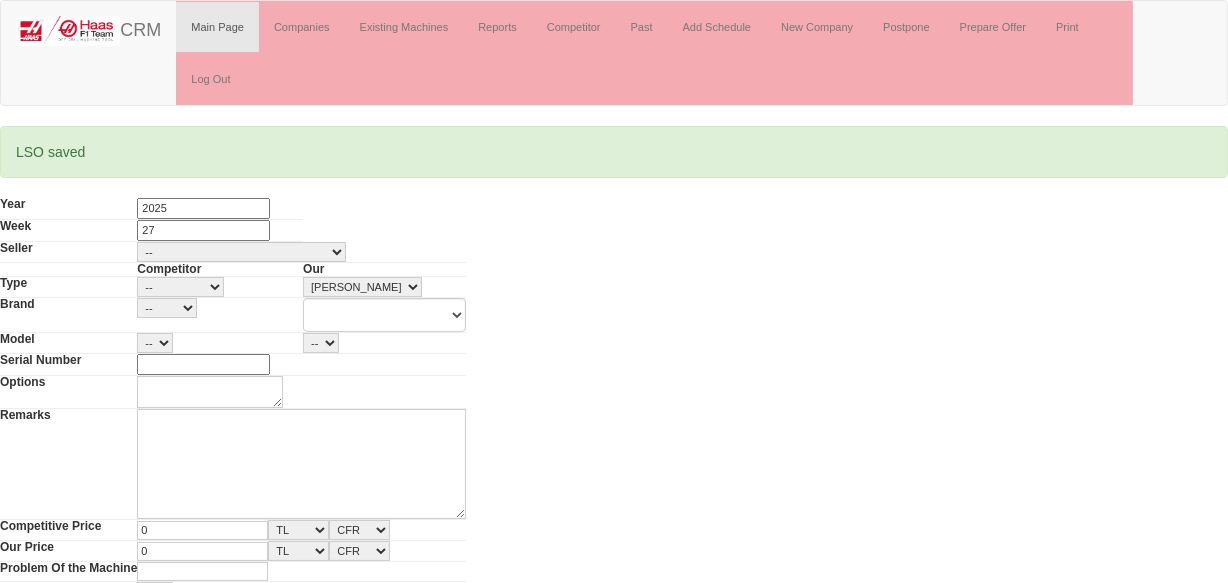 click on "-- ABT MAKİNA ADİL MAKİNA AJAN CNC AK MAKİNA ANADOLU MAKİNA ANCA ARI MAKİNA AVRUPA MAKİNA AYTT BAYSEL MAKİNA BİMAKSAN BOROKAV C-MAK MAKİNA ÇAM MAKİNA ÇELİK MAKİNA CF MAKİNA CHIRON CLASS CNC CMS MAKİNA CNC İLERİ TEKNOLOJİ CRDMARLA MAKİNA DEMA3000 DİRİNLER DMG MORISEIKI DMS MAKİNA EFELER MAKİNA EFMAK EGE TEKNİK [PERSON_NAME] ETASİS FORM MAKİNA FURKAN GEMİNİ GNC MAKİNA GÜVENAL MAKİNA HAKSAN MAKİNA HER MAKİNA HİLALSAN İHSAN [PERSON_NAME] İNMAK [GEOGRAPHIC_DATA] MAKİNA KAYMAZ MAKİNE KEMA MAKİNA KOYUNCU KULA MAKİNA LİDER MAKİNA [PERSON_NAME] MARMARA CNC MCM MAKİNA MEGA MAKİNA MH MAKİNA MH MAKİNA  MİKRON MAKİNA MTA MAKİNA MUSTEK NİTAŞ MAKİNA NONAME ÖNİŞMAK MAKİNA ORSEL MÜHENDİSLİK OTR MAKİNA PERPA MAKİNA REİS MAKİNA SANİTAŞ MAKİNA SES3000 SMTCL SPINNER STAR CNC TAKSAN TANDEM TECUS CNC TEKNİKEL TEZAYMAK TEZMAKSAN TEZSAN TORMAKSAN UĞURSAN [PERSON_NAME] UNITEC UZTES MAKİNA YAMAZAKI MAZAK YENAMAK [PERSON_NAME] TEKNOLOJI LTD. YUNTES" at bounding box center (241, 252) 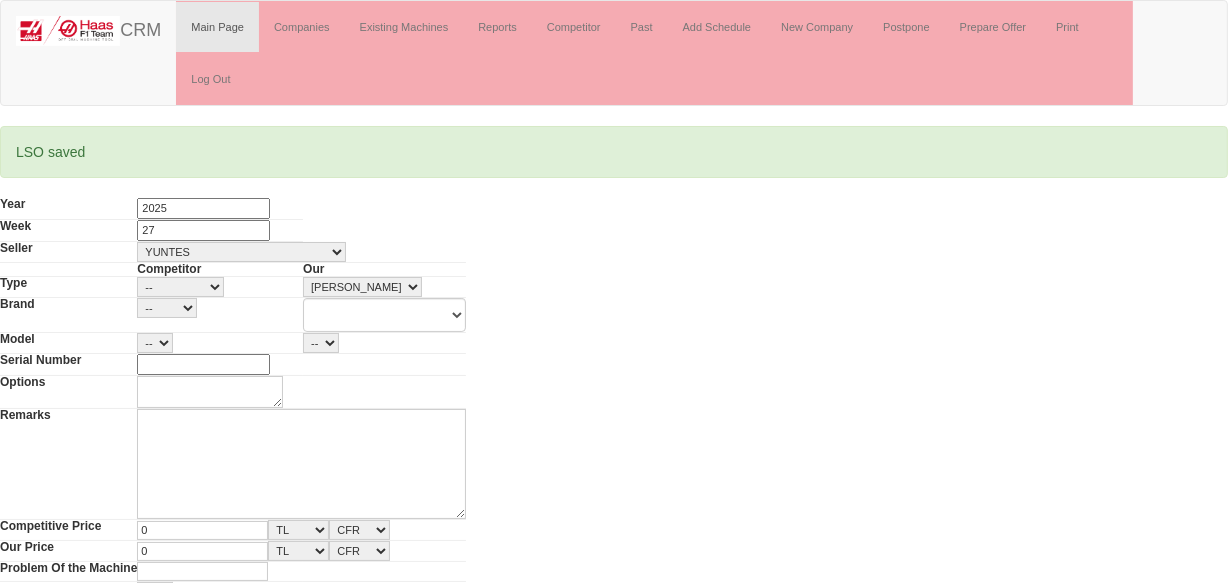click on "-- ABT MAKİNA ADİL MAKİNA AJAN CNC AK MAKİNA ANADOLU MAKİNA ANCA ARI MAKİNA AVRUPA MAKİNA AYTT BAYSEL MAKİNA BİMAKSAN BOROKAV C-MAK MAKİNA ÇAM MAKİNA ÇELİK MAKİNA CF MAKİNA CHIRON CLASS CNC CMS MAKİNA CNC İLERİ TEKNOLOJİ CRDMARLA MAKİNA DEMA3000 DİRİNLER DMG MORISEIKI DMS MAKİNA EFELER MAKİNA EFMAK EGE TEKNİK [PERSON_NAME] ETASİS FORM MAKİNA FURKAN GEMİNİ GNC MAKİNA GÜVENAL MAKİNA HAKSAN MAKİNA HER MAKİNA HİLALSAN İHSAN [PERSON_NAME] İNMAK [GEOGRAPHIC_DATA] MAKİNA KAYMAZ MAKİNE KEMA MAKİNA KOYUNCU KULA MAKİNA LİDER MAKİNA [PERSON_NAME] MARMARA CNC MCM MAKİNA MEGA MAKİNA MH MAKİNA MH MAKİNA  MİKRON MAKİNA MTA MAKİNA MUSTEK NİTAŞ MAKİNA NONAME ÖNİŞMAK MAKİNA ORSEL MÜHENDİSLİK OTR MAKİNA PERPA MAKİNA REİS MAKİNA SANİTAŞ MAKİNA SES3000 SMTCL SPINNER STAR CNC TAKSAN TANDEM TECUS CNC TEKNİKEL TEZAYMAK TEZMAKSAN TEZSAN TORMAKSAN UĞURSAN [PERSON_NAME] UNITEC UZTES MAKİNA YAMAZAKI MAZAK YENAMAK [PERSON_NAME] TEKNOLOJI LTD. YUNTES" at bounding box center (241, 252) 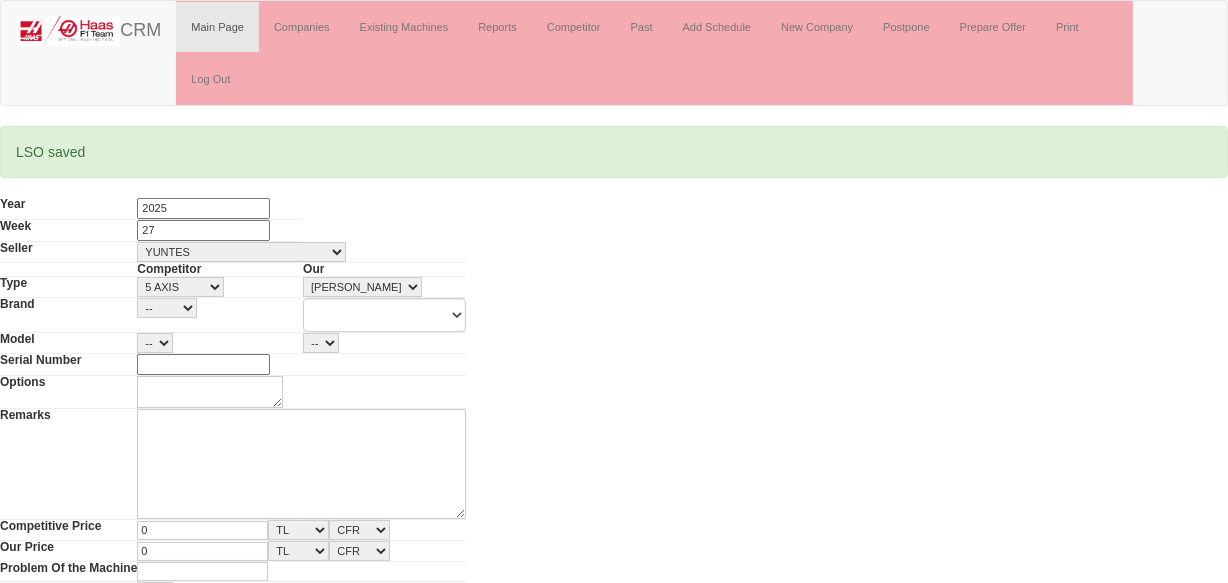 click on "--
5 AXIS
BMC
HMC
LATHE
UNKNOWN
VMC" at bounding box center [180, 287] 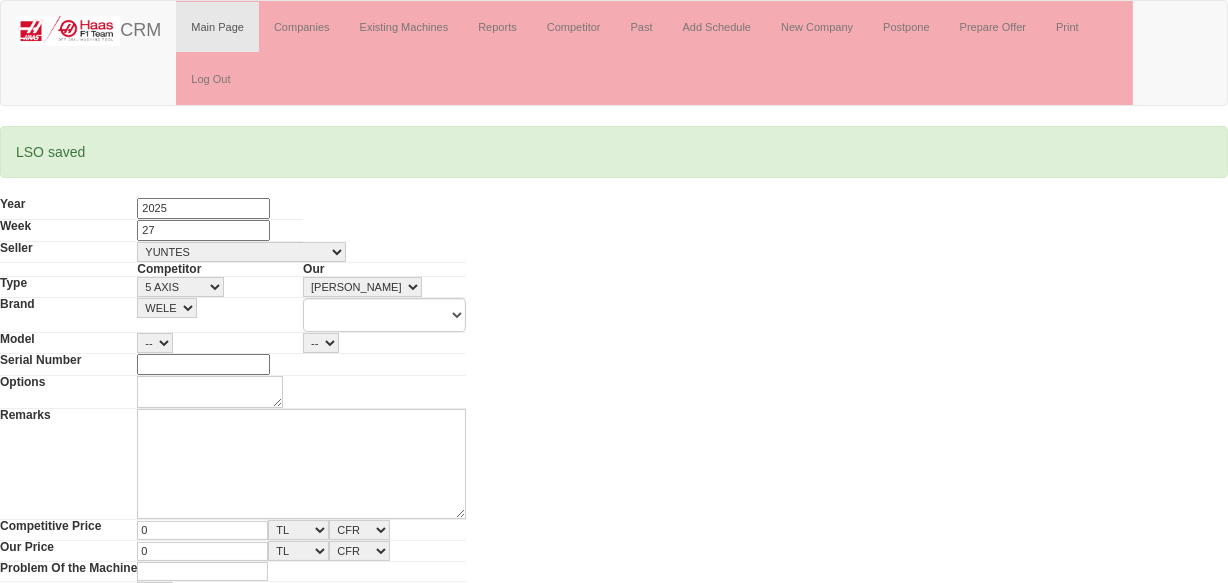 click on "--
WELE" at bounding box center (167, 308) 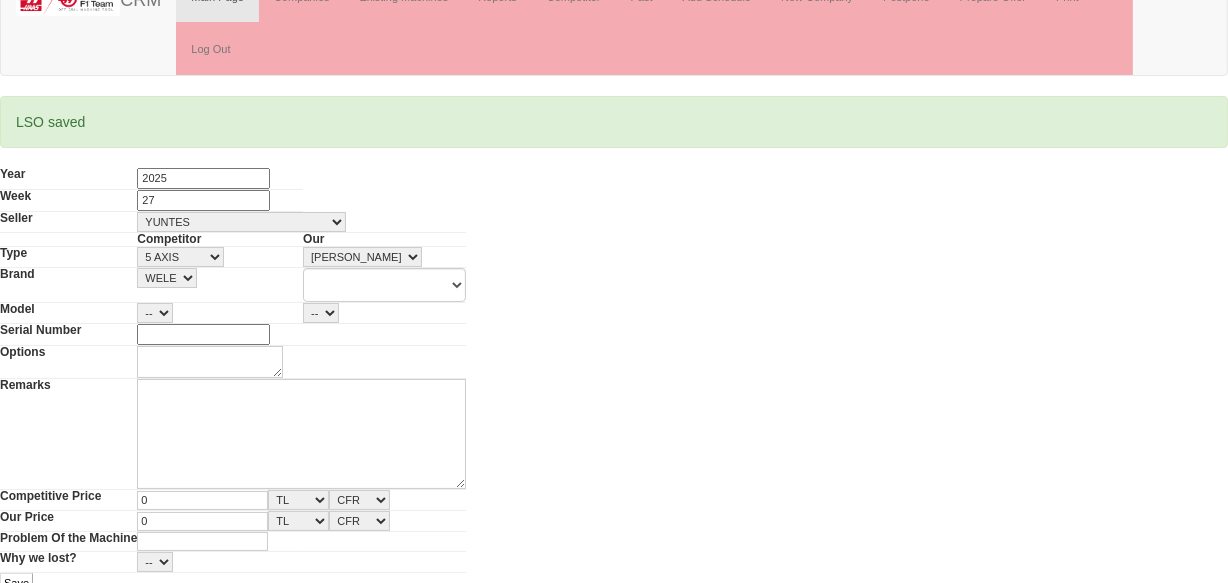 scroll, scrollTop: 45, scrollLeft: 0, axis: vertical 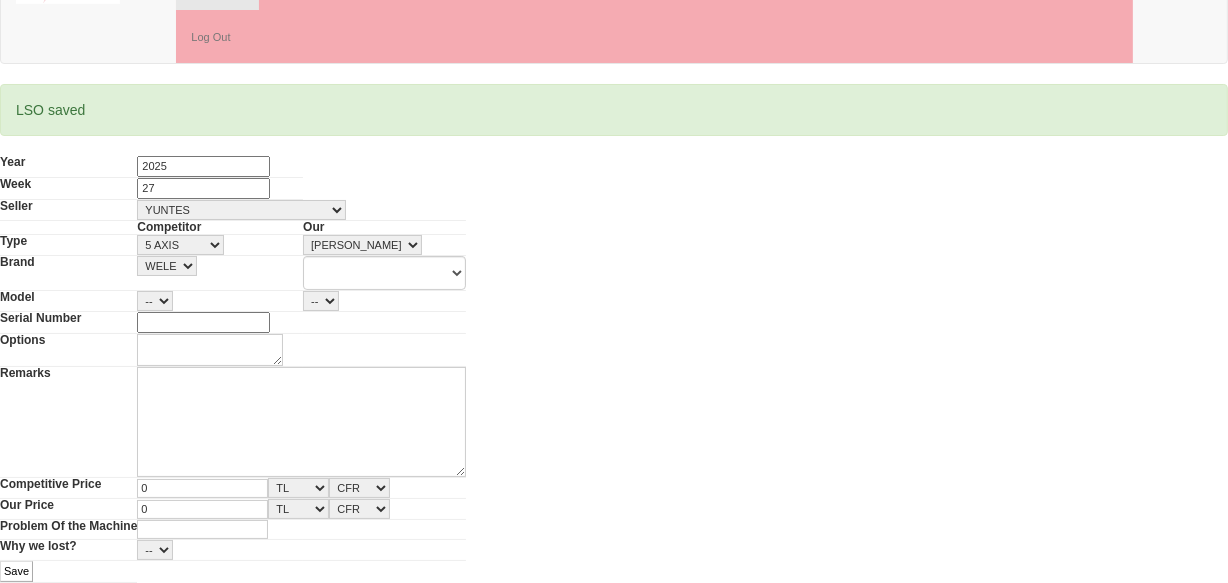 click on "Save" at bounding box center [16, 571] 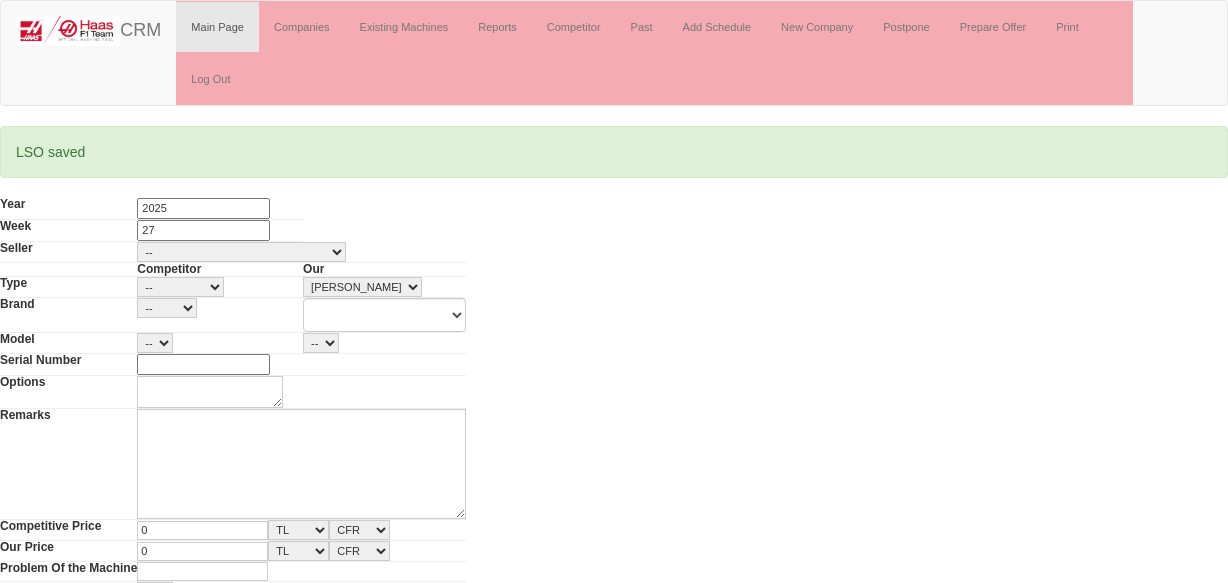 scroll, scrollTop: 0, scrollLeft: 0, axis: both 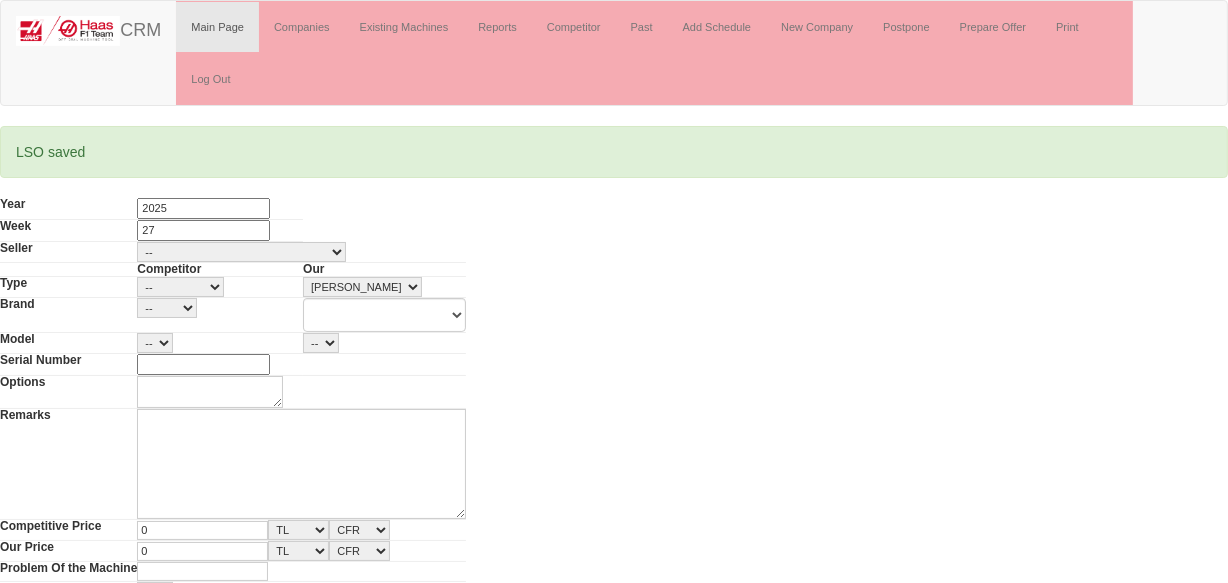 click on "-- ABT MAKİNA ADİL MAKİNA AJAN CNC AK MAKİNA ANADOLU MAKİNA ANCA ARI MAKİNA AVRUPA MAKİNA AYTT BAYSEL MAKİNA BİMAKSAN BOROKAV C-MAK MAKİNA ÇAM MAKİNA ÇELİK MAKİNA CF MAKİNA CHIRON CLASS CNC CMS MAKİNA CNC İLERİ TEKNOLOJİ CRDMARLA MAKİNA DEMA3000 DİRİNLER DMG MORISEIKI DMS MAKİNA EFELER MAKİNA EFMAK EGE TEKNİK [PERSON_NAME] ETASİS FORM MAKİNA FURKAN GEMİNİ GNC MAKİNA GÜVENAL MAKİNA HAKSAN MAKİNA HER MAKİNA HİLALSAN İHSAN [PERSON_NAME] İNMAK [GEOGRAPHIC_DATA] MAKİNA KAYMAZ MAKİNE KEMA MAKİNA KOYUNCU KULA MAKİNA LİDER MAKİNA [PERSON_NAME] MARMARA CNC MCM MAKİNA MEGA MAKİNA MH MAKİNA MH MAKİNA  MİKRON MAKİNA MTA MAKİNA MUSTEK NİTAŞ MAKİNA NONAME ÖNİŞMAK MAKİNA ORSEL MÜHENDİSLİK OTR MAKİNA PERPA MAKİNA REİS MAKİNA SANİTAŞ MAKİNA SES3000 SMTCL SPINNER STAR CNC TAKSAN TANDEM TECUS CNC TEKNİKEL TEZAYMAK TEZMAKSAN TEZSAN TORMAKSAN UĞURSAN [PERSON_NAME] UNITEC UZTES MAKİNA YAMAZAKI MAZAK YENAMAK [PERSON_NAME] TEKNOLOJI LTD. YUNTES" at bounding box center (241, 252) 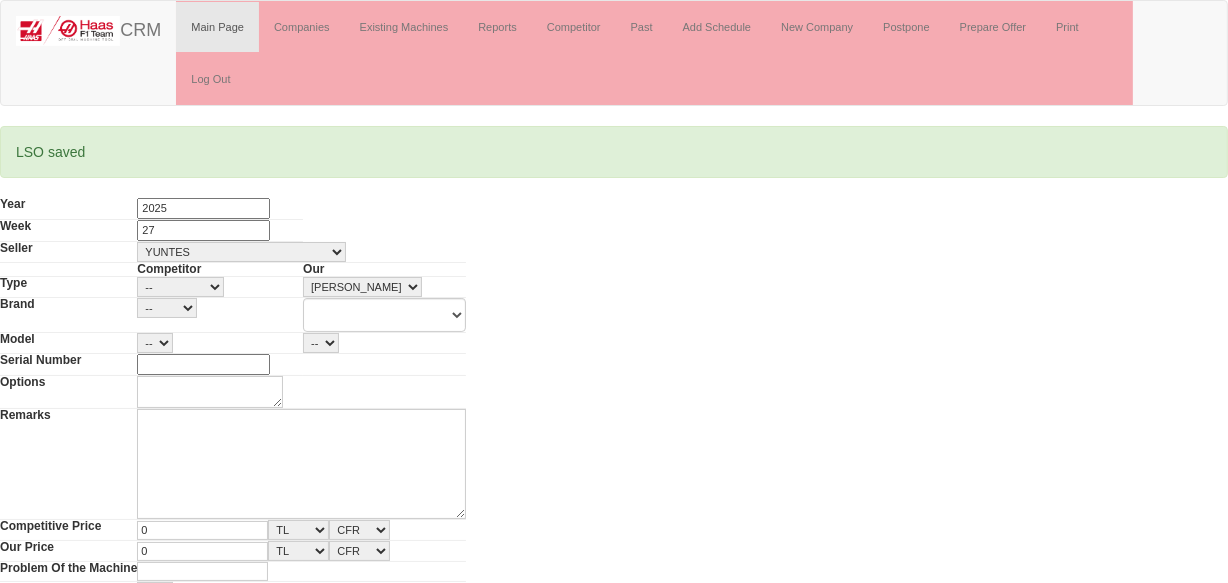 click on "-- ABT MAKİNA ADİL MAKİNA AJAN CNC AK MAKİNA ANADOLU MAKİNA ANCA ARI MAKİNA AVRUPA MAKİNA AYTT BAYSEL MAKİNA BİMAKSAN BOROKAV C-MAK MAKİNA ÇAM MAKİNA ÇELİK MAKİNA CF MAKİNA CHIRON CLASS CNC CMS MAKİNA CNC İLERİ TEKNOLOJİ CRDMARLA MAKİNA DEMA3000 DİRİNLER DMG MORISEIKI DMS MAKİNA EFELER MAKİNA EFMAK EGE TEKNİK [PERSON_NAME] ETASİS FORM MAKİNA FURKAN GEMİNİ GNC MAKİNA GÜVENAL MAKİNA HAKSAN MAKİNA HER MAKİNA HİLALSAN İHSAN [PERSON_NAME] İNMAK [GEOGRAPHIC_DATA] MAKİNA KAYMAZ MAKİNE KEMA MAKİNA KOYUNCU KULA MAKİNA LİDER MAKİNA [PERSON_NAME] MARMARA CNC MCM MAKİNA MEGA MAKİNA MH MAKİNA MH MAKİNA  MİKRON MAKİNA MTA MAKİNA MUSTEK NİTAŞ MAKİNA NONAME ÖNİŞMAK MAKİNA ORSEL MÜHENDİSLİK OTR MAKİNA PERPA MAKİNA REİS MAKİNA SANİTAŞ MAKİNA SES3000 SMTCL SPINNER STAR CNC TAKSAN TANDEM TECUS CNC TEKNİKEL TEZAYMAK TEZMAKSAN TEZSAN TORMAKSAN UĞURSAN [PERSON_NAME] UNITEC UZTES MAKİNA YAMAZAKI MAZAK YENAMAK [PERSON_NAME] TEKNOLOJI LTD. YUNTES" at bounding box center (241, 252) 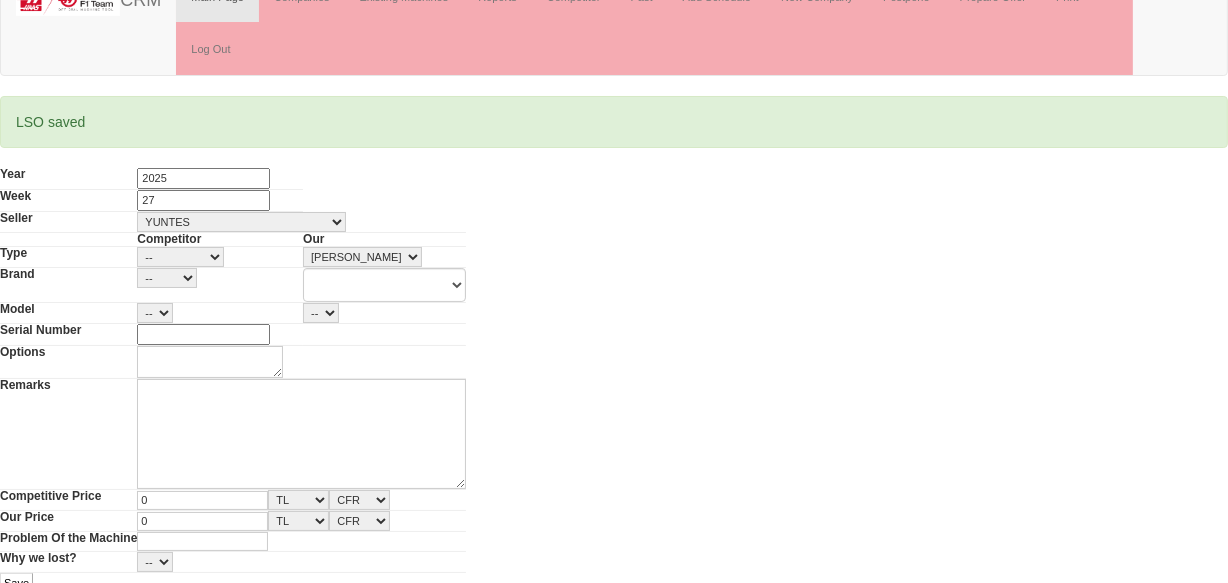 scroll, scrollTop: 45, scrollLeft: 0, axis: vertical 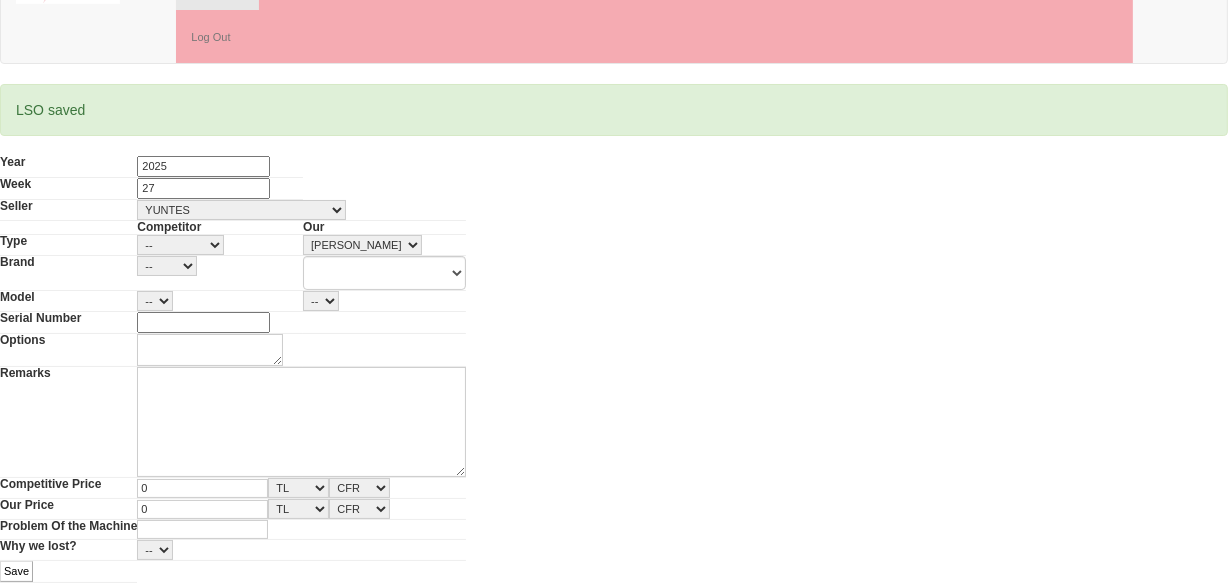 click on "Year [DATE]
Week 27
Seller
-- ABT MAKİNA ADİL MAKİNA AJAN CNC AK MAKİNA ANADOLU MAKİNA ANCA ARI MAKİNA AVRUPA MAKİNA AYTT BAYSEL MAKİNA BİMAKSAN BOROKAV C-MAK MAKİNA ÇAM MAKİNA ÇELİK MAKİNA CF MAKİNA CHIRON CLASS CNC CMS MAKİNA CNC İLERİ TEKNOLOJİ CRDMARLA MAKİNA DEMA3000 DİRİNLER DMG MORISEIKI DMS MAKİNA EFELER MAKİNA EFMAK EGE TEKNİK [PERSON_NAME] ETASİS FORM MAKİNA FURKAN GEMİNİ GNC MAKİNA GÜVENAL MAKİNA HAKSAN MAKİNA HER MAKİNA HİLALSAN İHSAN [PERSON_NAME] İNMAK [GEOGRAPHIC_DATA] MAKİNA KAYMAZ MAKİNE KEMA MAKİNA KOYUNCU KULA MAKİNA LİDER MAKİNA [PERSON_NAME][GEOGRAPHIC_DATA] MARMARA CNC MCM MAKİNA MEGA MAKİNA MH MAKİNA MH MAKİNA  MİKRON MAKİNA MTA MAKİNA MUSTEK NİTAŞ MAKİNA NONAME ÖNİŞMAK MAKİNA ORSEL MÜHENDİSLİK OTR MAKİNA PERPA MAKİNA REİS MAKİNA SANİTAŞ MAKİNA SES3000 SMTCL SPINNER STAR CNC TAKSAN TANDEM TECUS CNC TEKNİKEL TEZAYMAK" at bounding box center [233, 369] 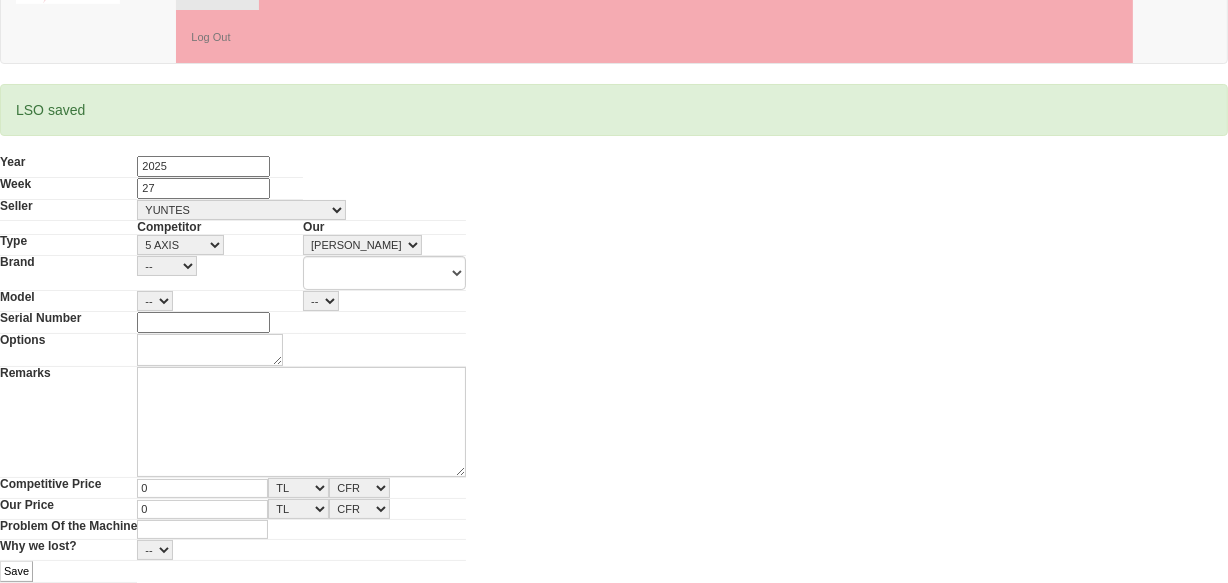 click on "--
5 AXIS
BMC
HMC
LATHE
UNKNOWN
VMC" at bounding box center [180, 245] 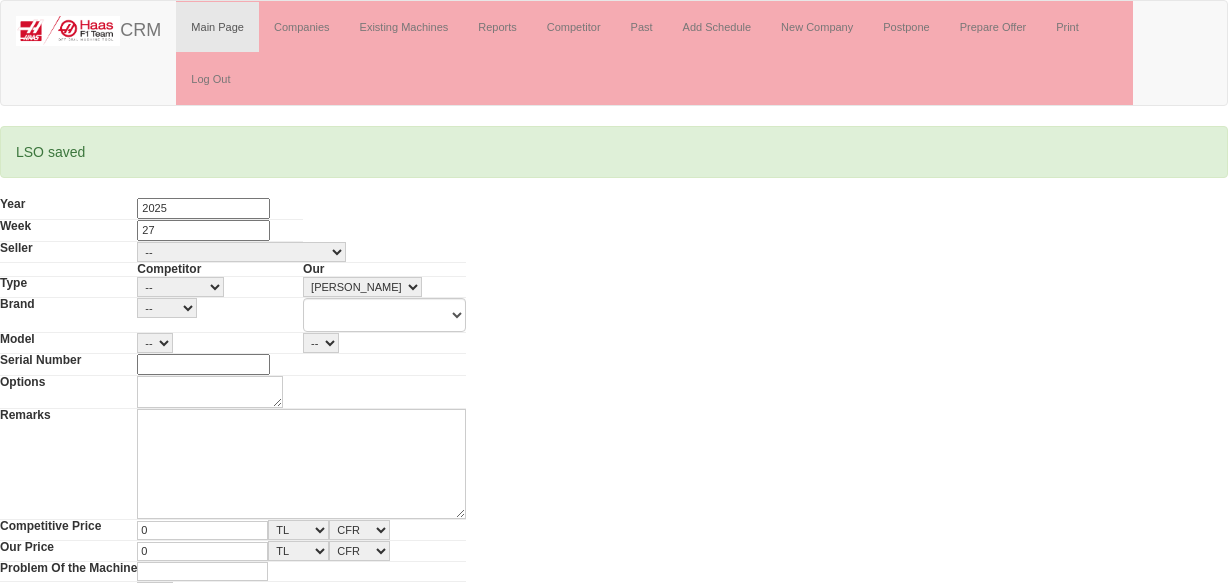 scroll, scrollTop: 0, scrollLeft: 0, axis: both 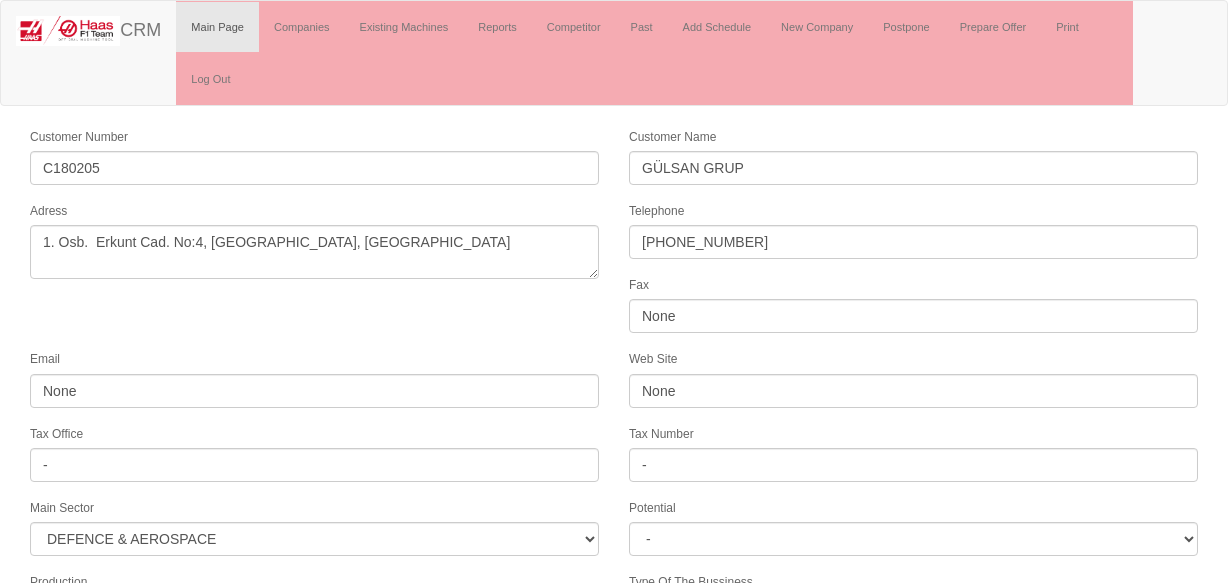 select on "364" 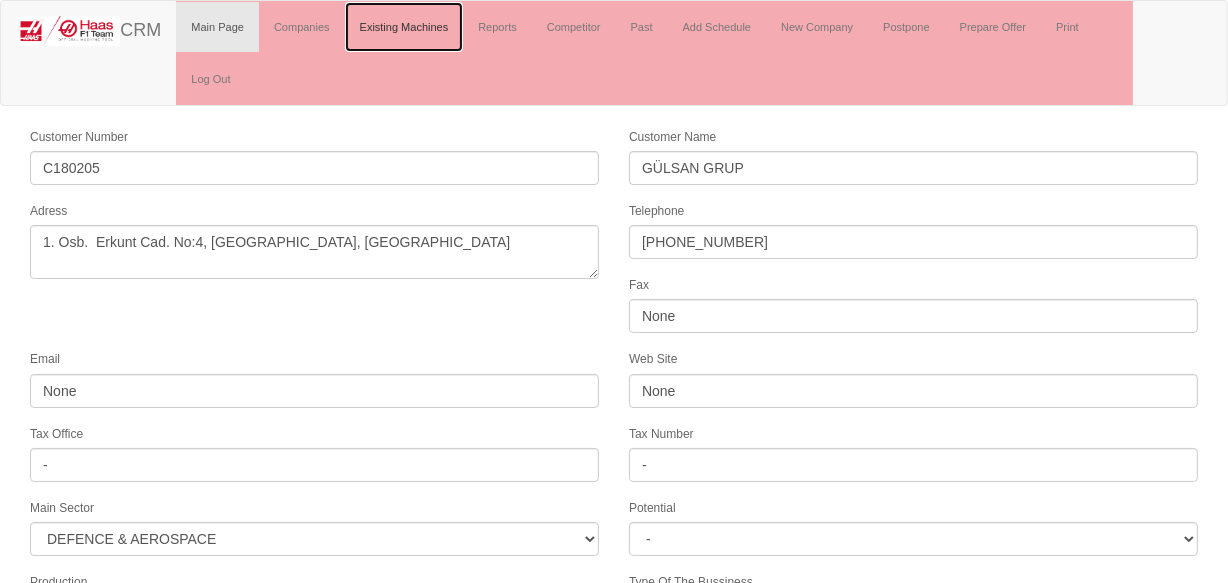 click on "Existing Machines" at bounding box center [404, 27] 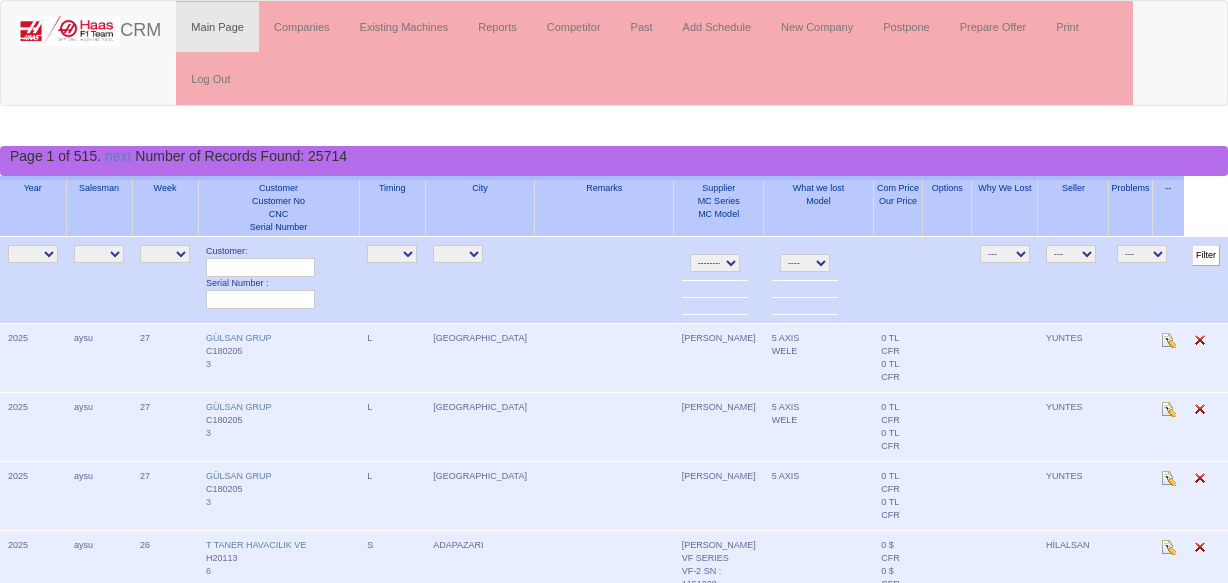 scroll, scrollTop: 0, scrollLeft: 0, axis: both 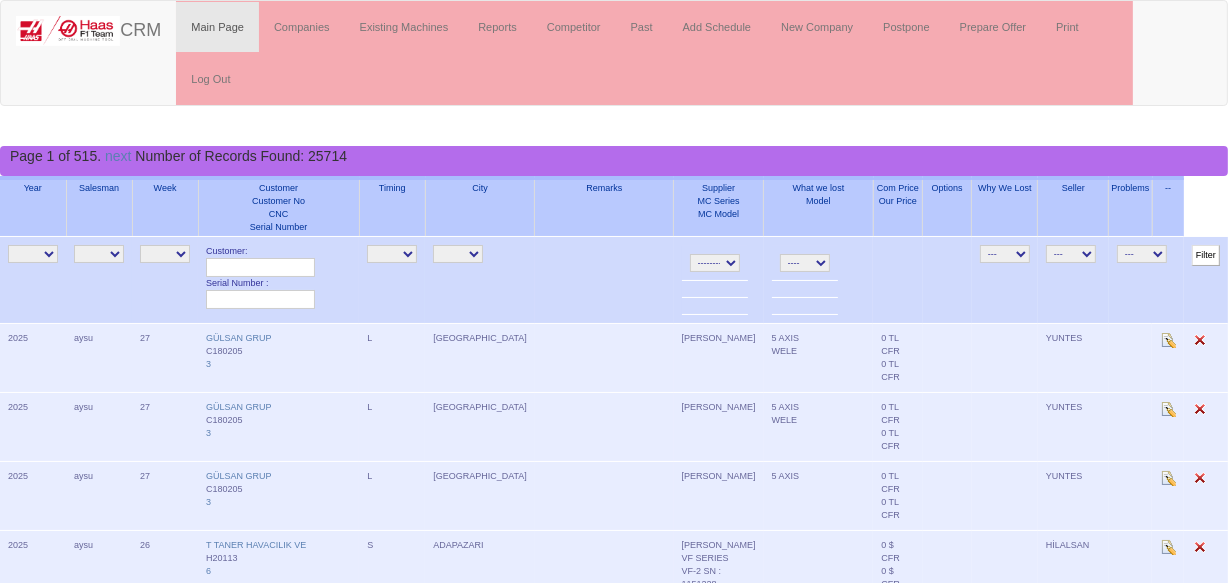 click at bounding box center [260, 267] 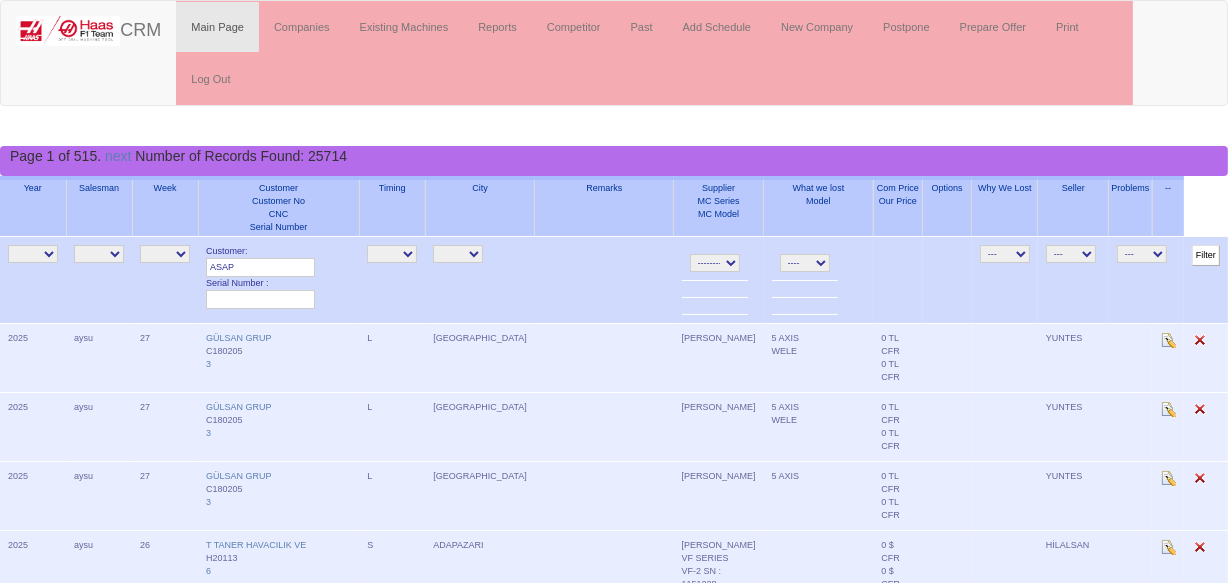 type on "ASAP" 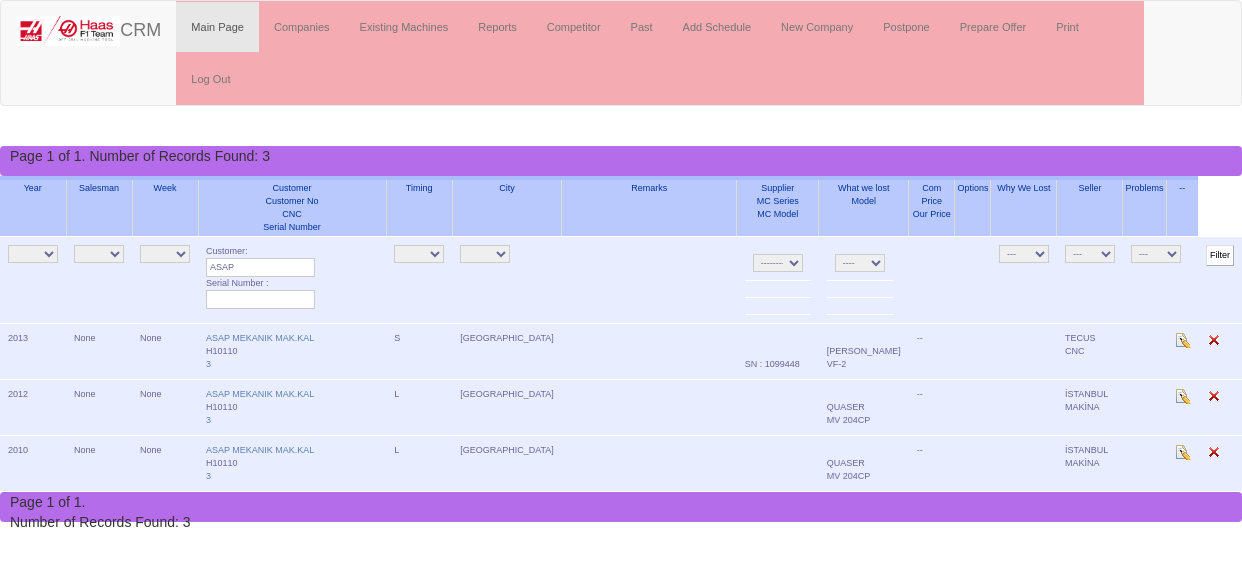 scroll, scrollTop: 0, scrollLeft: 0, axis: both 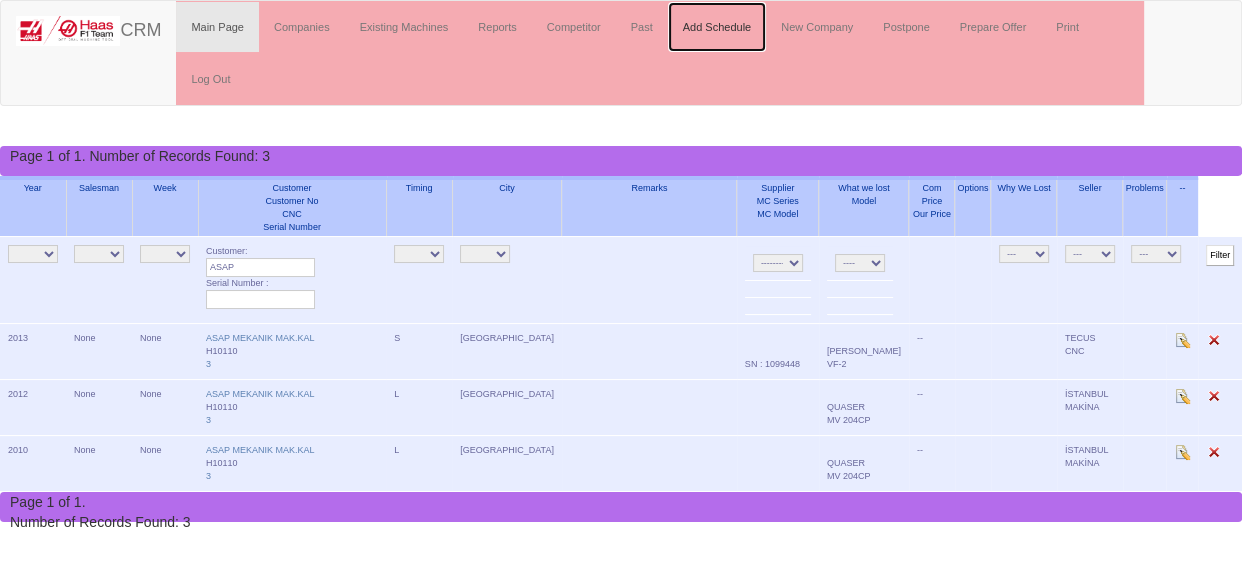 click on "Add Schedule" at bounding box center (717, 27) 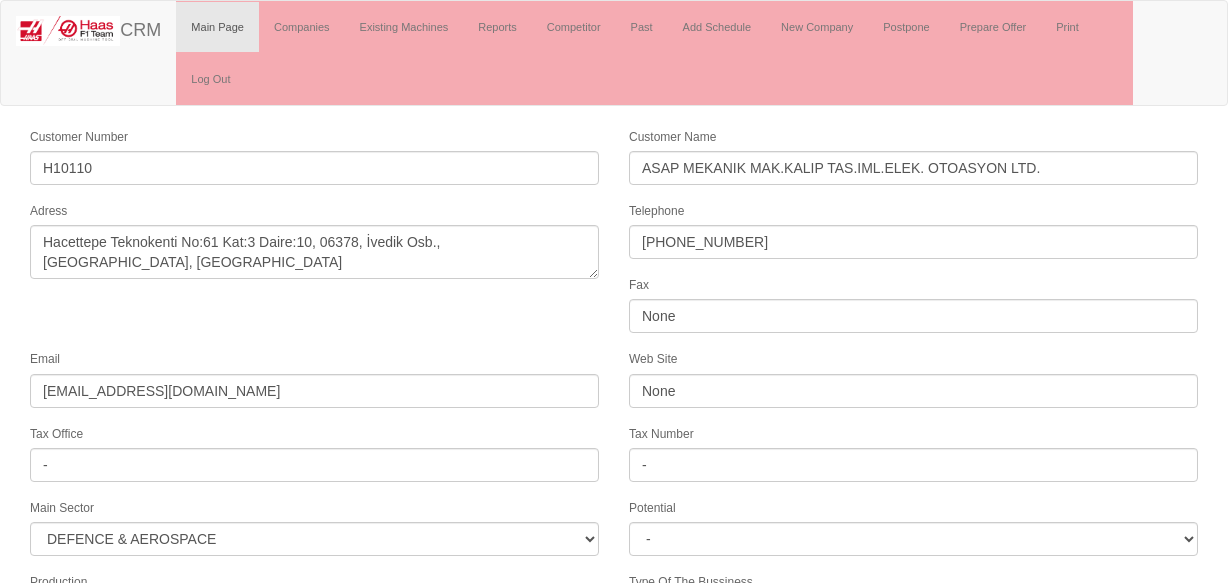 select on "364" 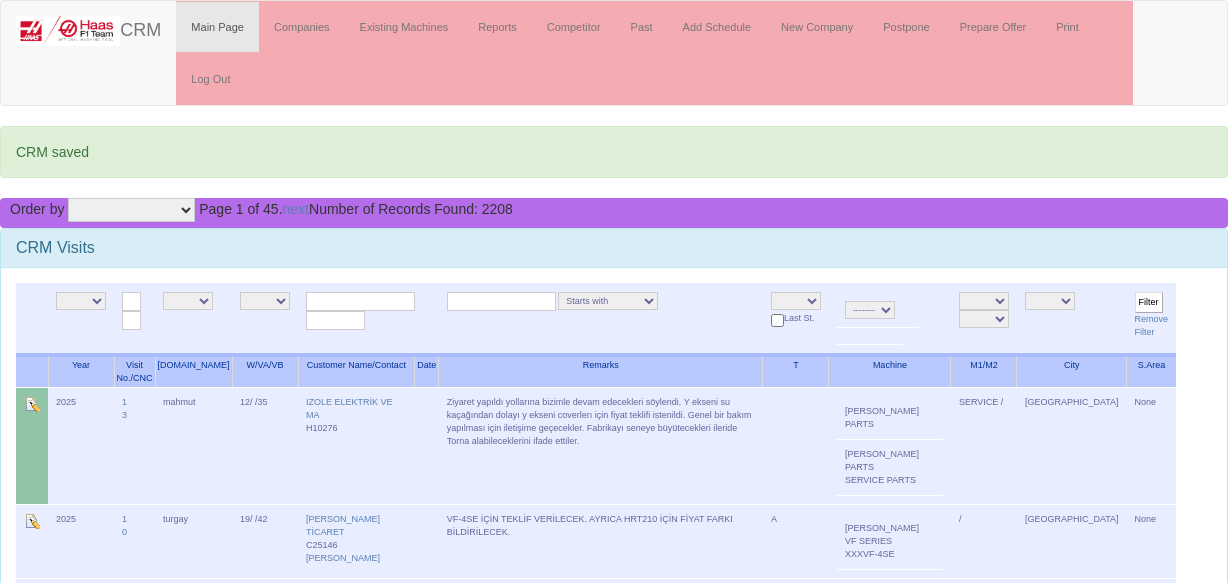 scroll, scrollTop: 0, scrollLeft: 0, axis: both 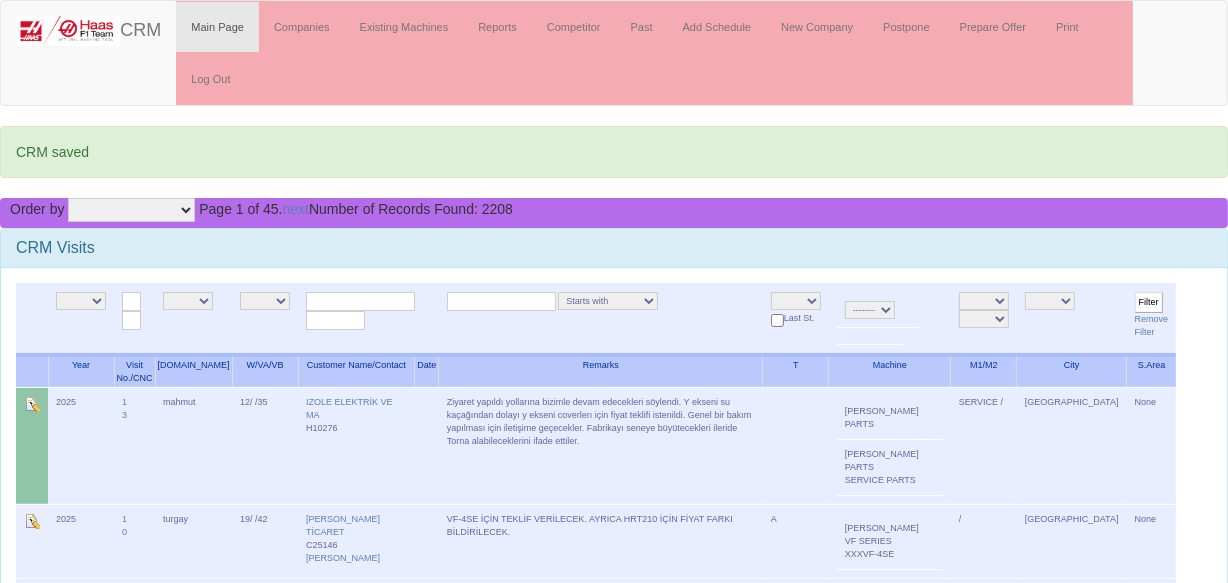 click on "Order by
Company
Company Desc
Mark 1
Mark 1 Desc
Mark 2
Mark 2 Desc
Salesman
Salesman Desc
Timing
Timing Desc
Date
Date Desc
City
City Desc
Subarea
Subarea Desc
Supplier
Supplier Desc
Series
Series Desc
Model
Model Desc
Page 1 of 45. next   Number of Records Found: 2208" at bounding box center (614, 213) 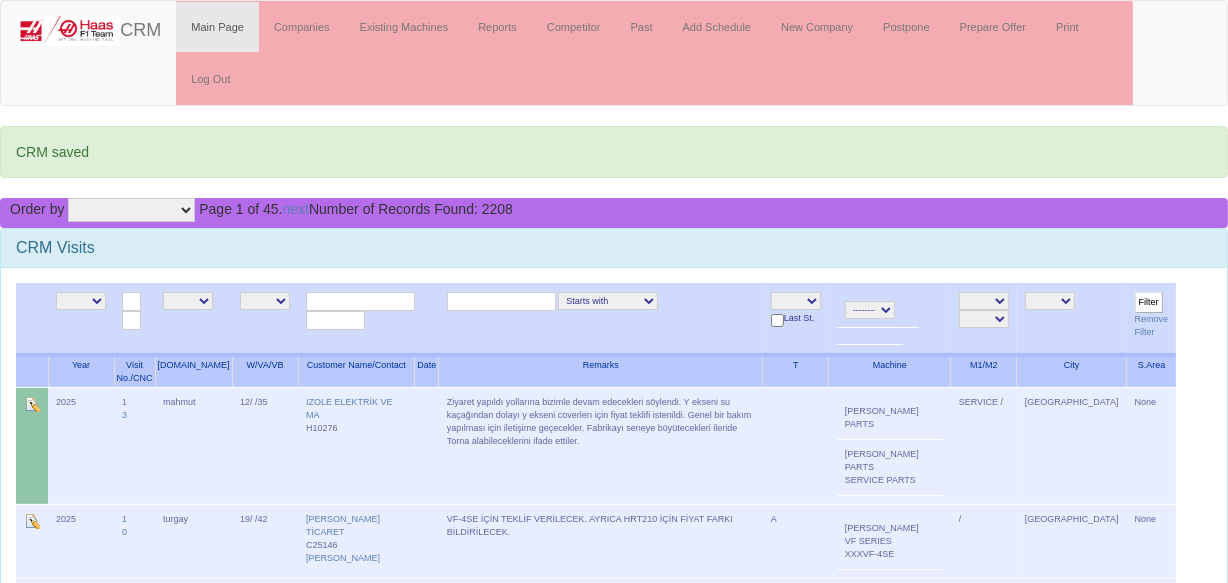 click on "NE
E
serdar
alper
sezin
gizem
emir
turgay
salesasist
mahmut
furkan
batıkan
berk
samet
ozgur
livamakina
aysu
caglar" at bounding box center [188, 301] 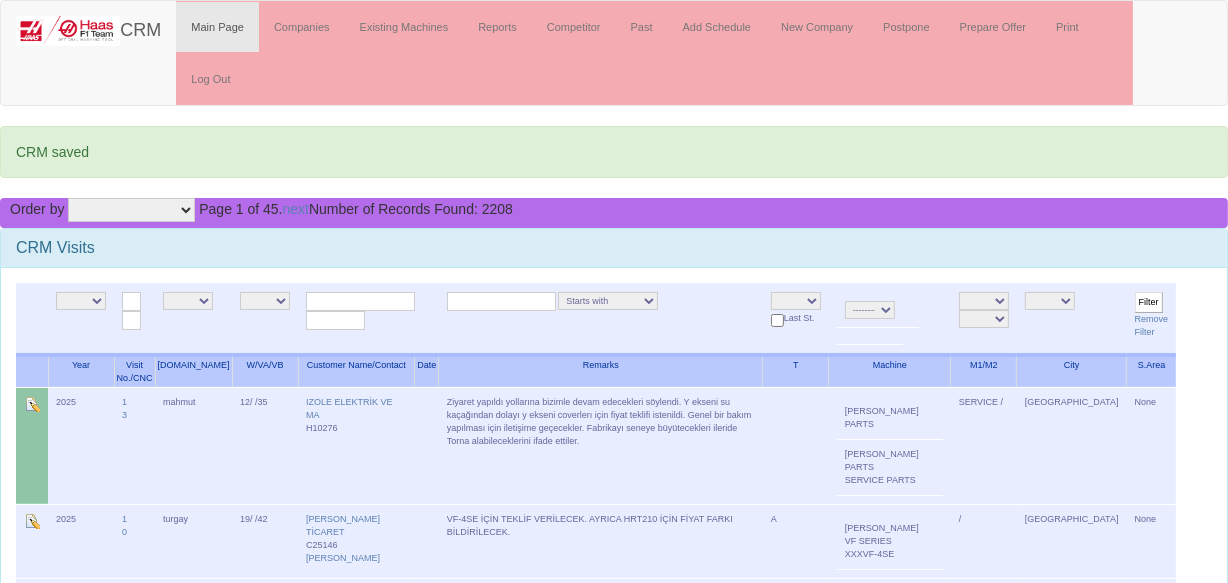 select on "3" 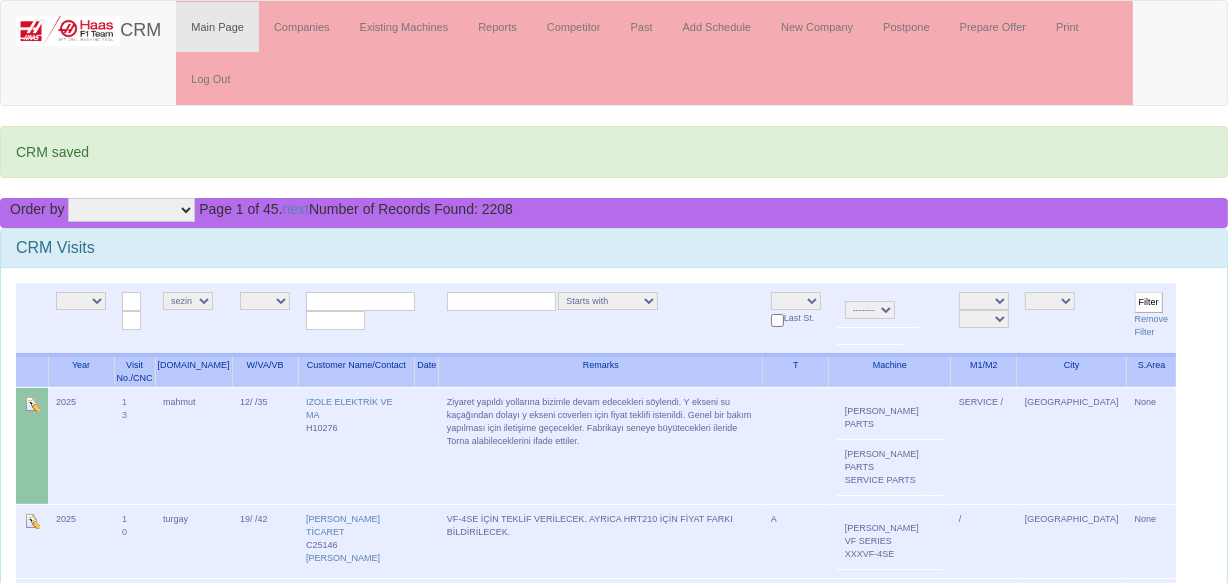 click on "NE
E
serdar
alper
sezin
gizem
emir
turgay
salesasist
mahmut
furkan
batıkan
berk
samet
ozgur
livamakina
aysu
caglar" at bounding box center [188, 301] 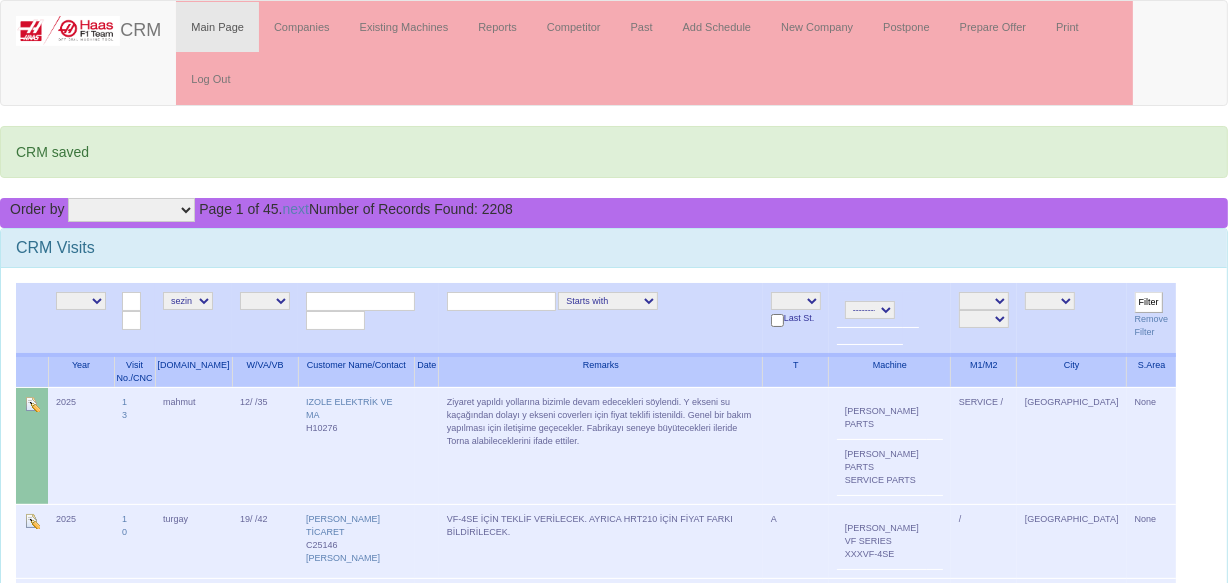 click on "NE
E
A+
A
B
C
L
O
S" at bounding box center (796, 301) 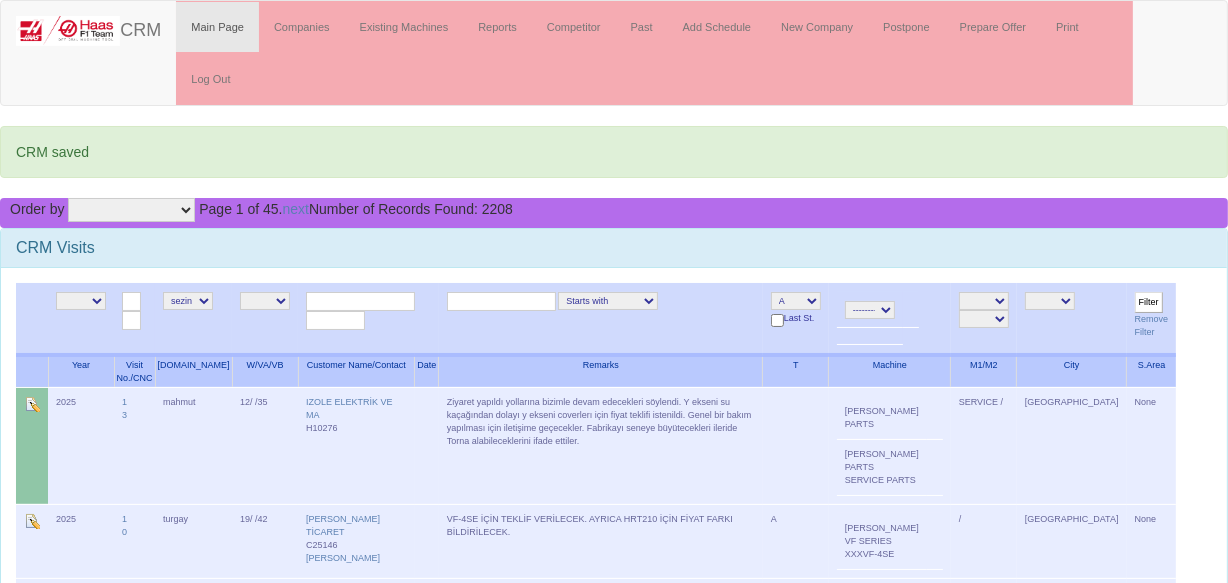 click on "Filter" at bounding box center (1149, 302) 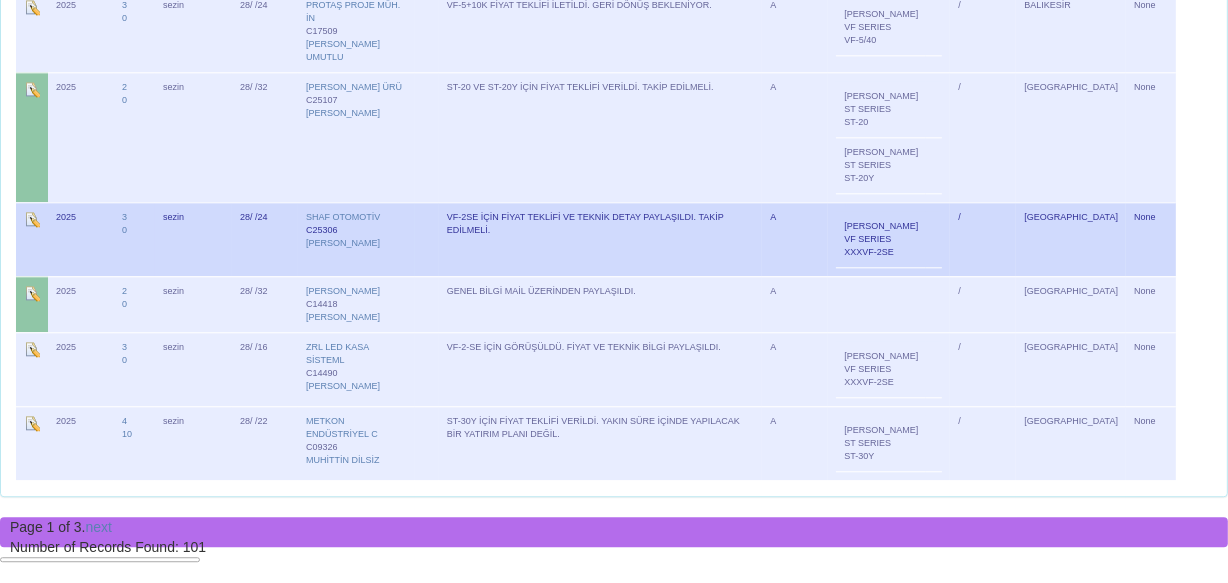 scroll, scrollTop: 4781, scrollLeft: 0, axis: vertical 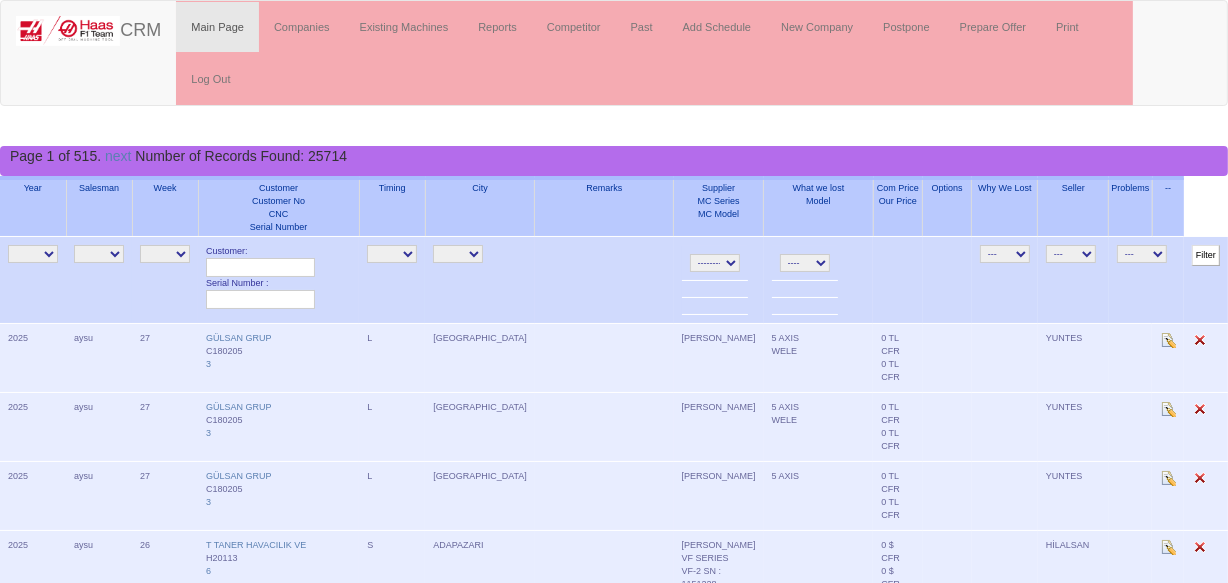 drag, startPoint x: 271, startPoint y: 268, endPoint x: 263, endPoint y: 260, distance: 11.313708 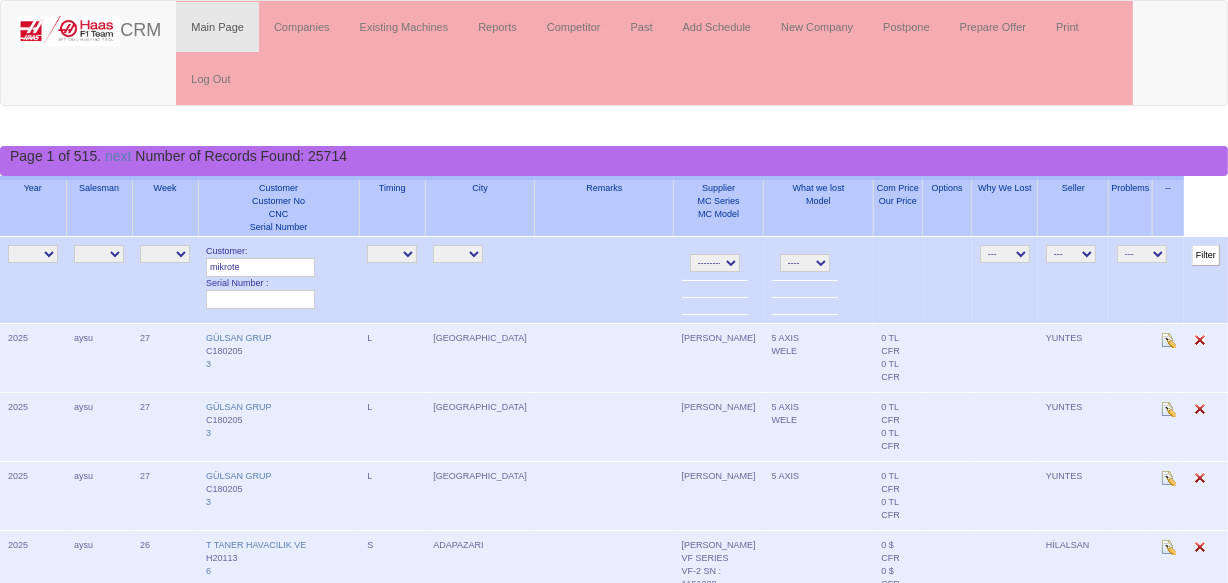 type on "mikrote" 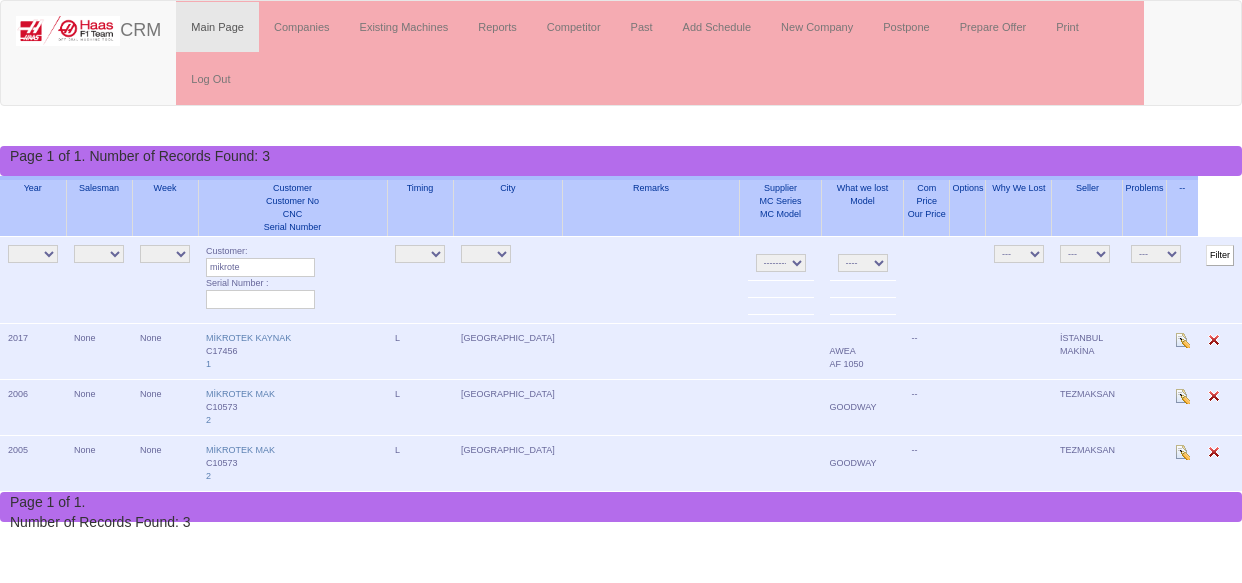 scroll, scrollTop: 0, scrollLeft: 0, axis: both 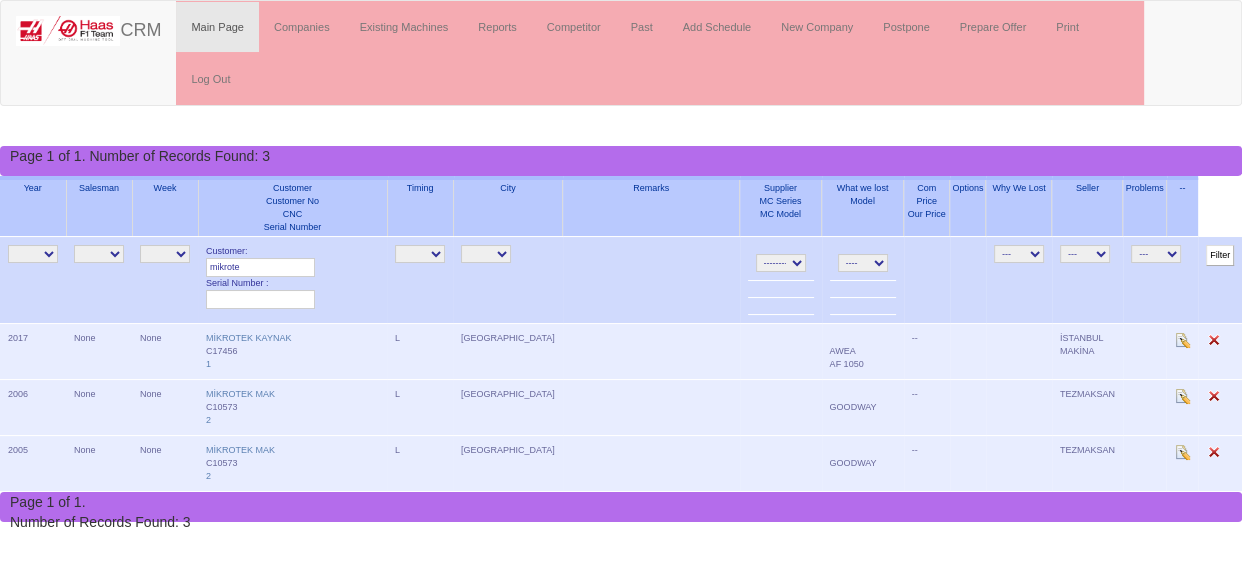 click on "mikrote" at bounding box center (260, 267) 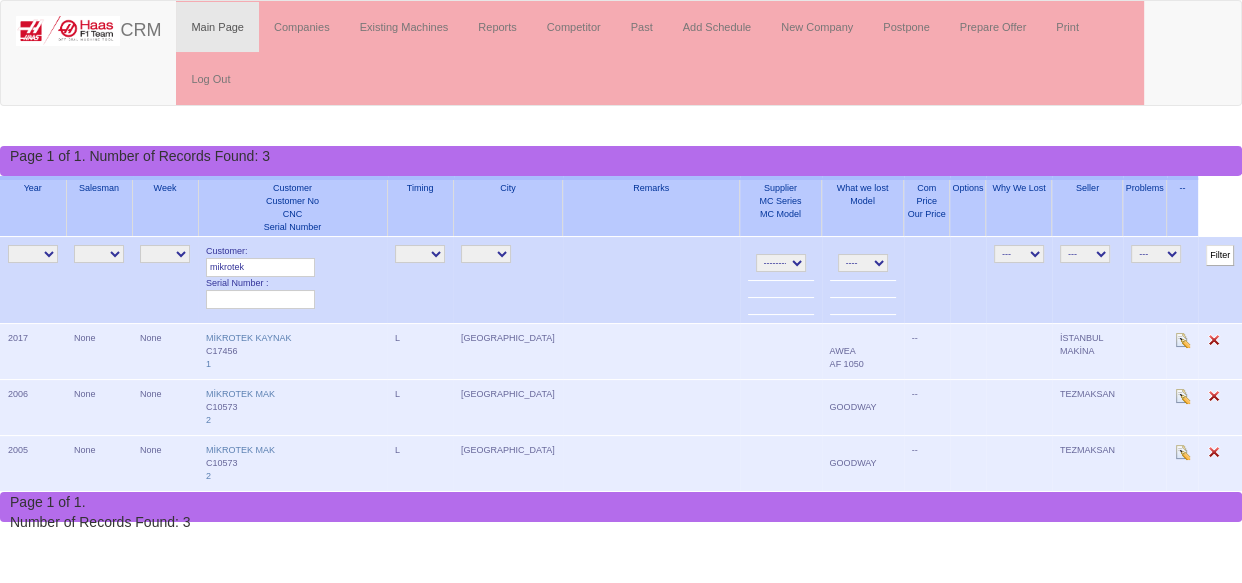 type on "mikrotek" 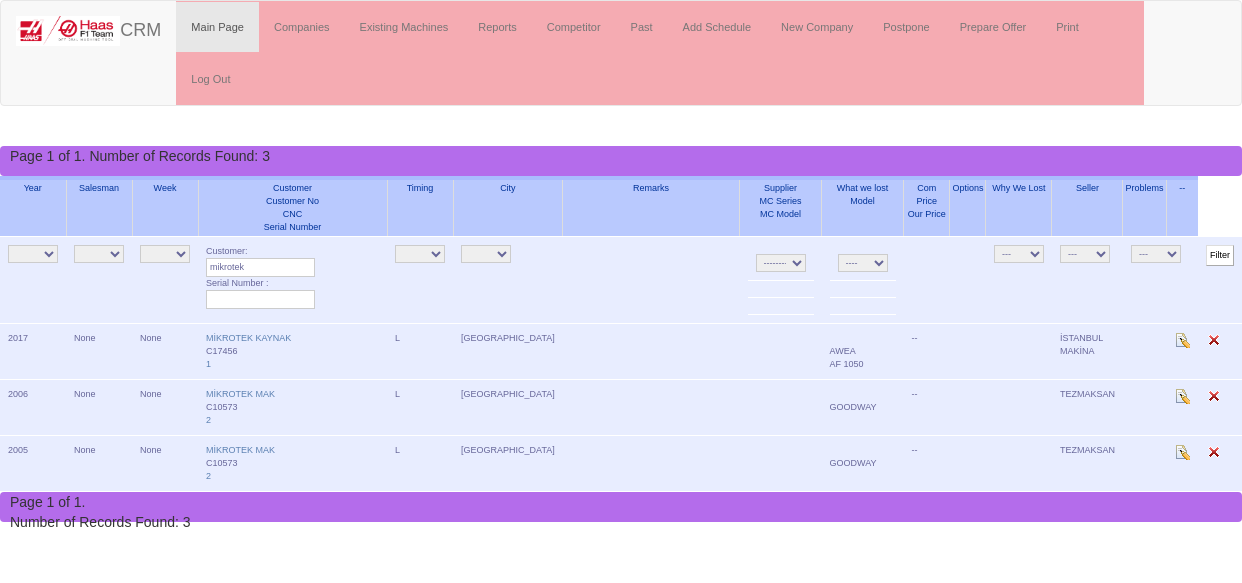 scroll, scrollTop: 0, scrollLeft: 0, axis: both 